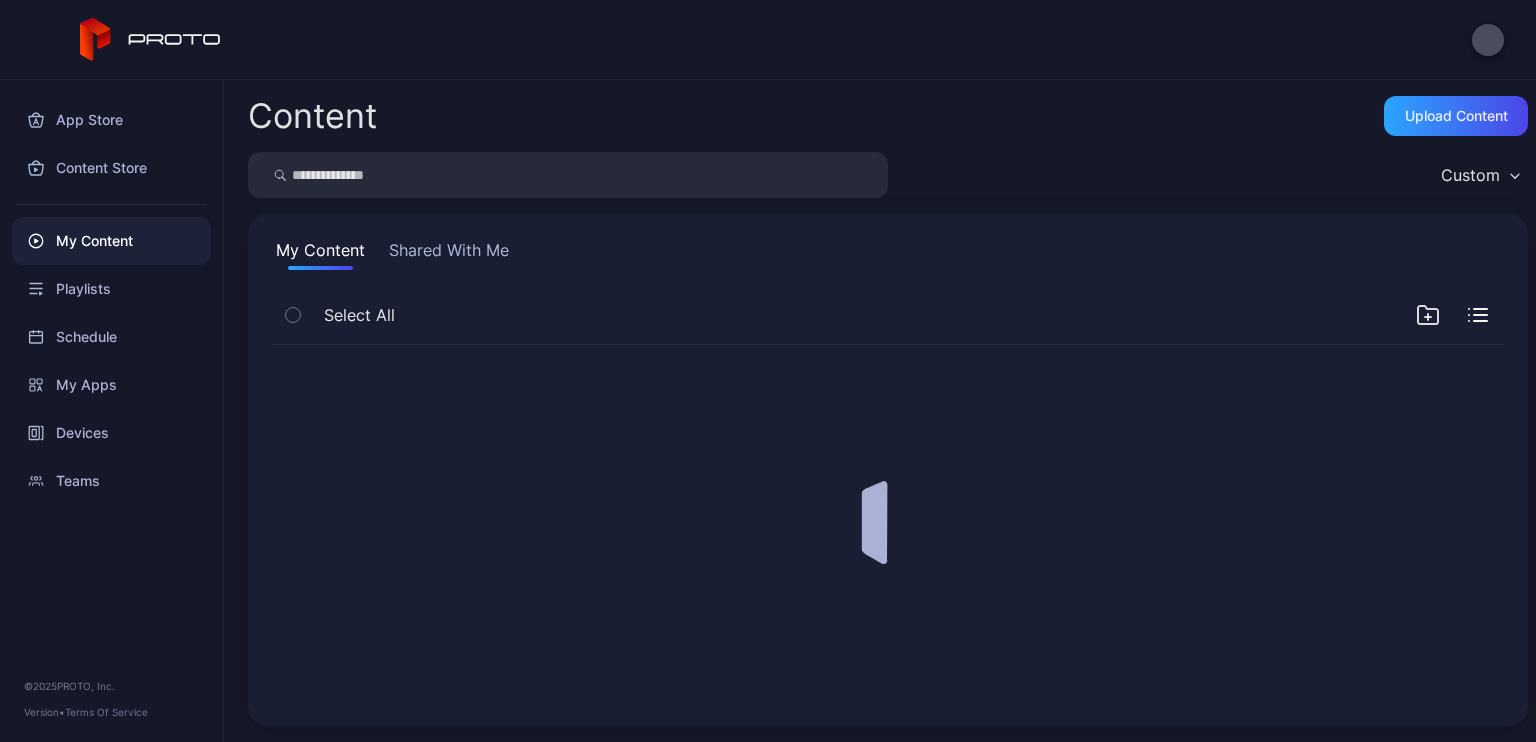 scroll, scrollTop: 0, scrollLeft: 0, axis: both 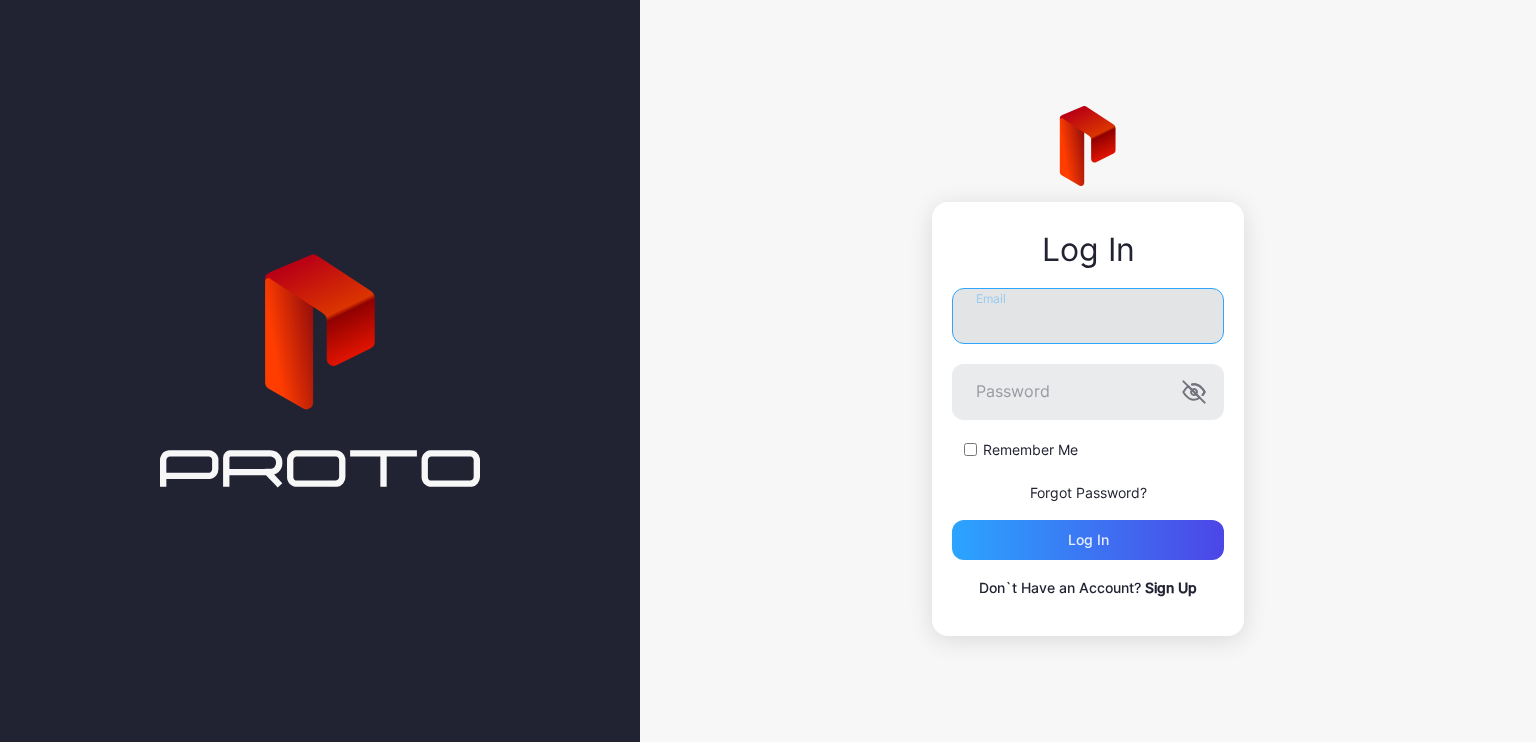 type on "**********" 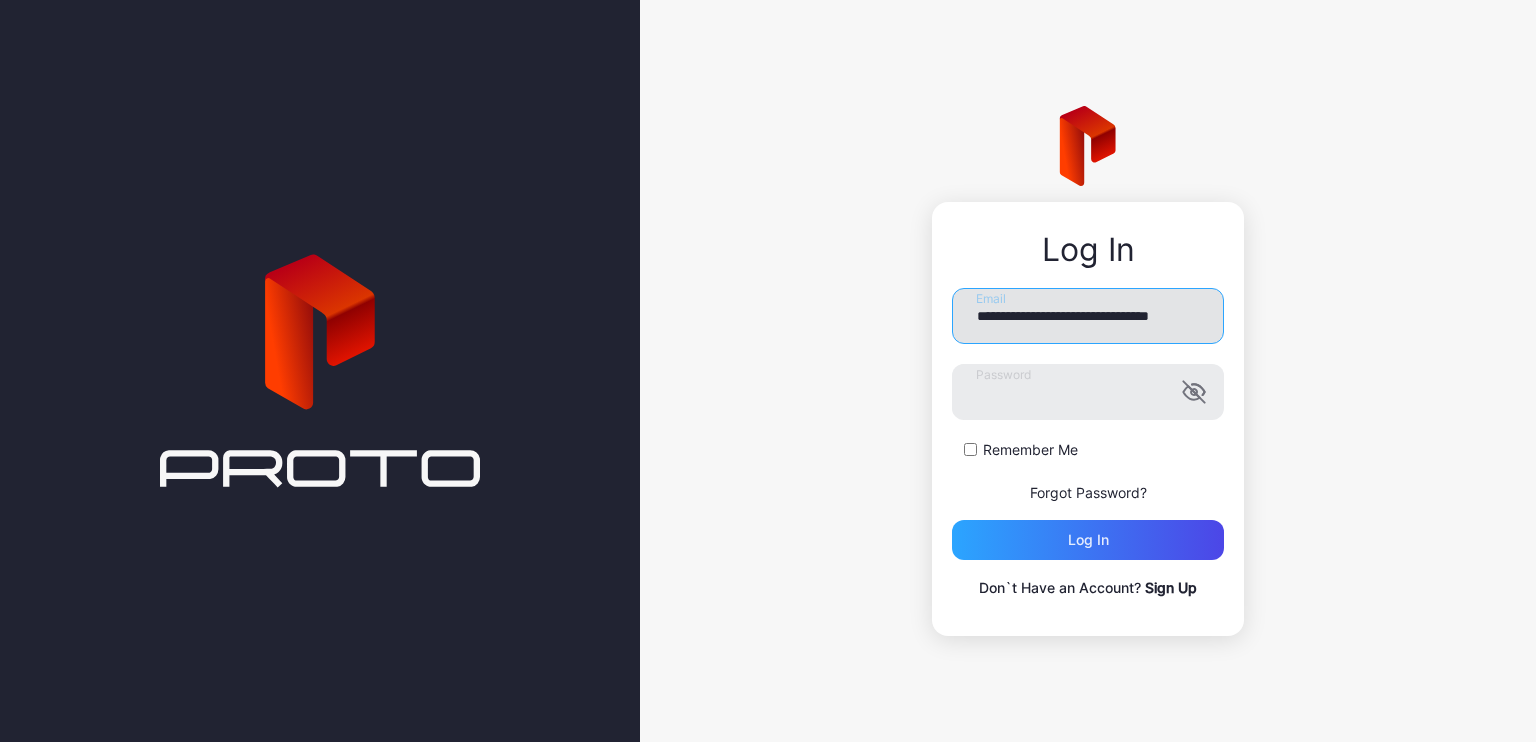 click on "**********" at bounding box center (1088, 316) 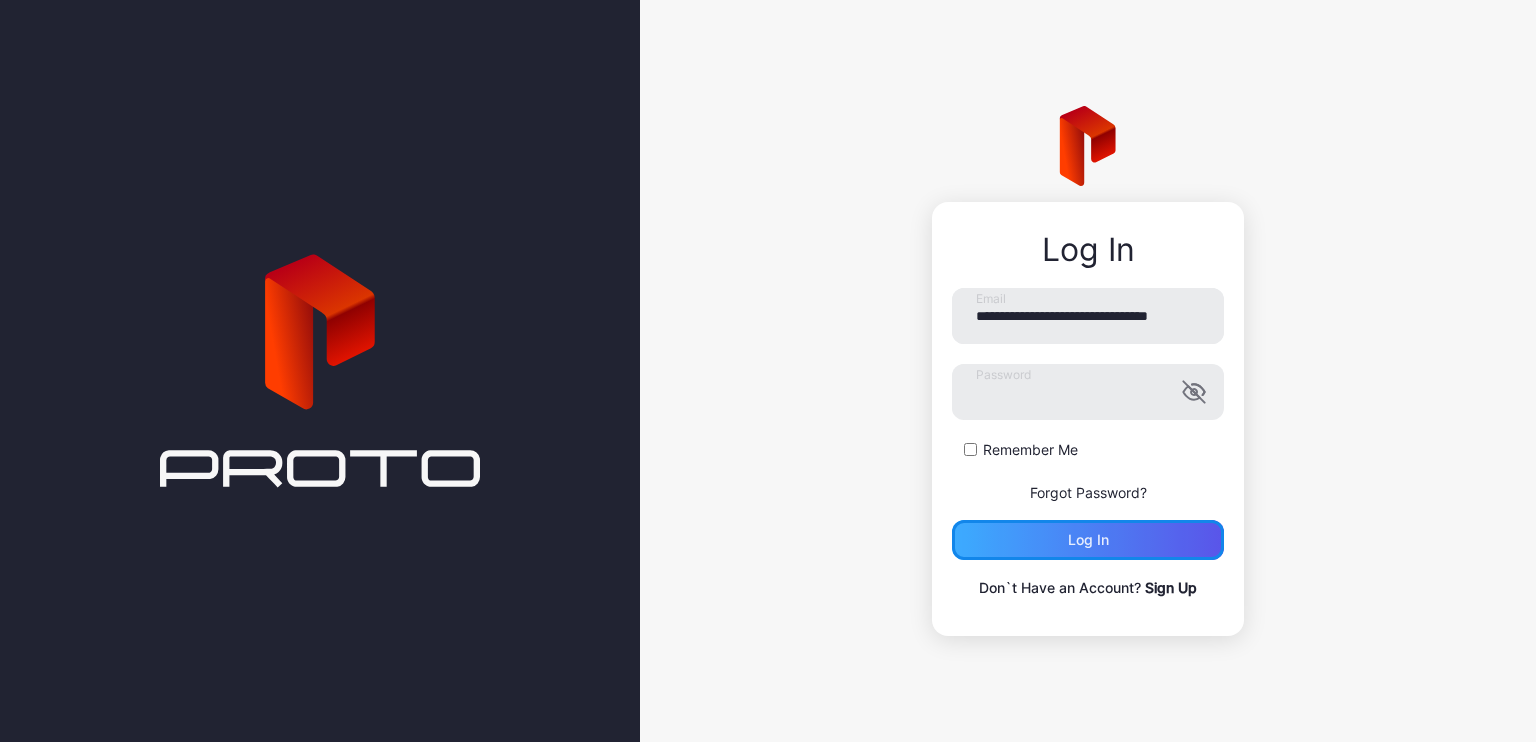 click on "Log in" at bounding box center [1088, 540] 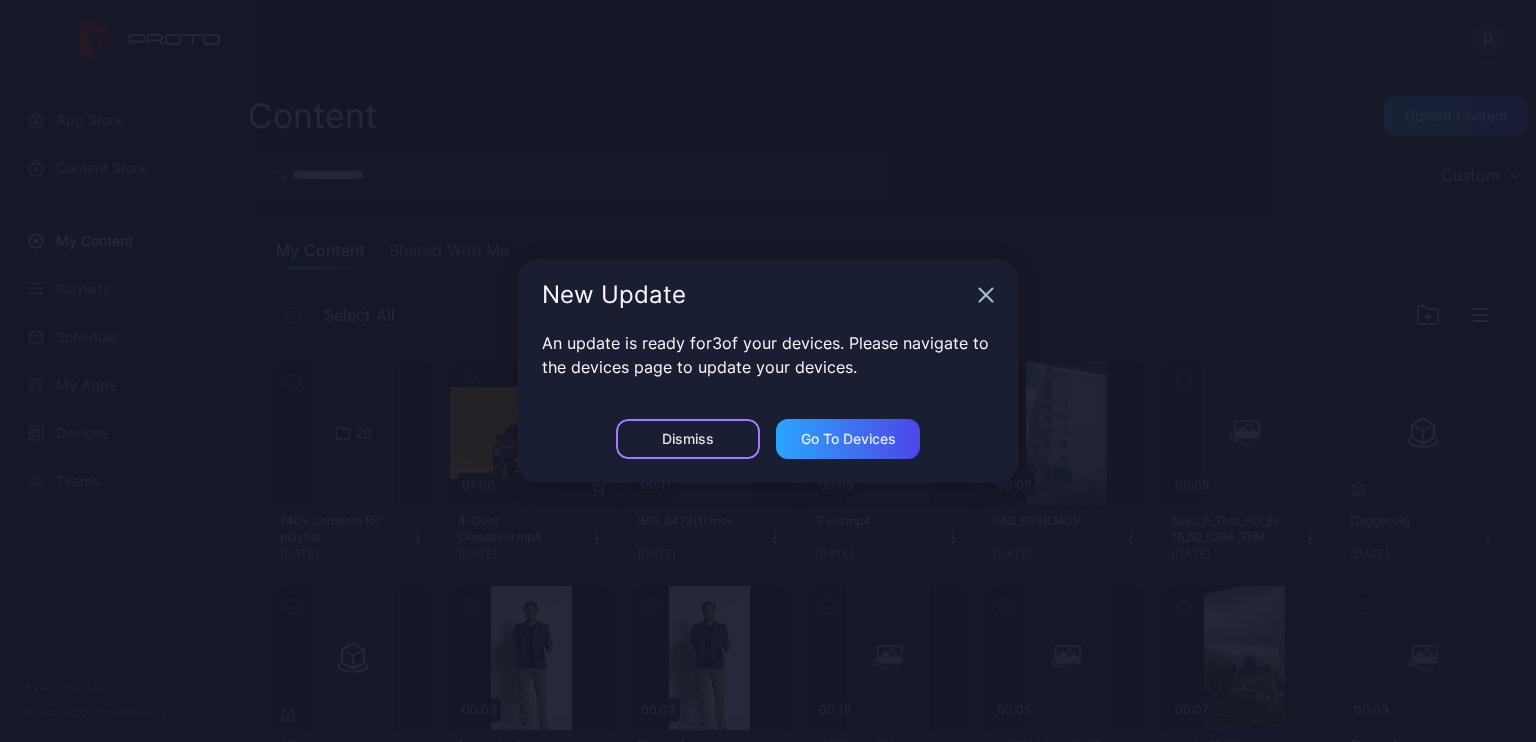 click on "Dismiss" at bounding box center (688, 439) 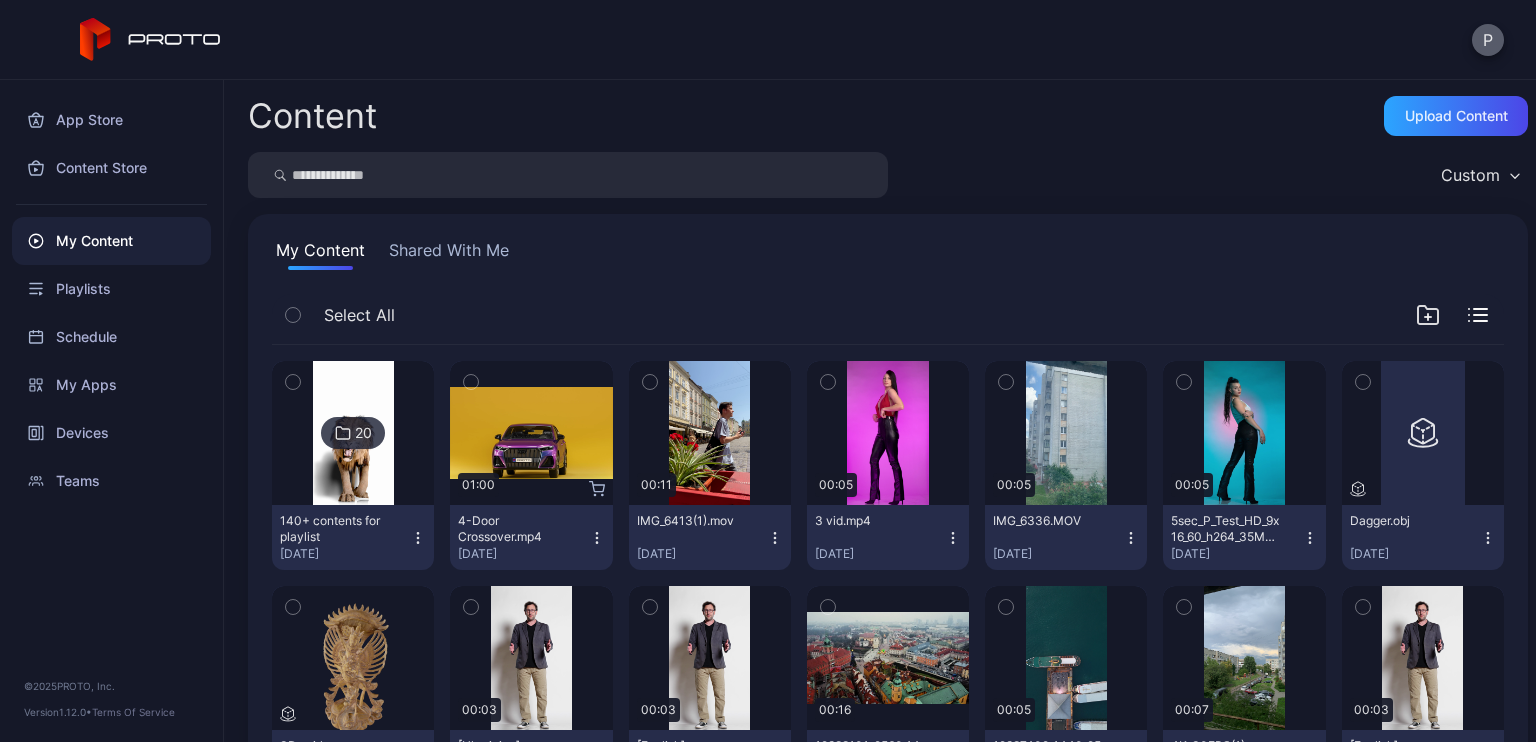 click on "P" at bounding box center [1488, 40] 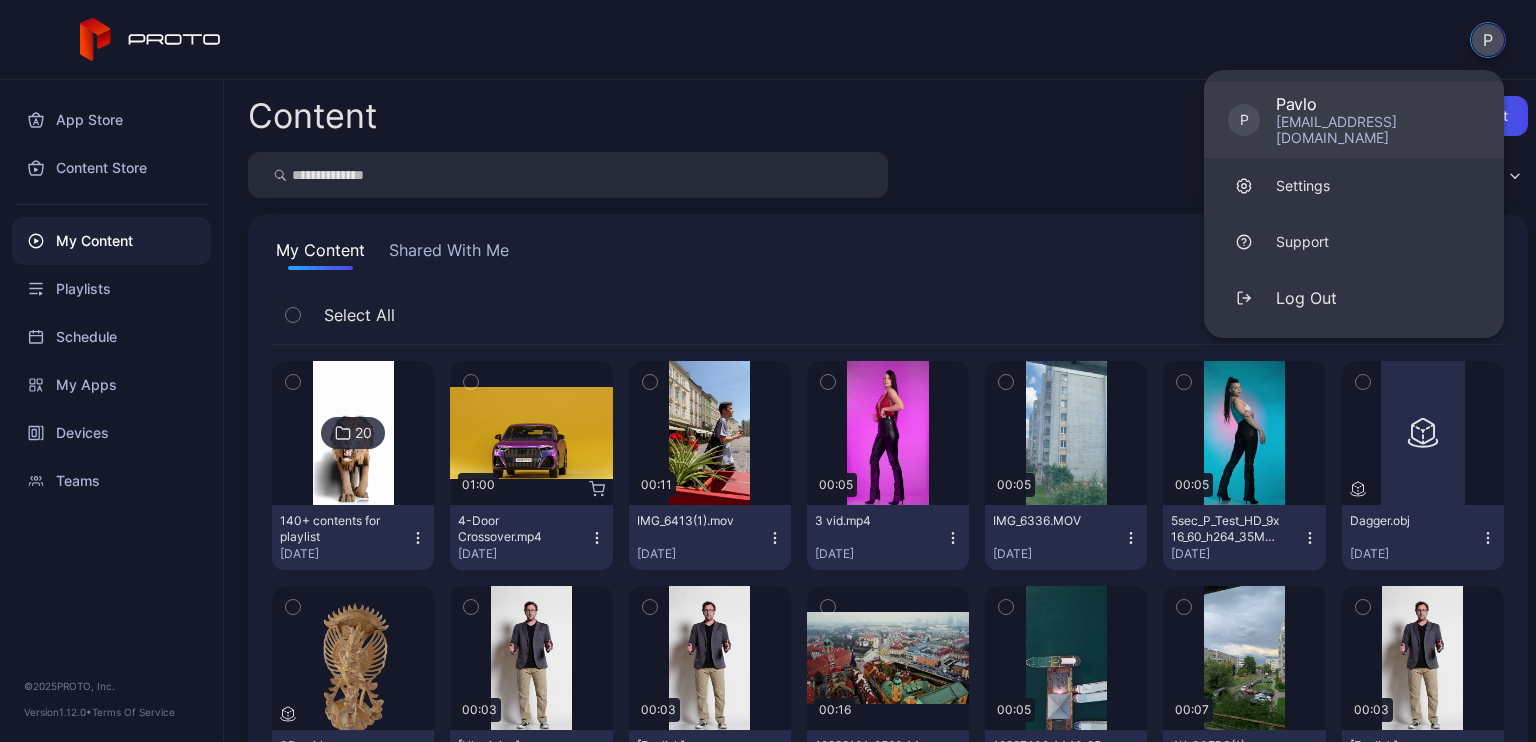 click on "Pavlo" at bounding box center (1378, 104) 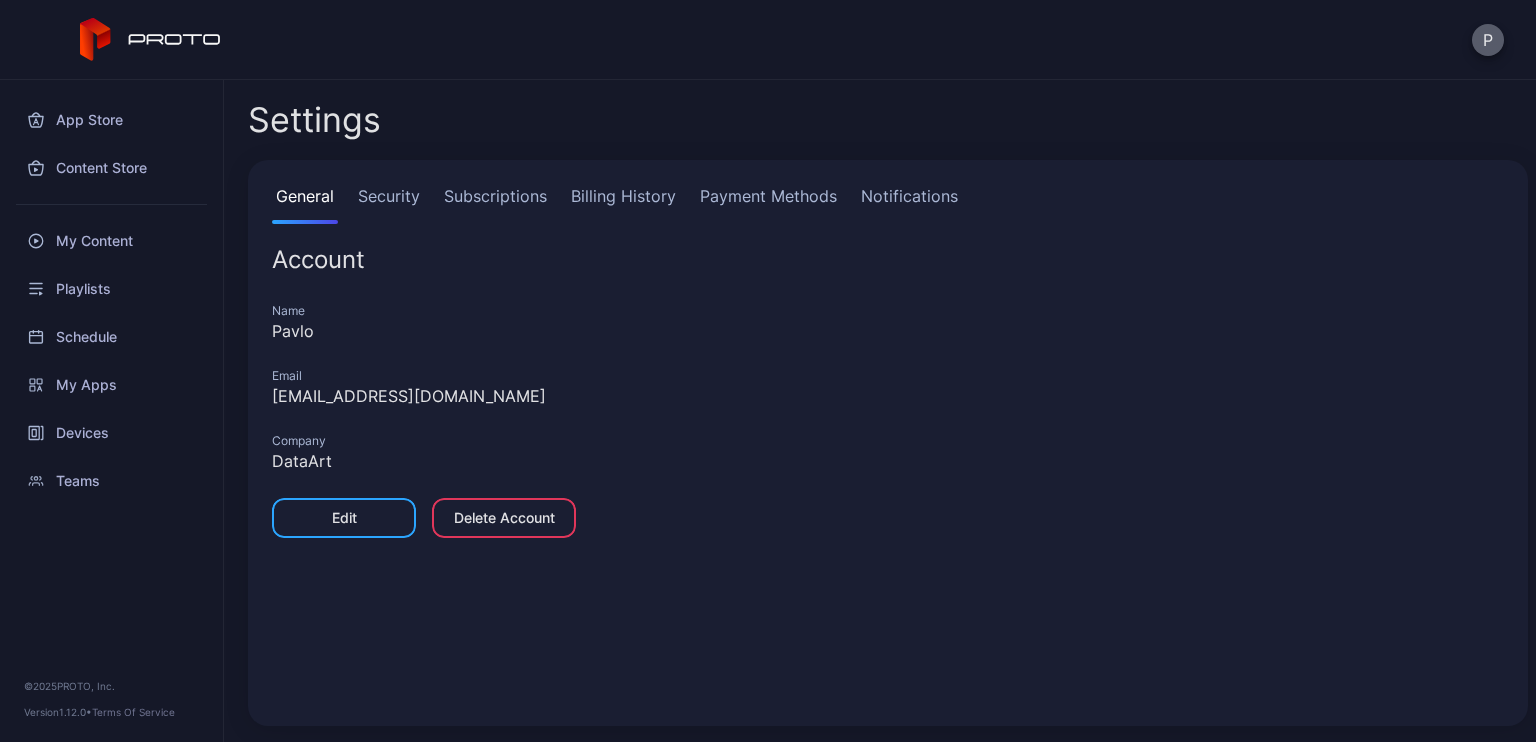 click on "P" at bounding box center [1488, 40] 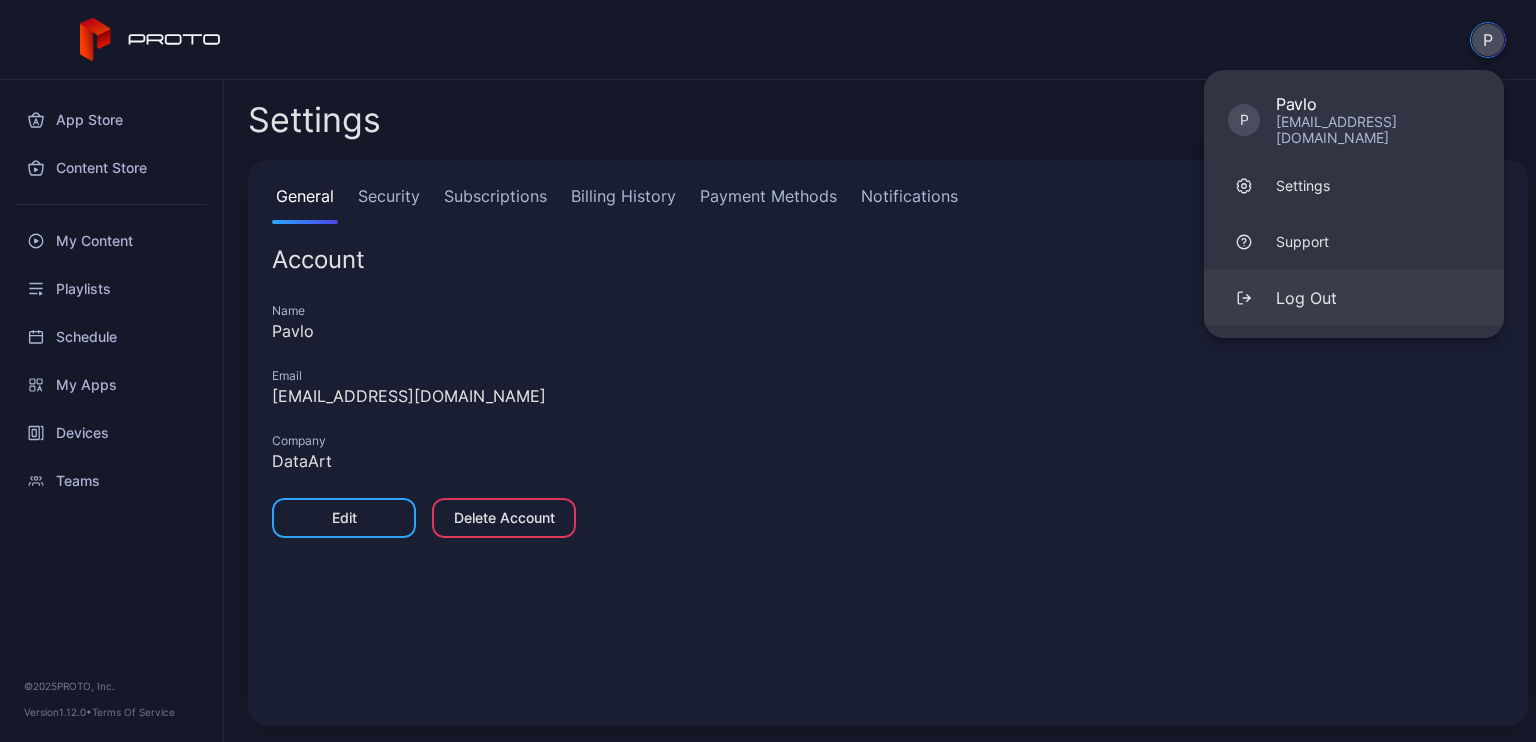 click on "Log Out" at bounding box center [1306, 298] 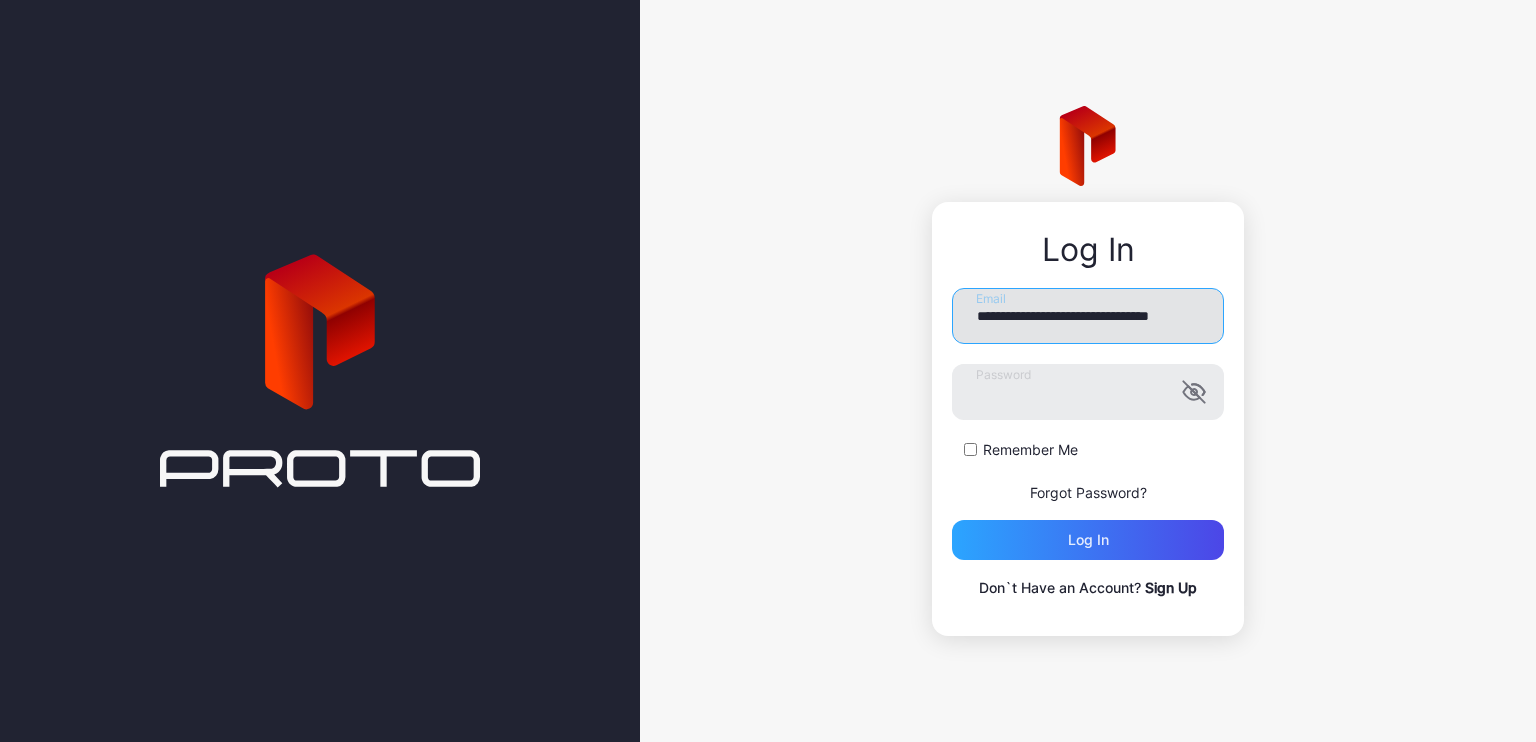 click on "**********" at bounding box center (1088, 316) 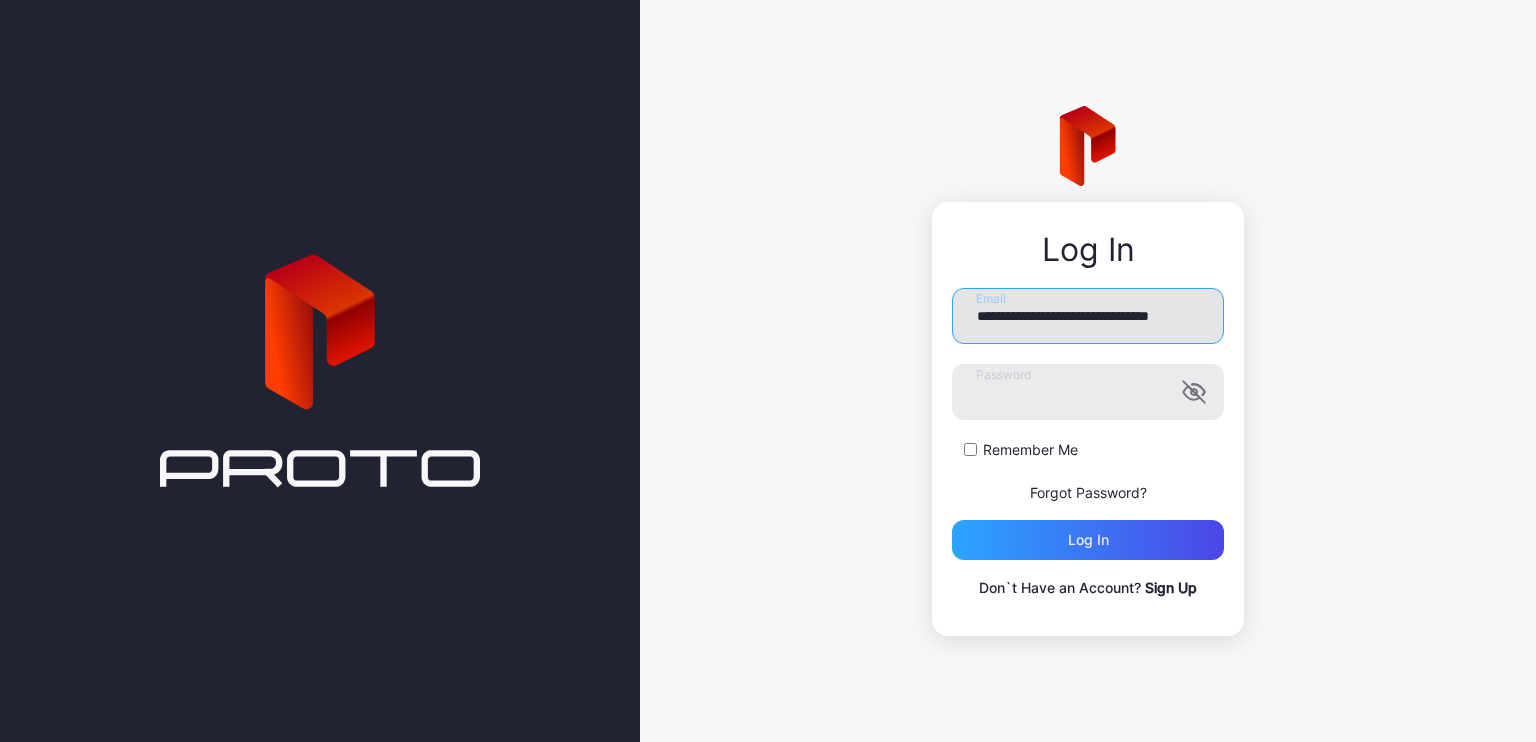 type on "**********" 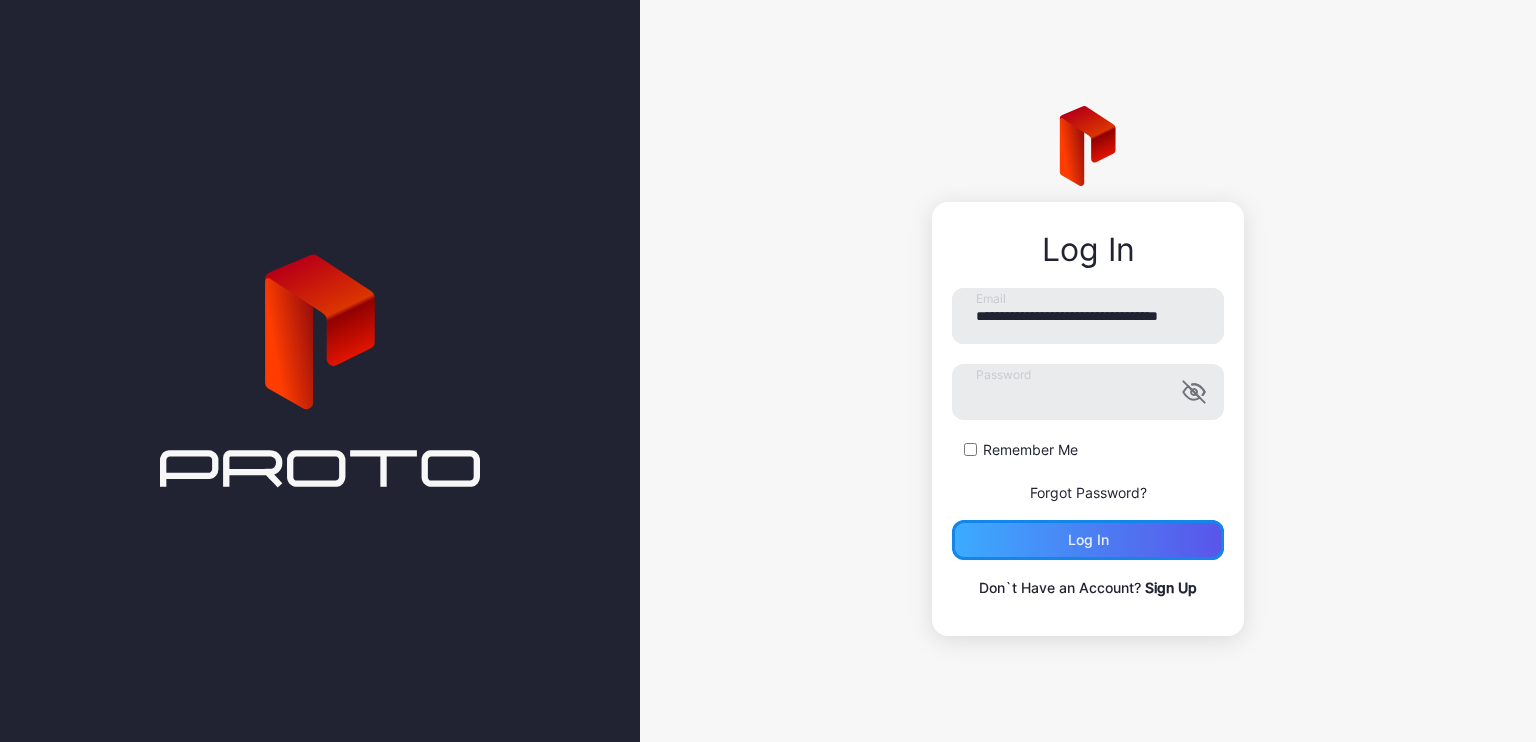 click on "Log in" at bounding box center [1088, 540] 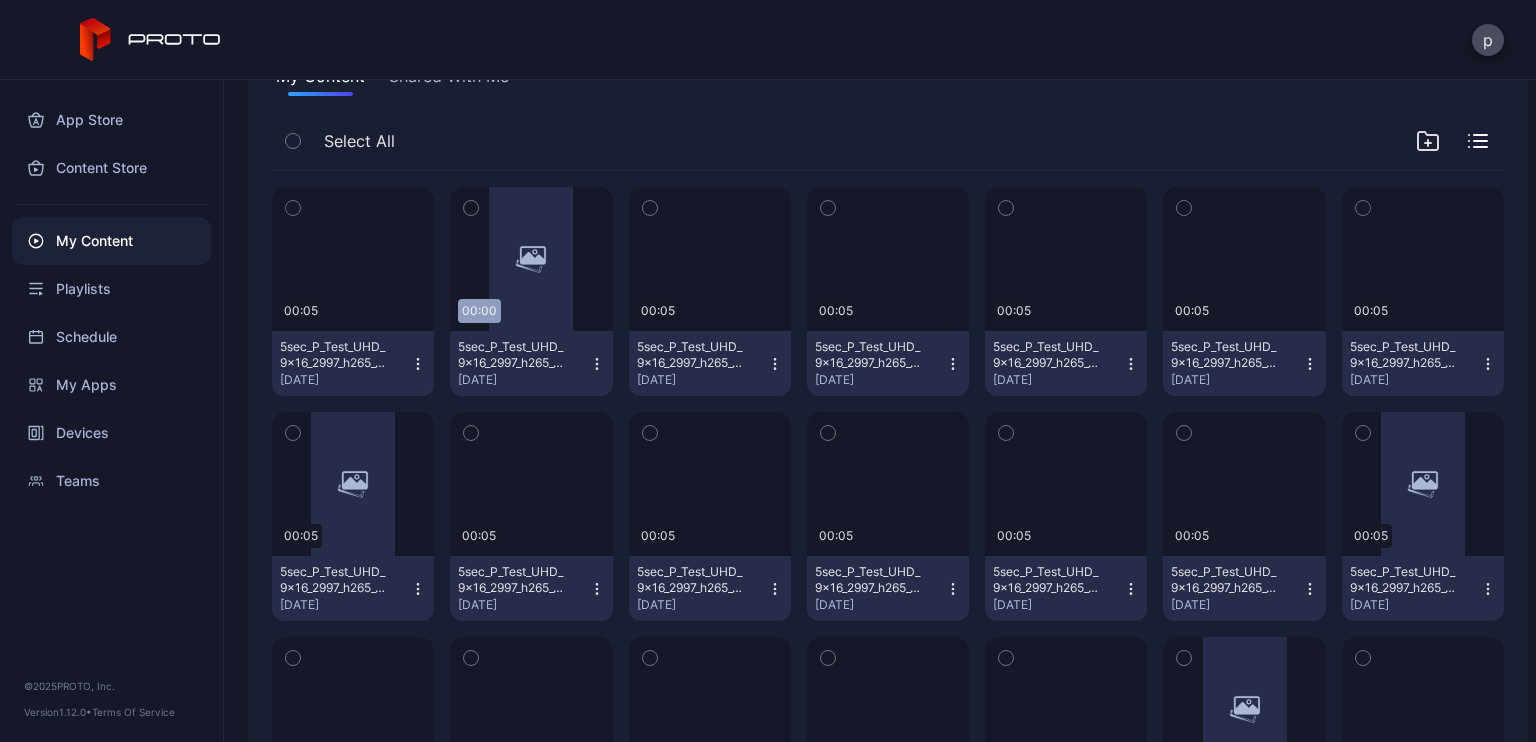 scroll, scrollTop: 0, scrollLeft: 0, axis: both 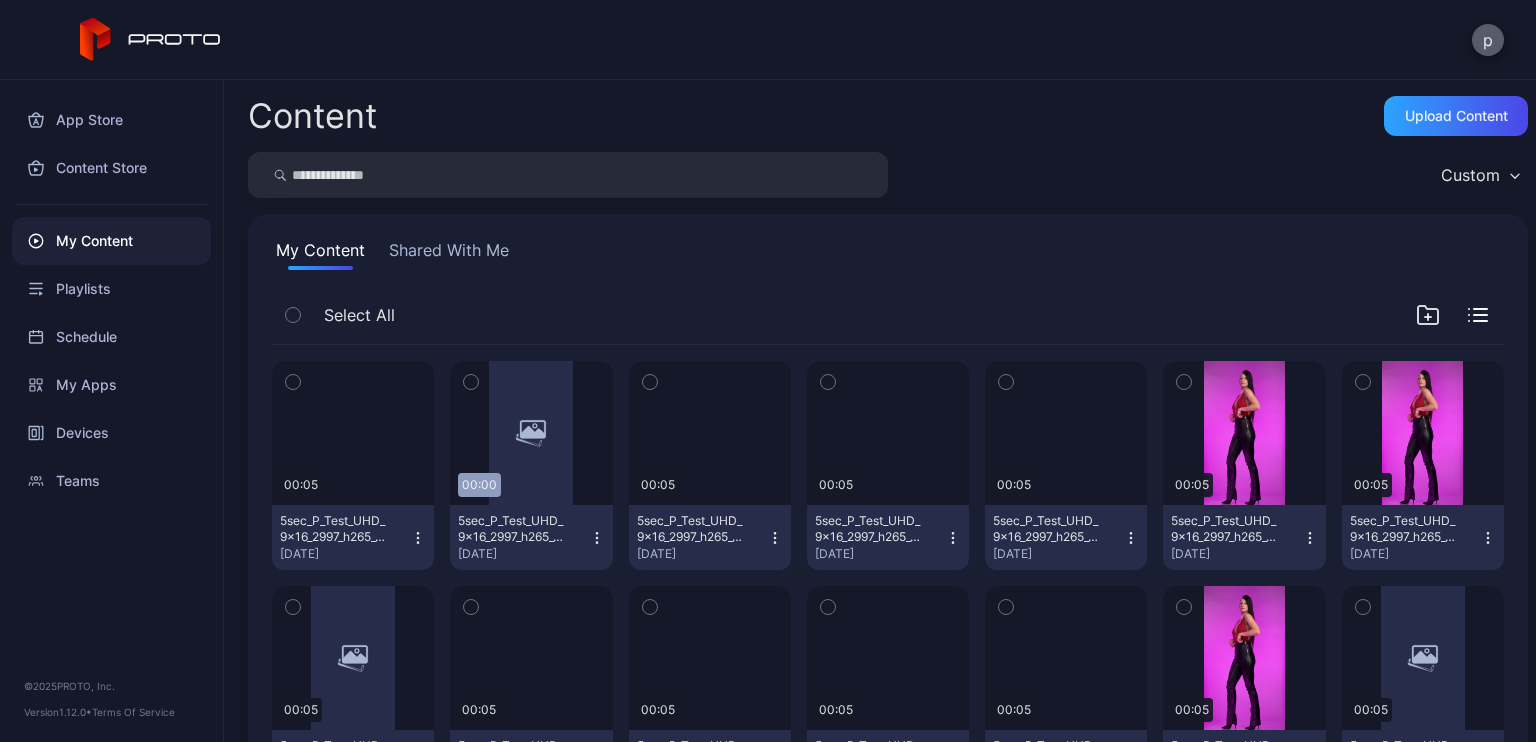click on "p" at bounding box center [1488, 40] 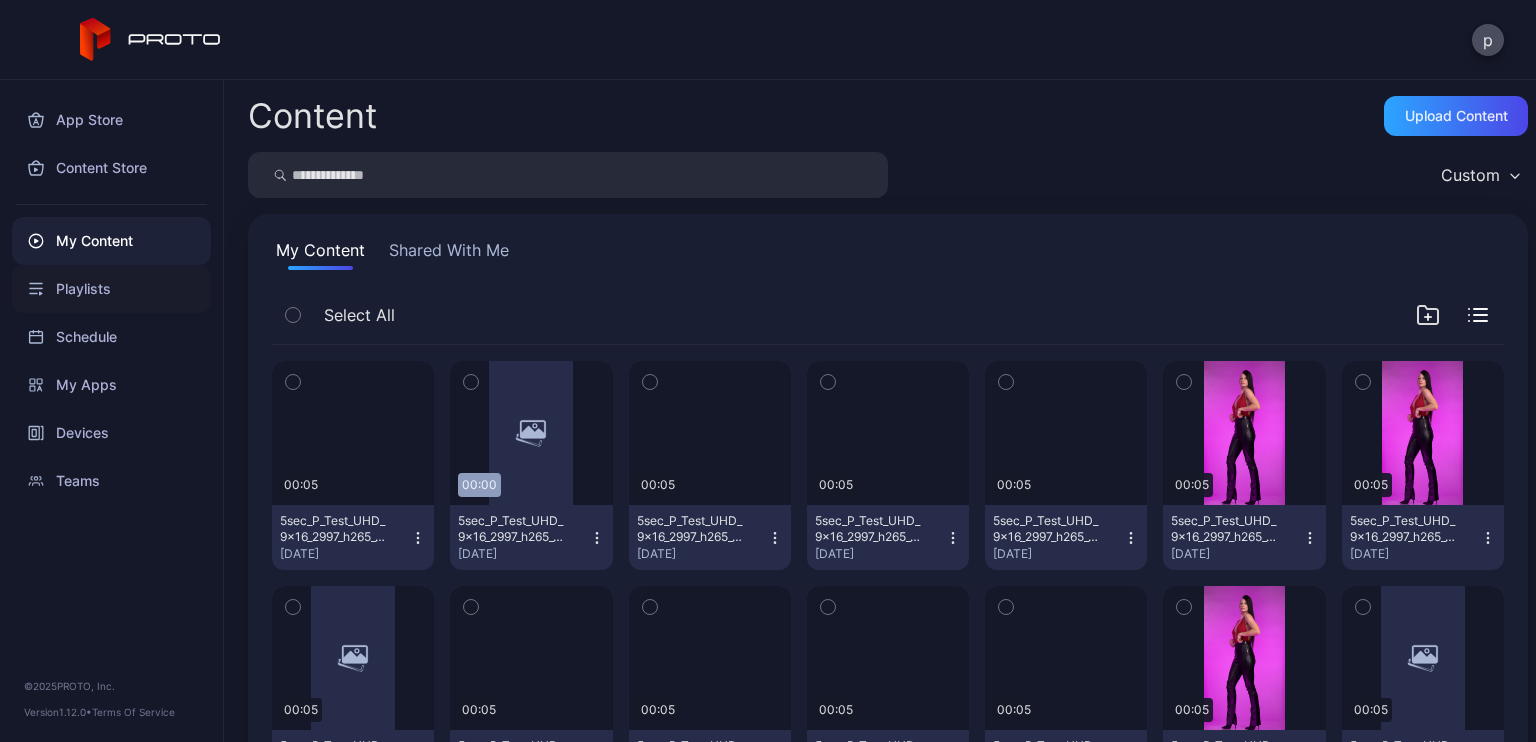 click on "Playlists" at bounding box center [111, 289] 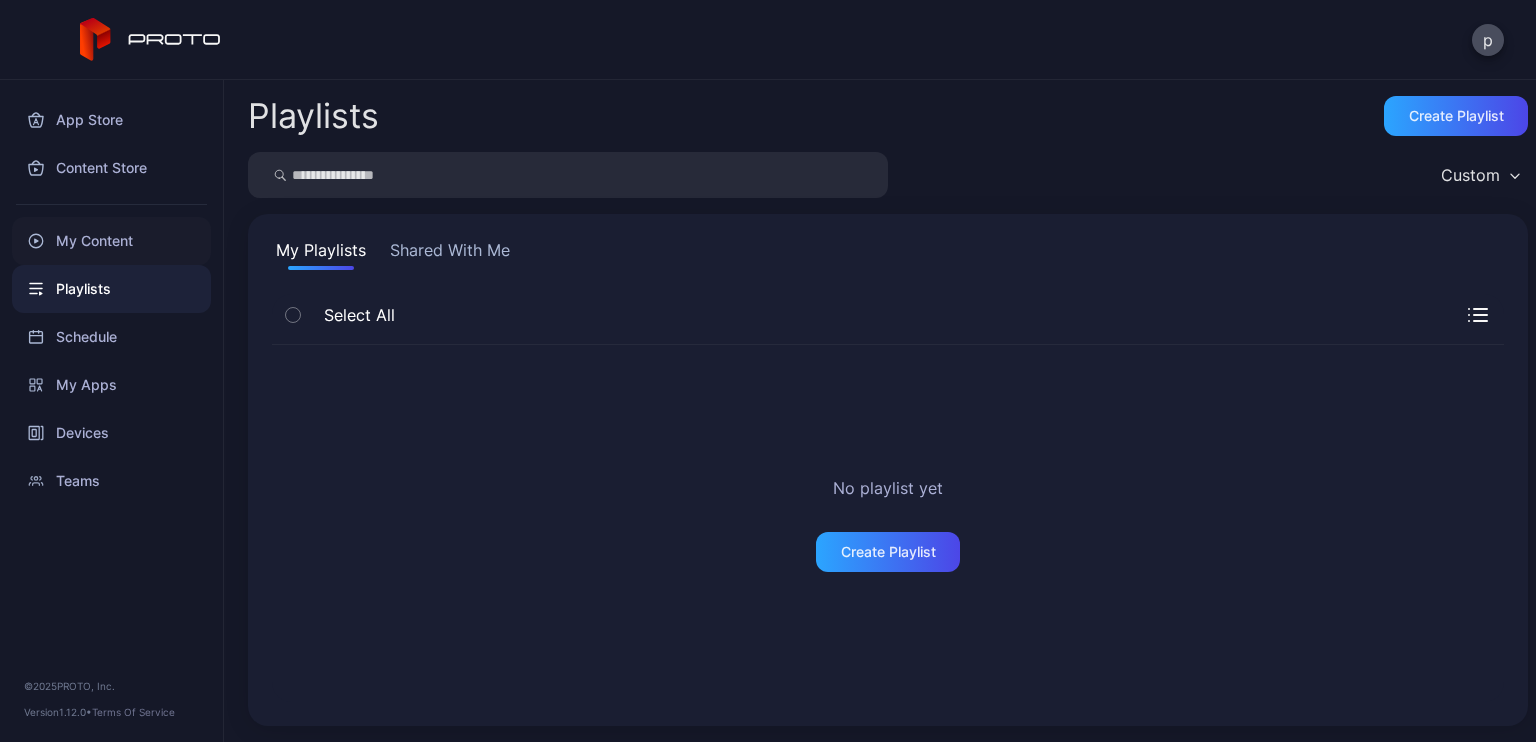click on "My Content" at bounding box center [111, 241] 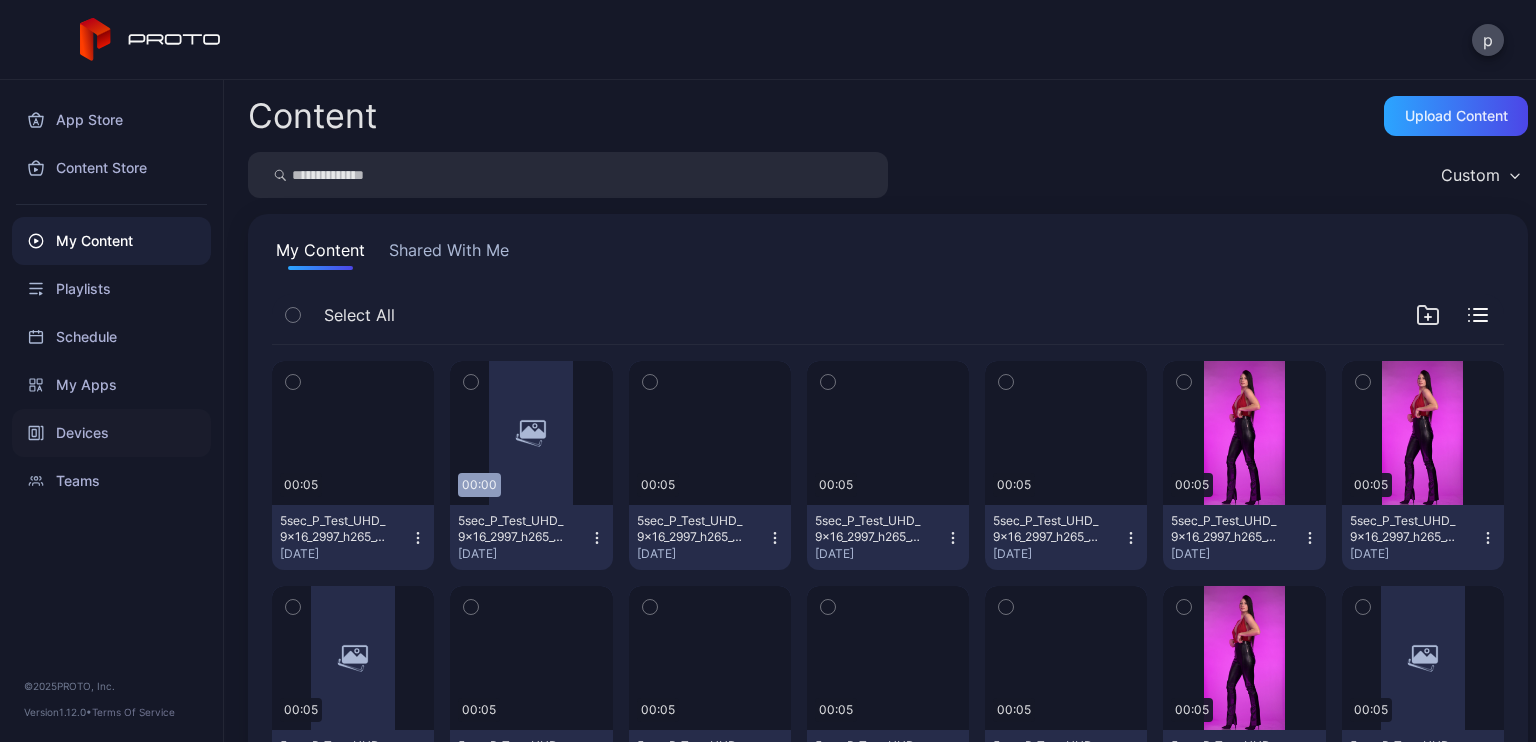 click on "Devices" at bounding box center (111, 433) 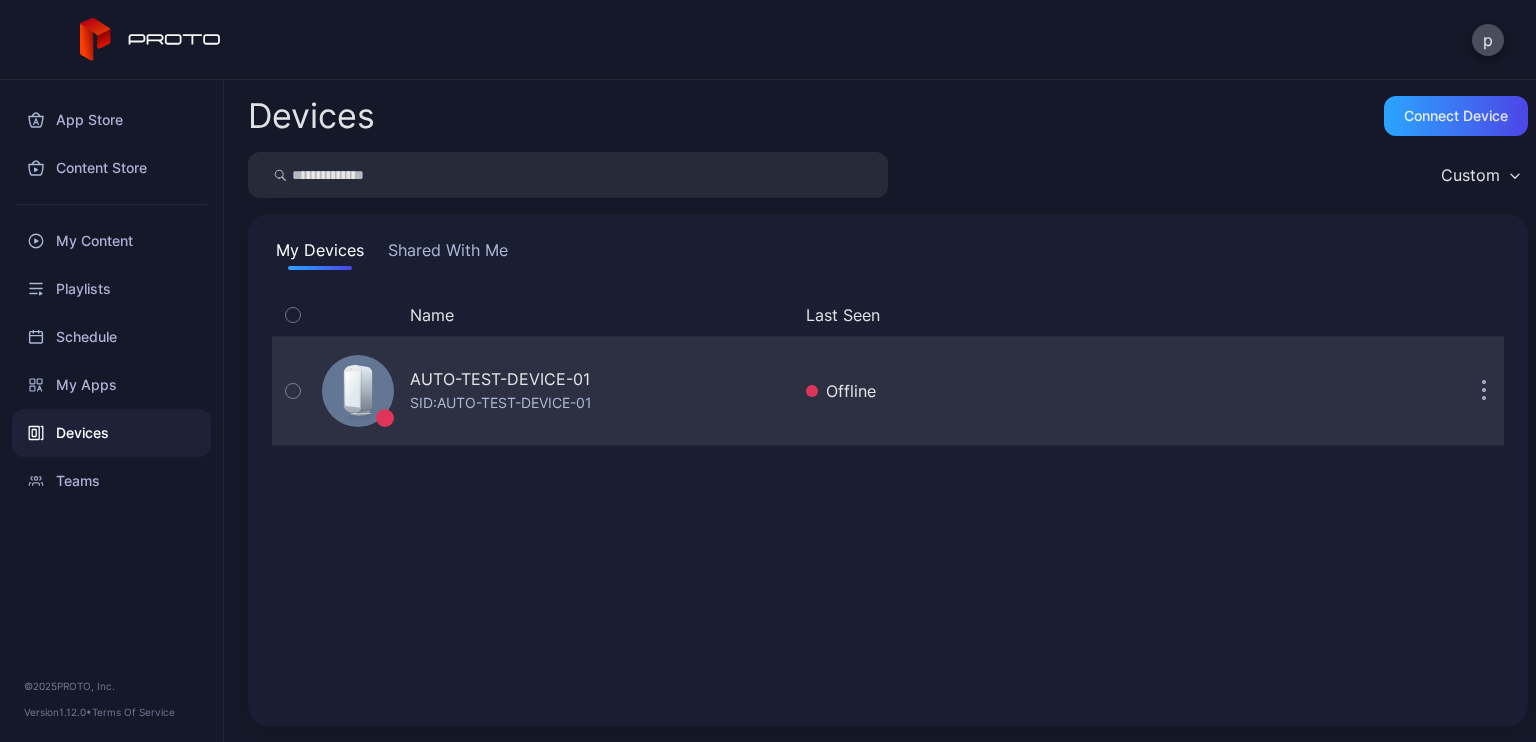 click on "AUTO-TEST-DEVICE-01" at bounding box center [500, 379] 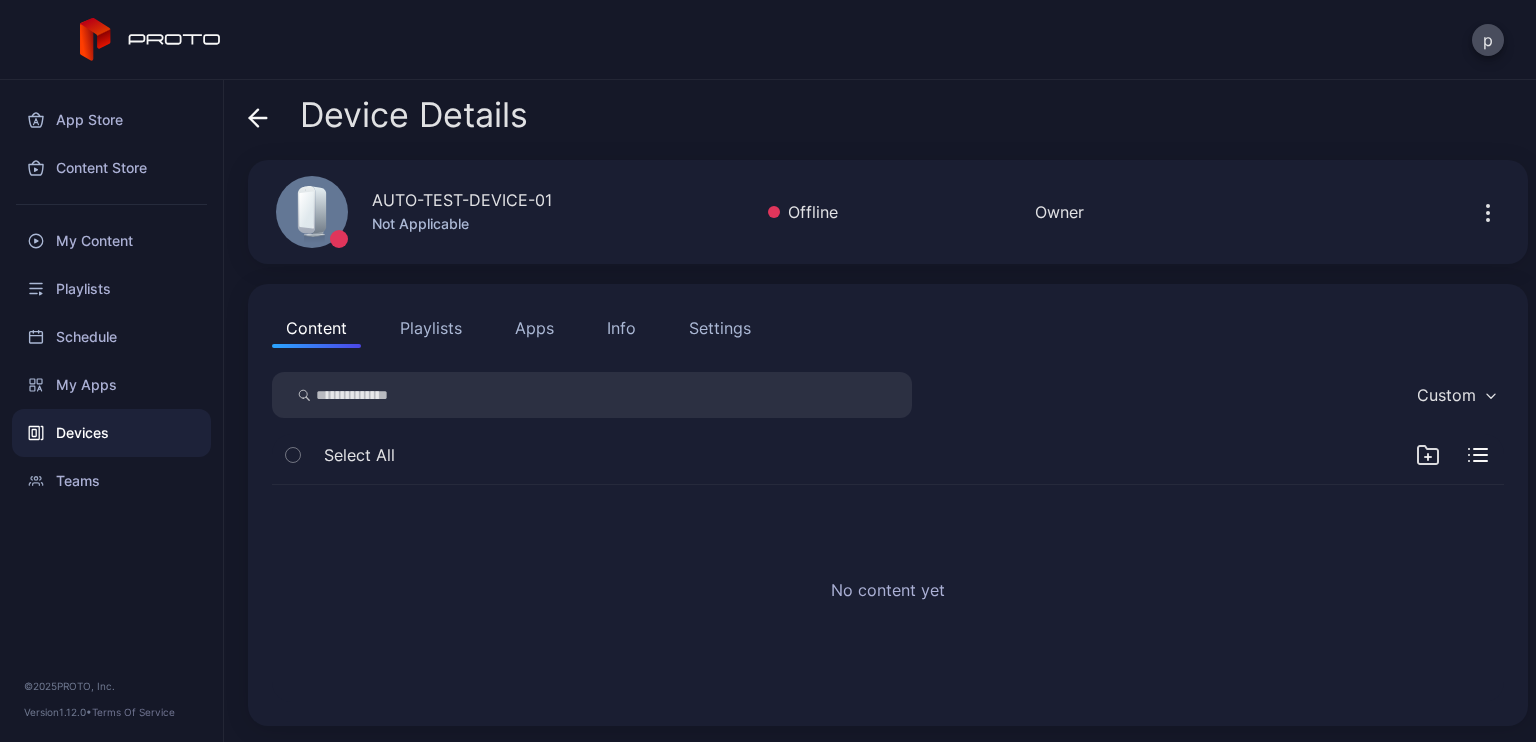 click on "Playlists" at bounding box center (431, 328) 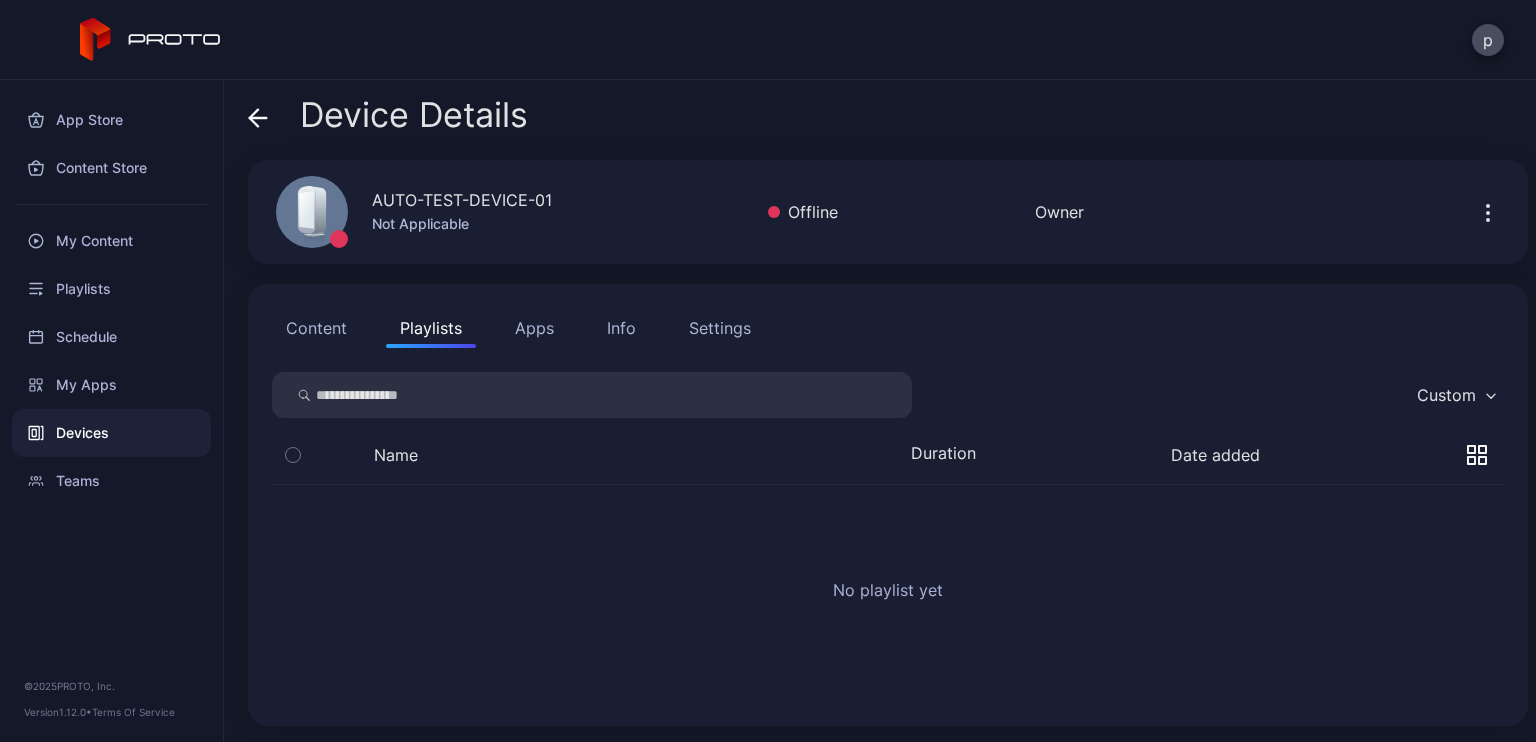 click on "Apps" at bounding box center [534, 328] 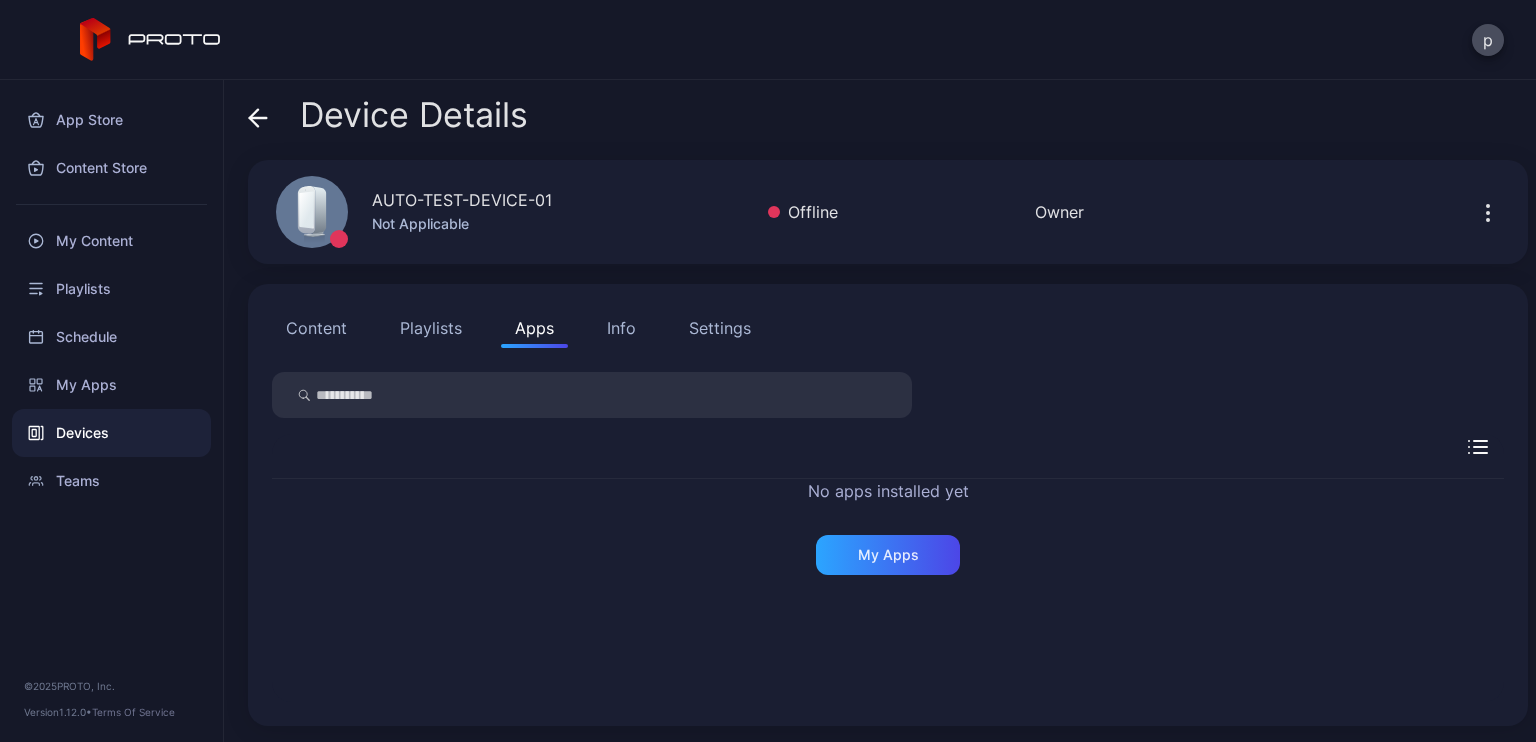click on "Info" at bounding box center [621, 328] 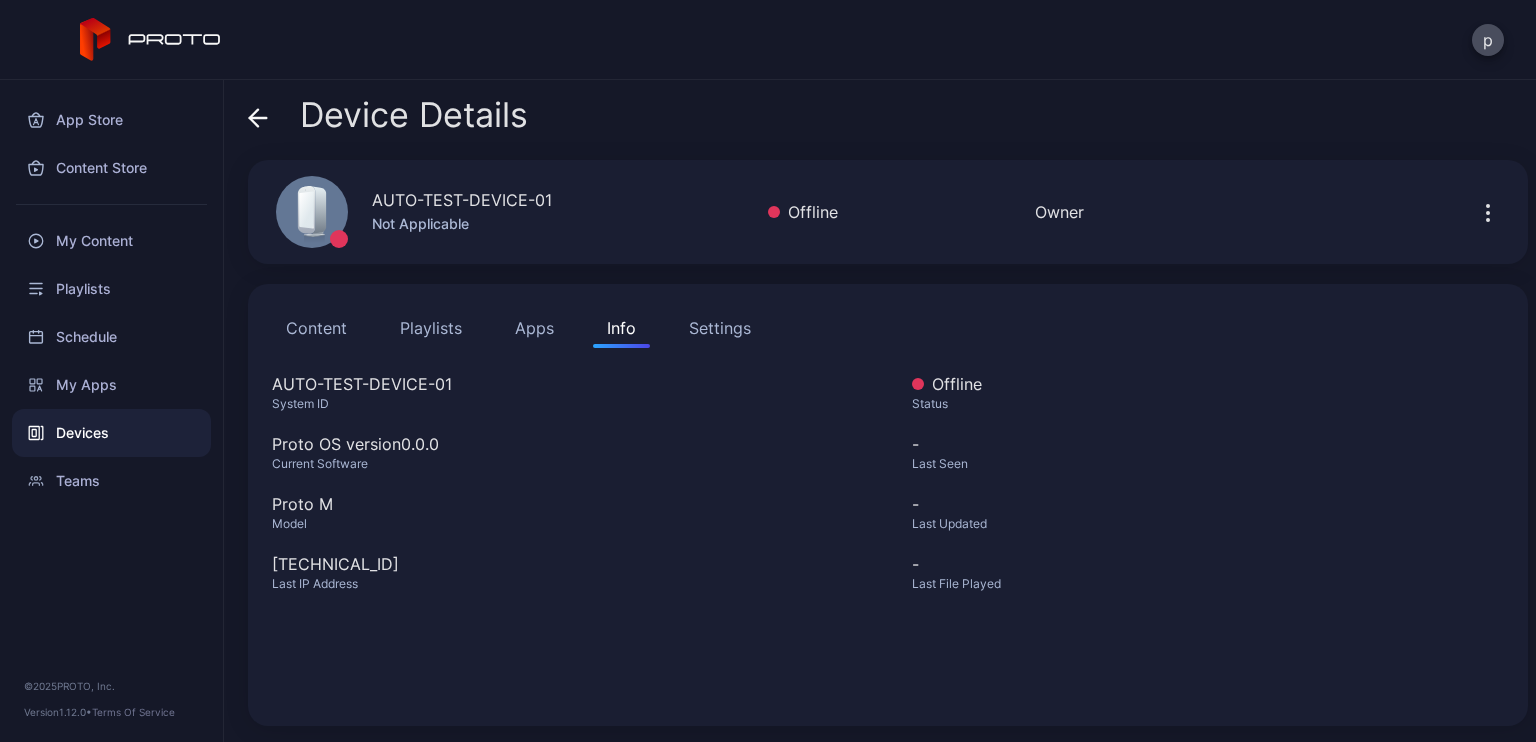 click on "Settings" at bounding box center [720, 328] 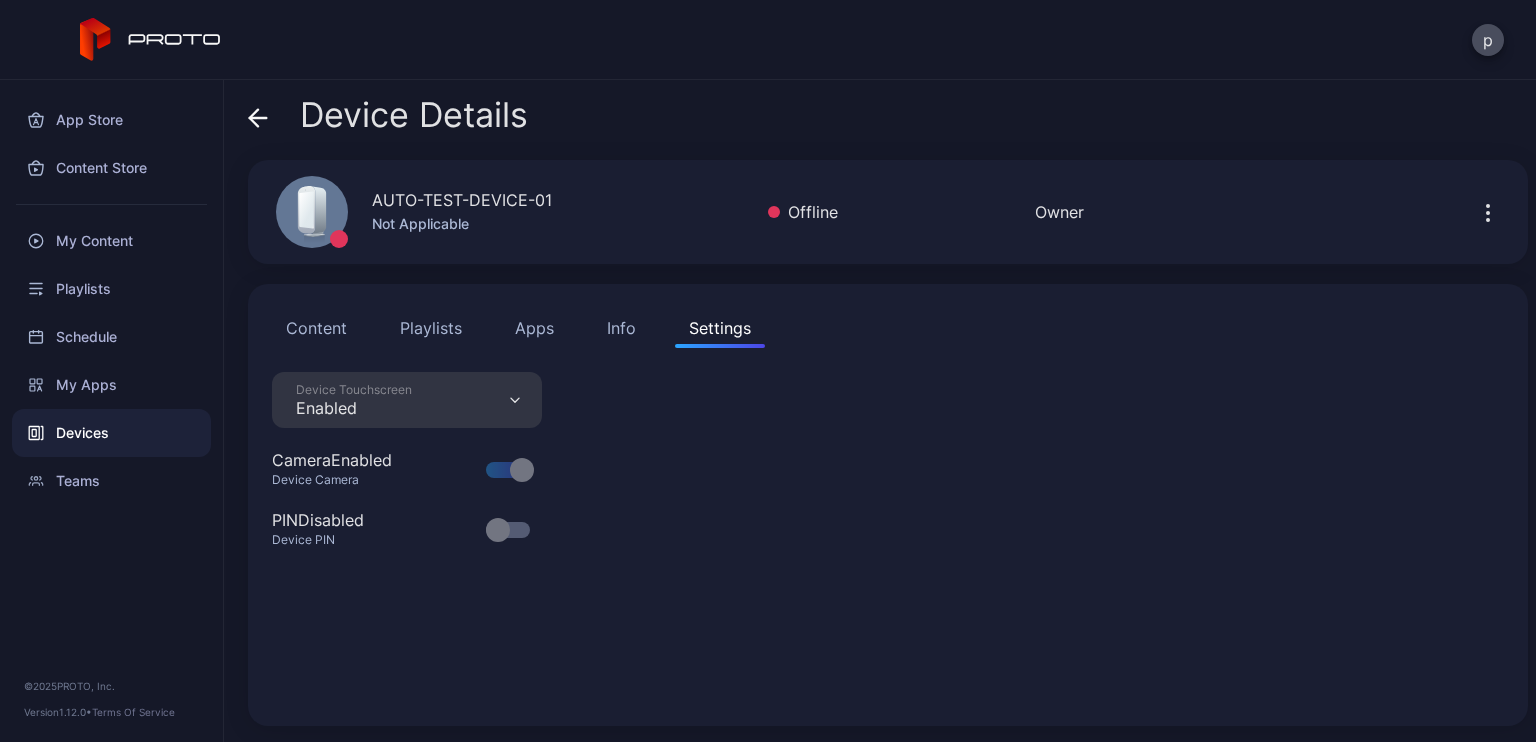 click on "Content" at bounding box center [316, 328] 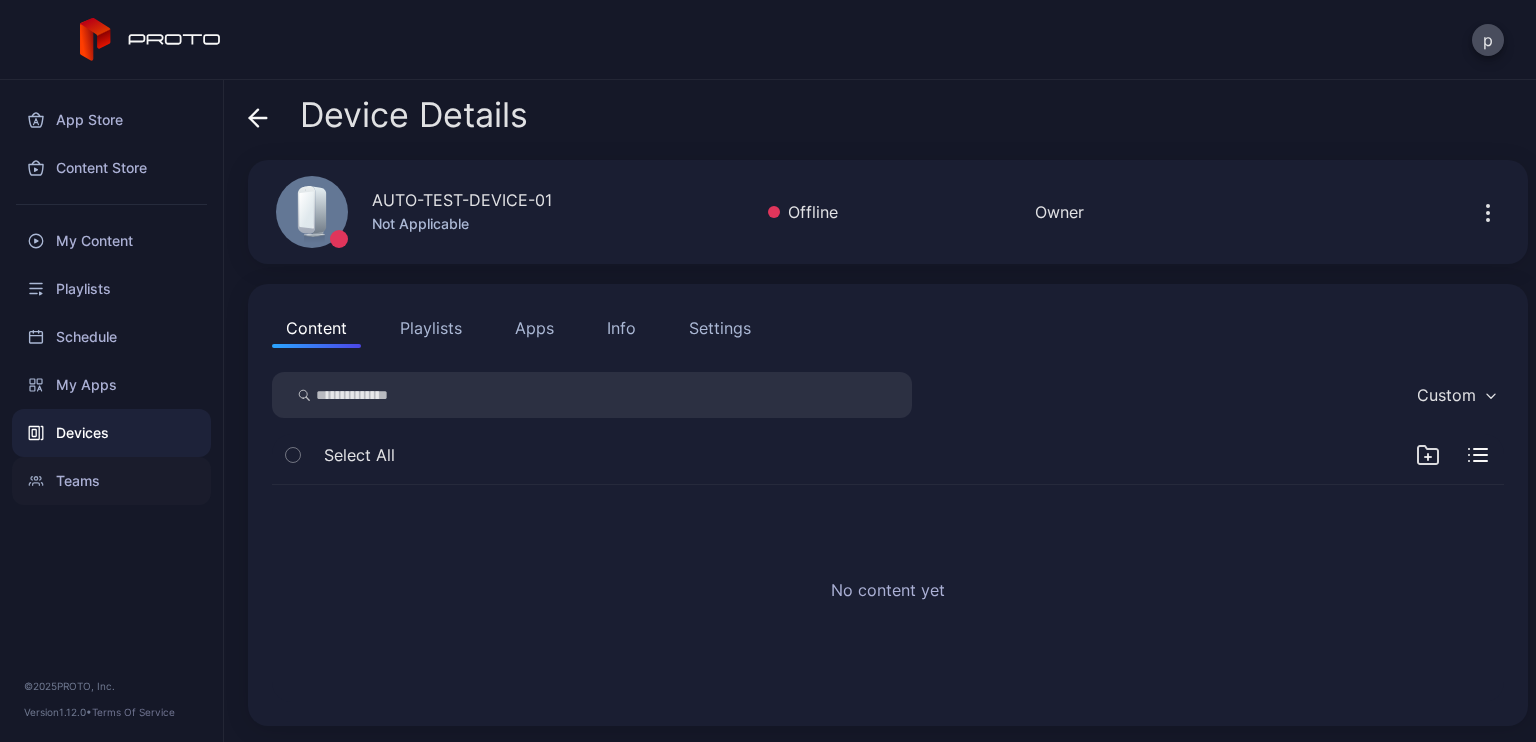 click on "Teams" at bounding box center [111, 481] 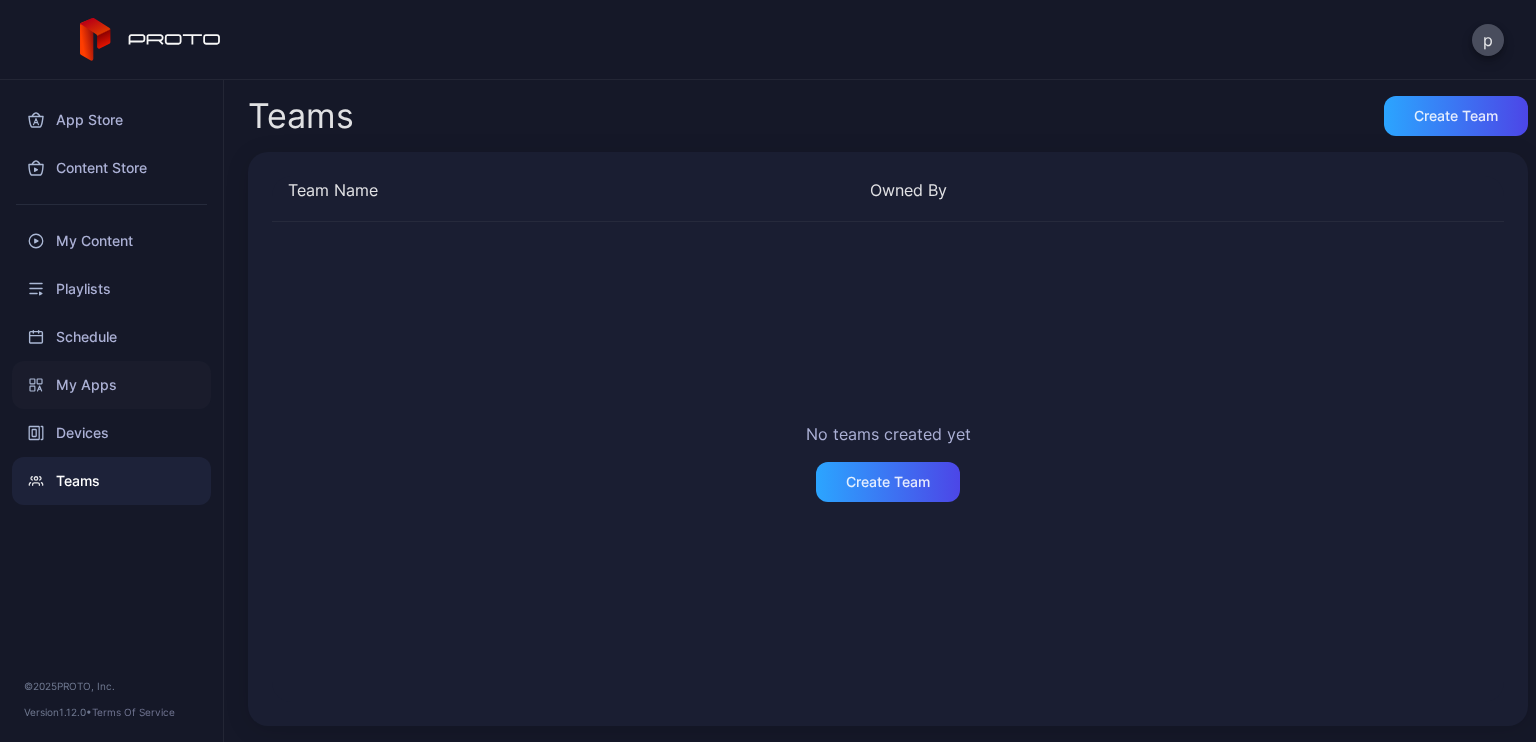 click on "My Apps" at bounding box center (111, 385) 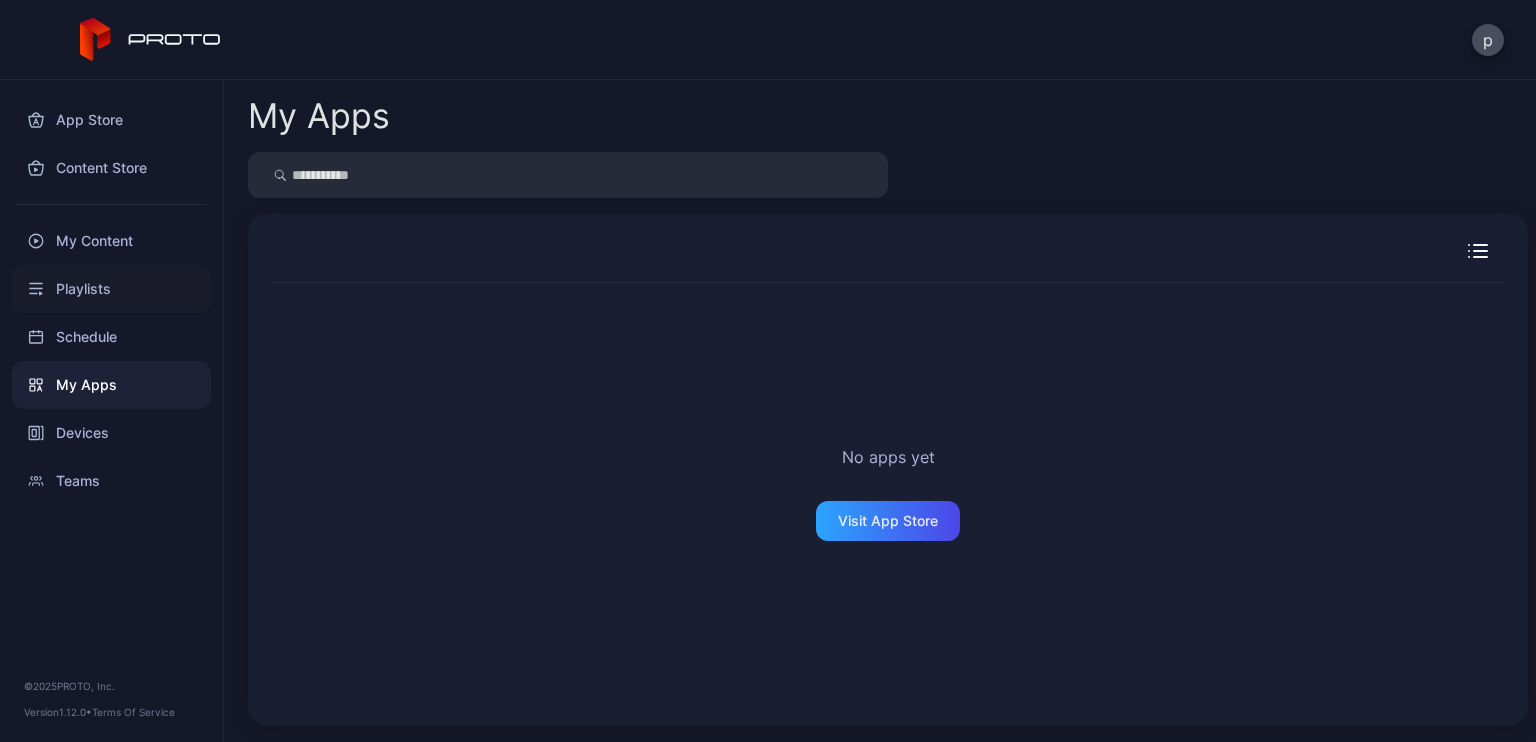 click on "Playlists" at bounding box center [111, 289] 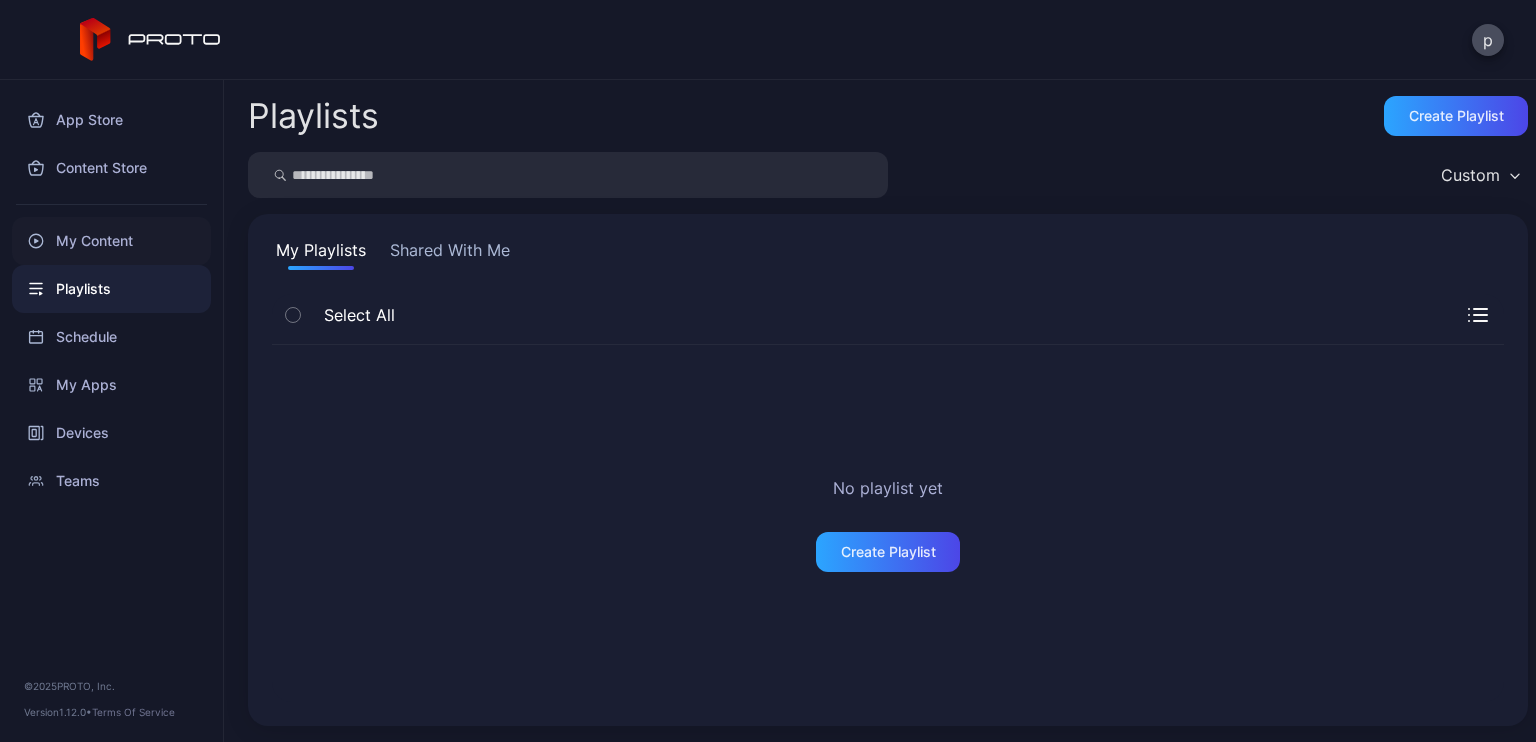 click on "My Content" at bounding box center [111, 241] 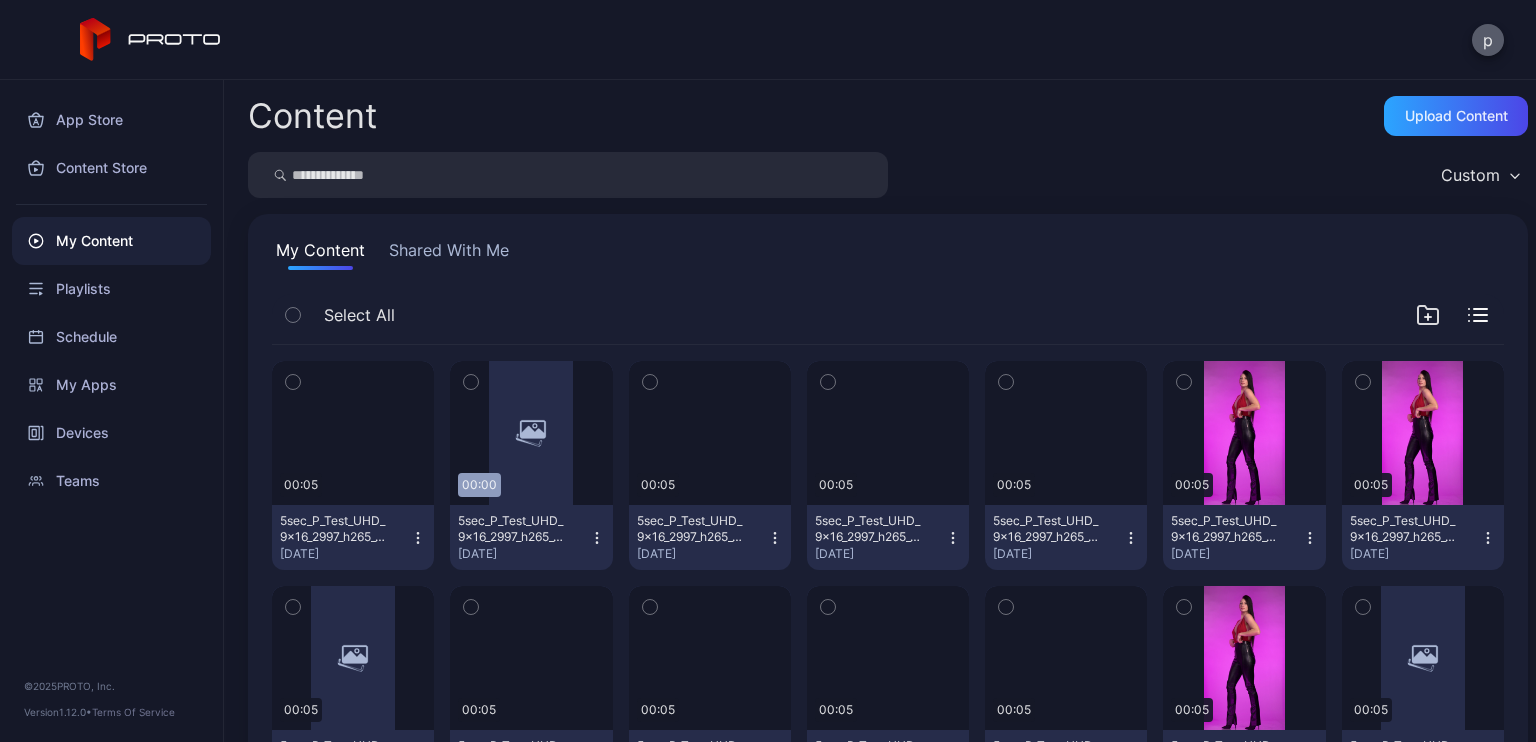 click on "p" at bounding box center [1488, 40] 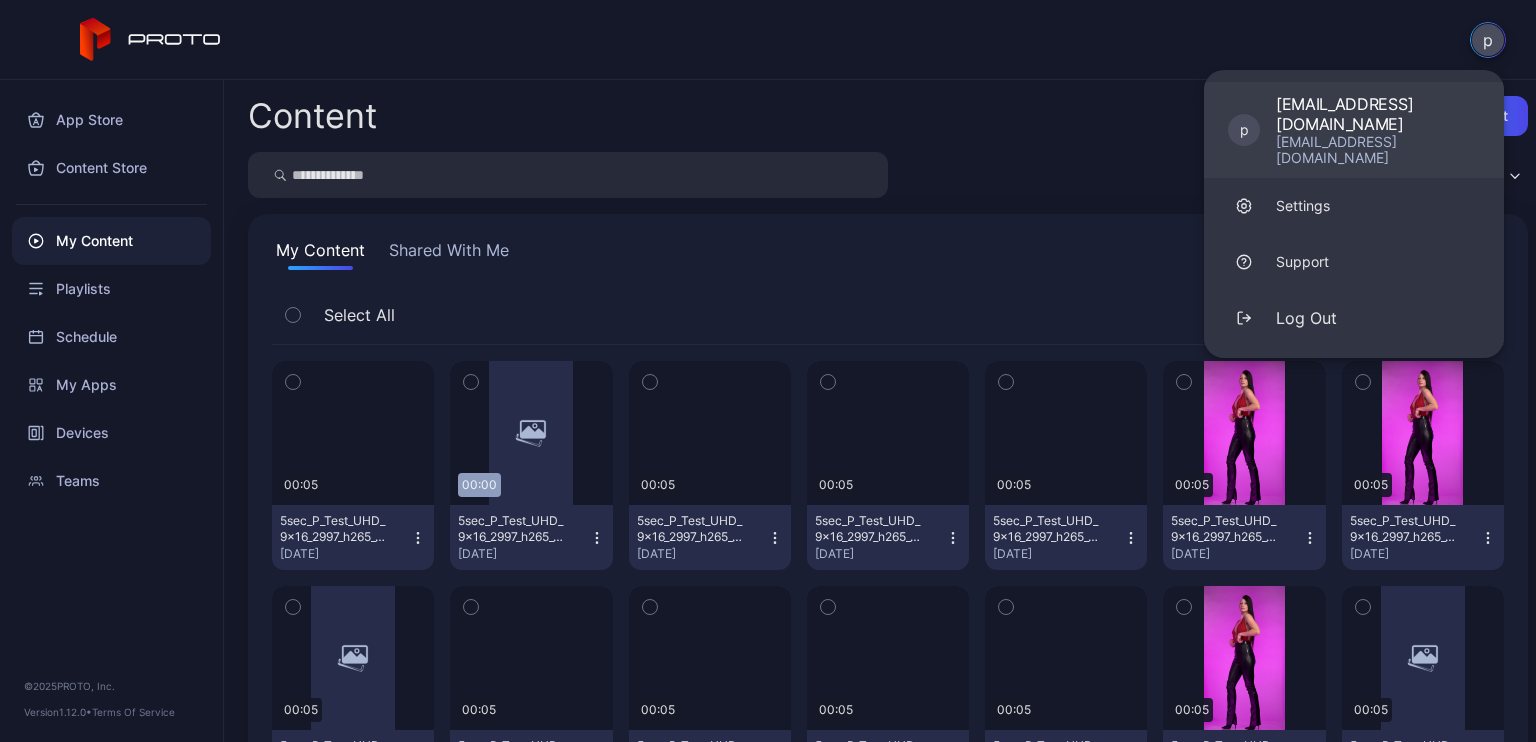 click on "[EMAIL_ADDRESS][DOMAIN_NAME]" at bounding box center (1378, 114) 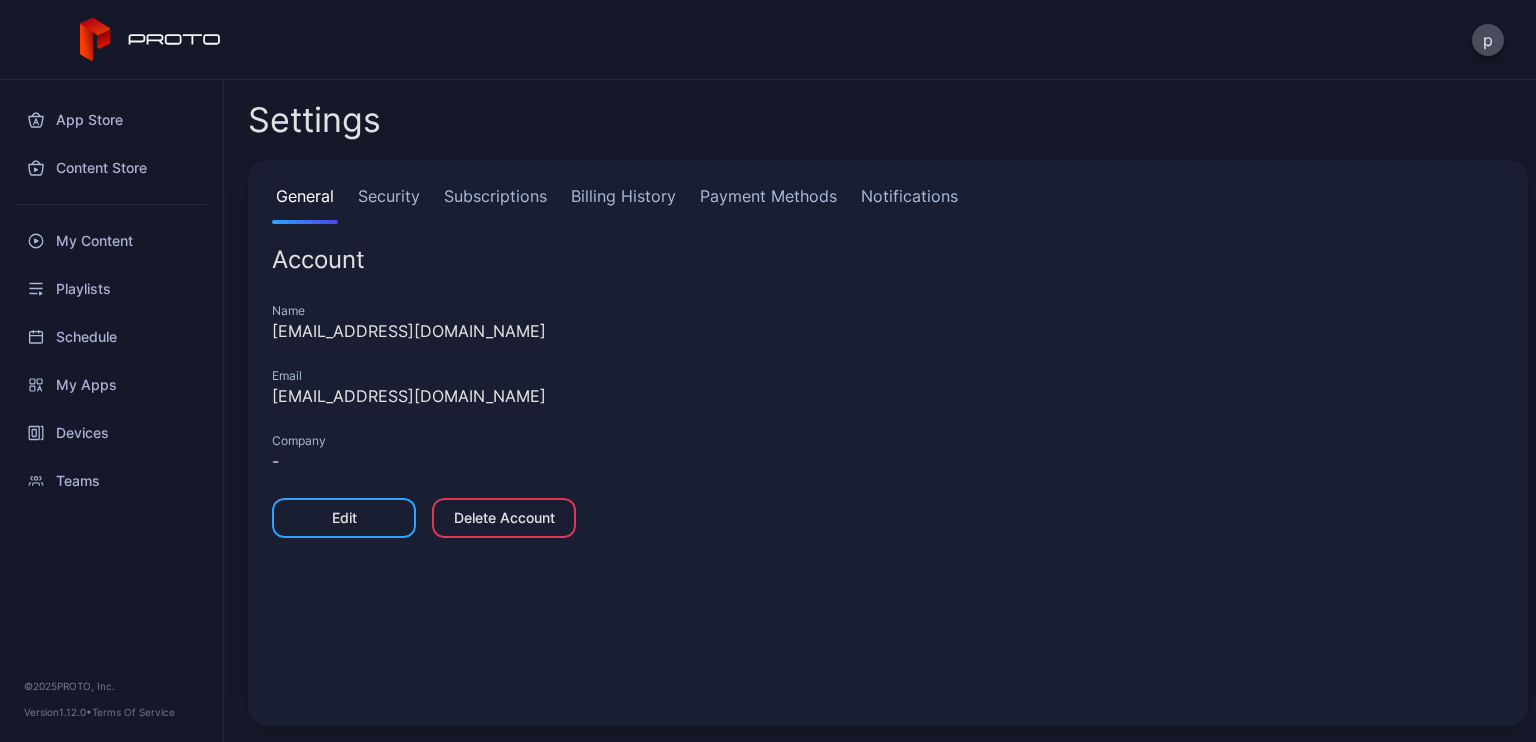 click on "Subscriptions" at bounding box center (495, 204) 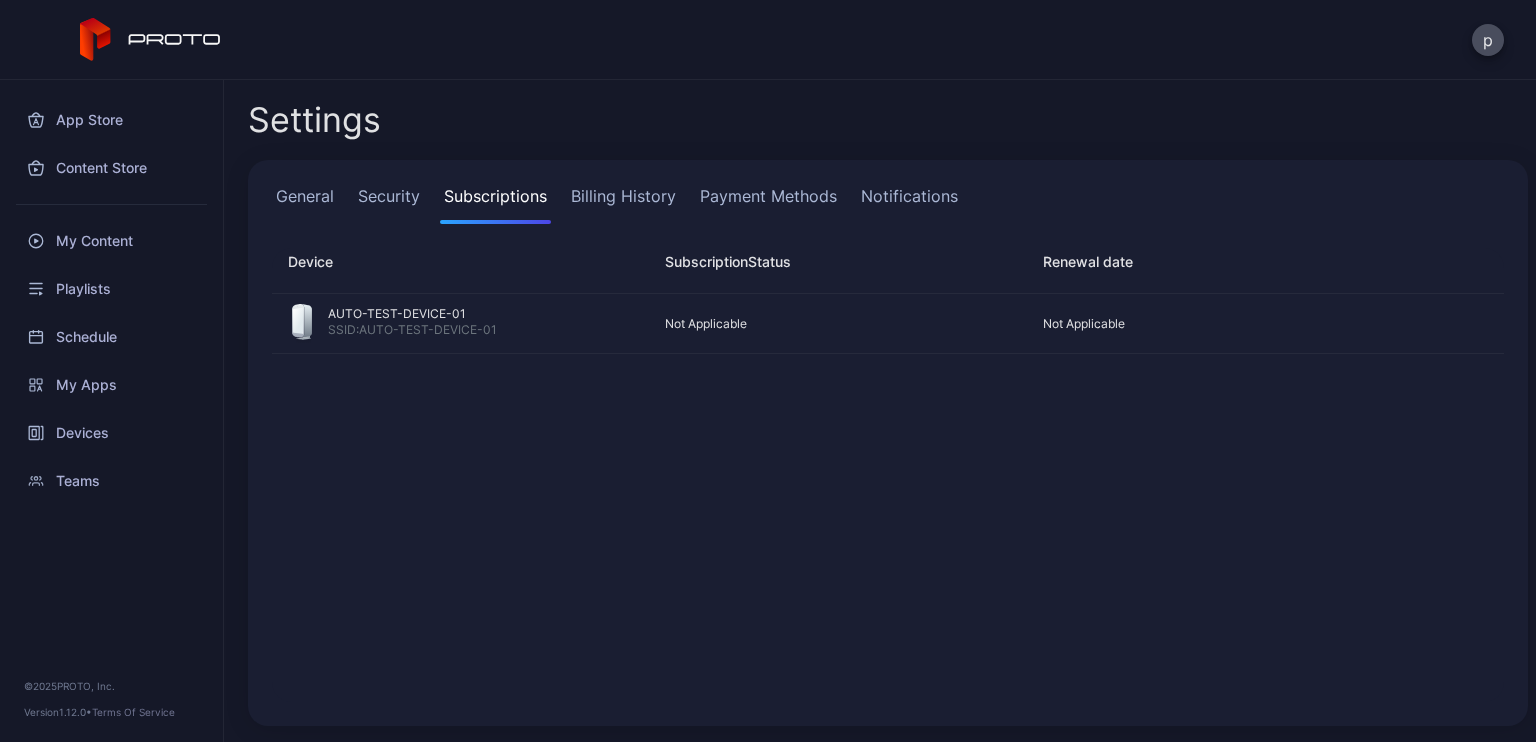 click on "Billing History" at bounding box center (623, 204) 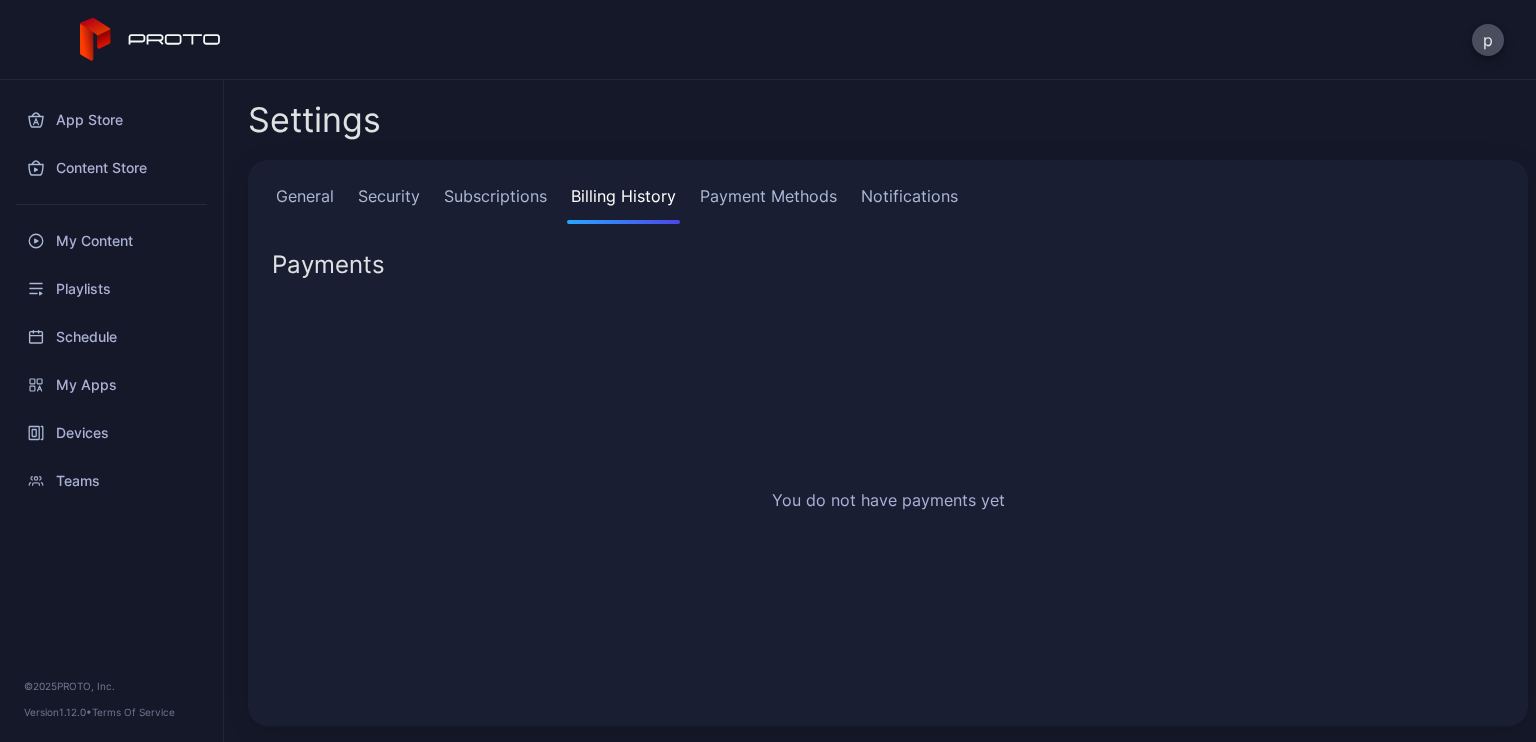 click on "Payment Methods" at bounding box center (768, 204) 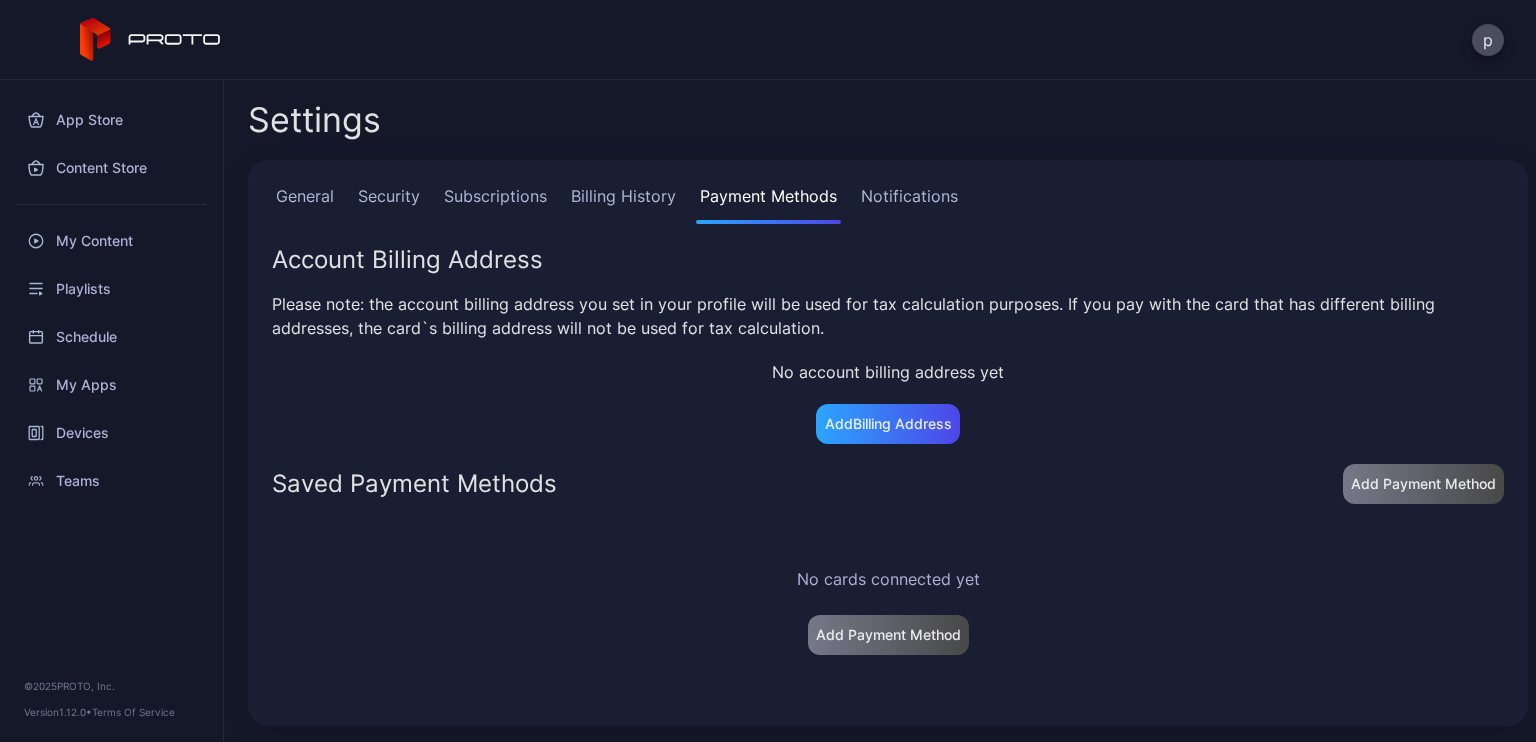 click on "Notifications" at bounding box center [909, 204] 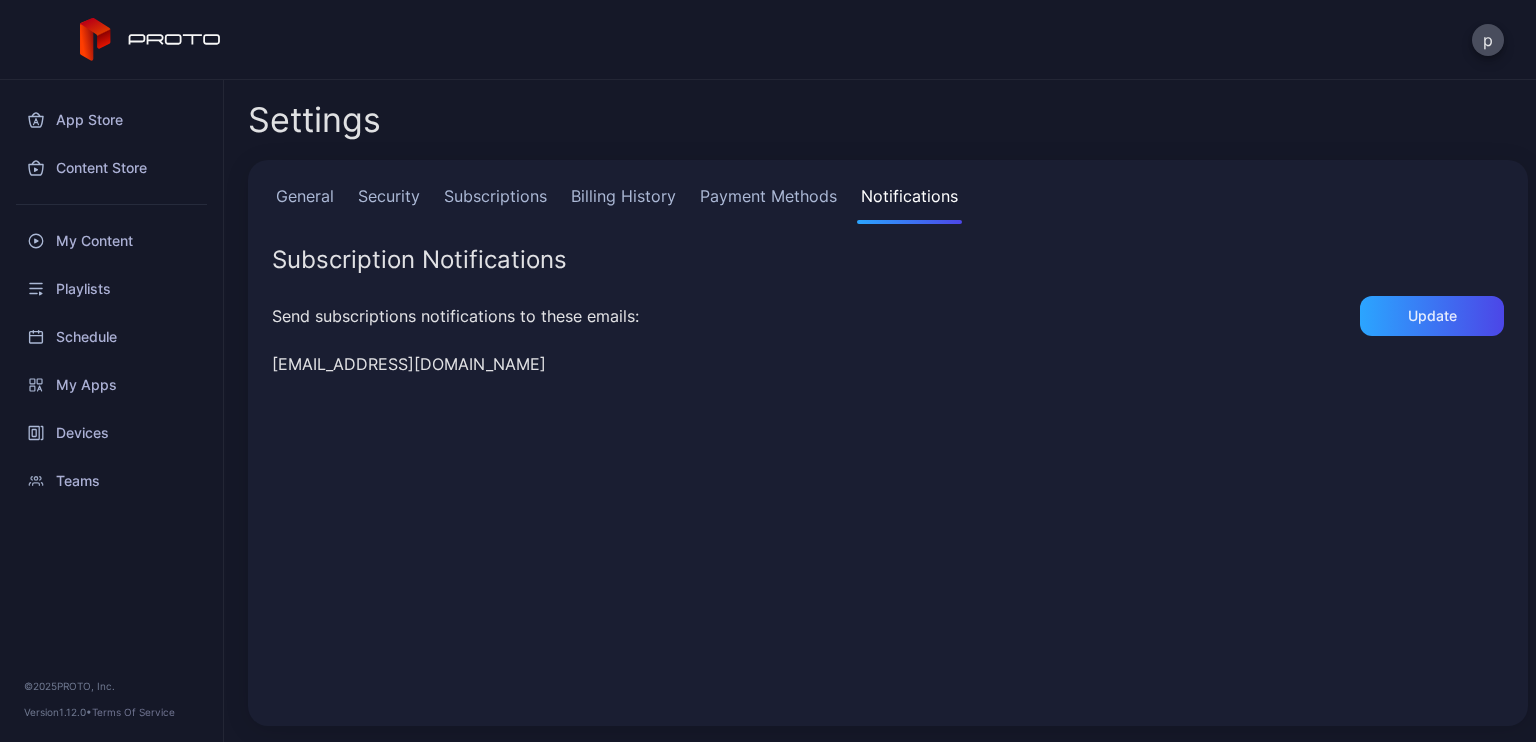 click on "Security" at bounding box center (389, 204) 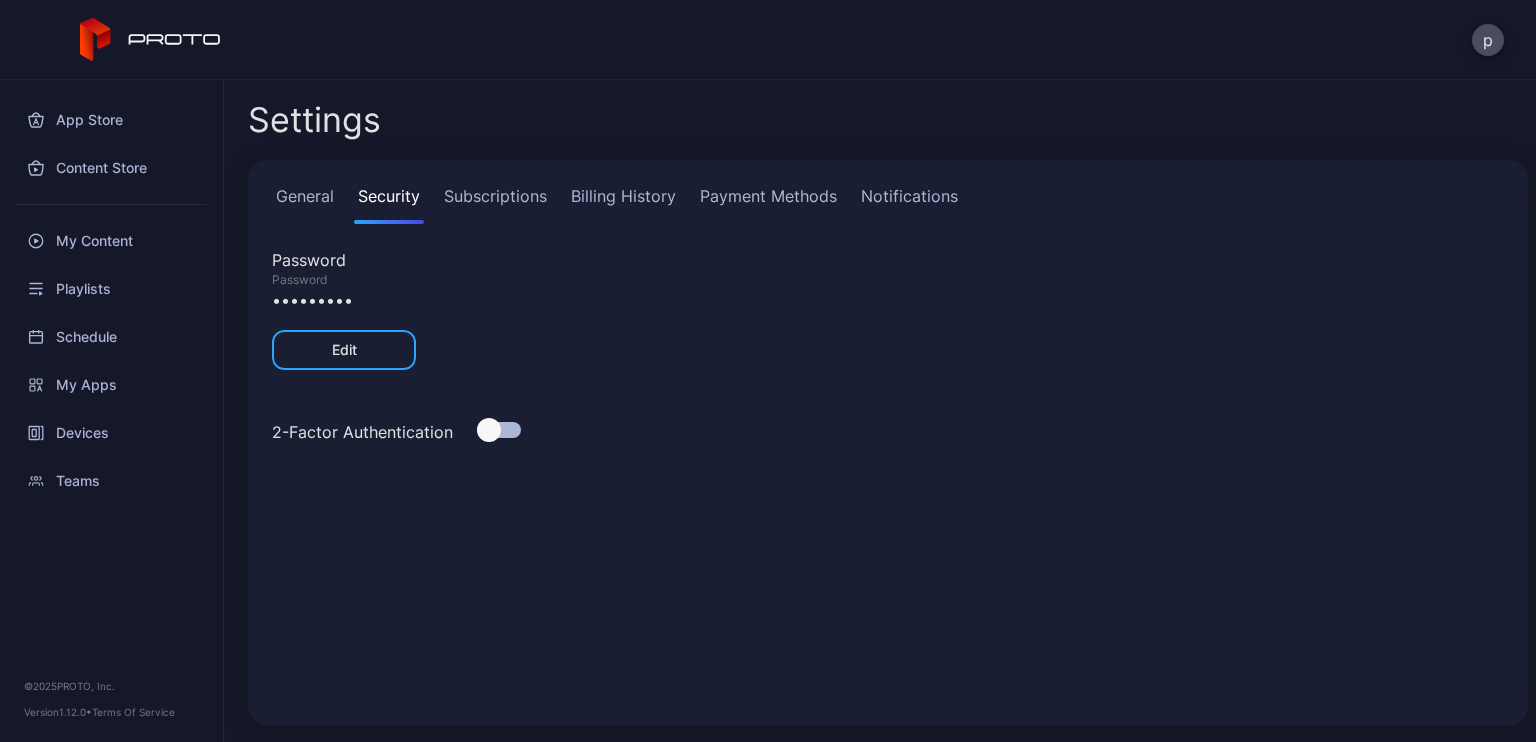 click on "General" at bounding box center [305, 204] 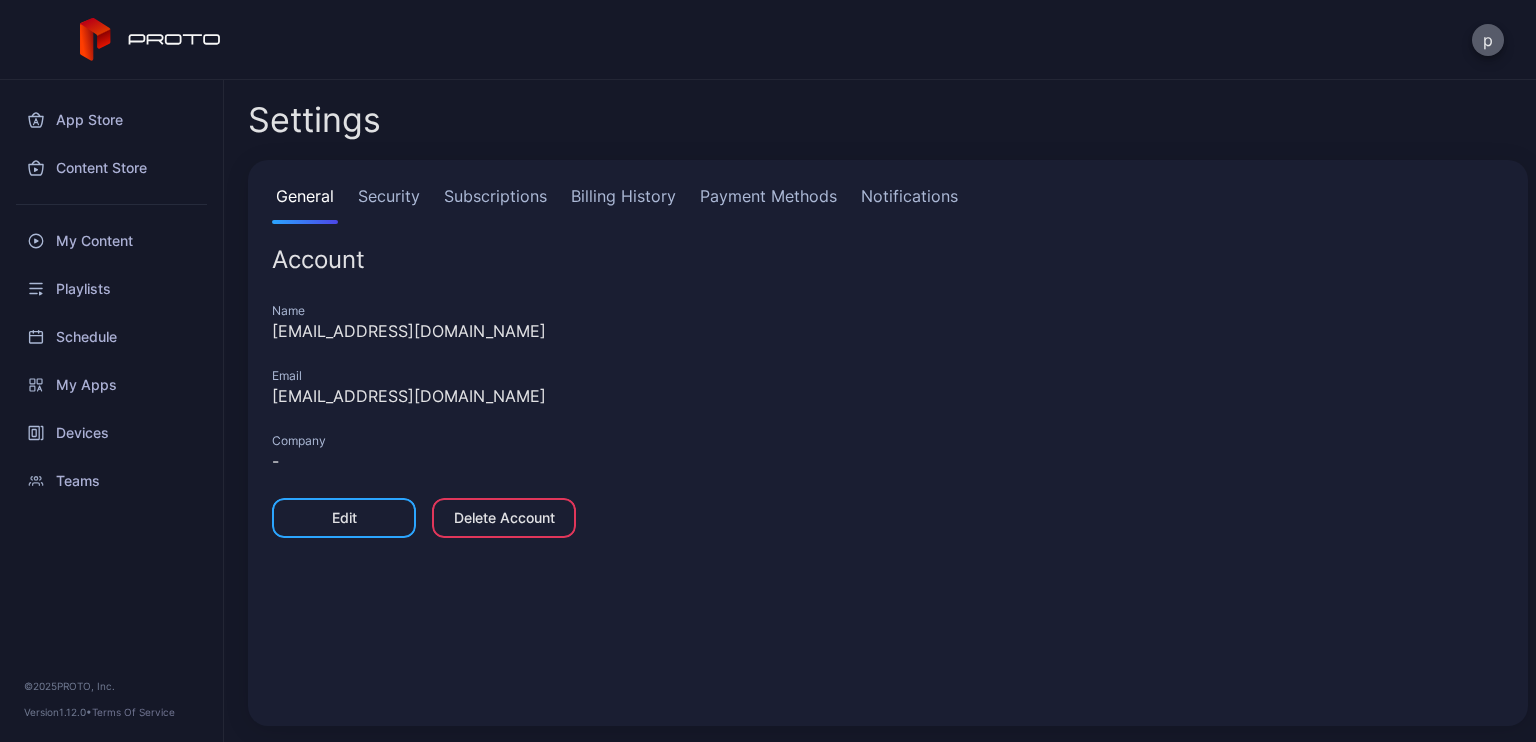 click on "p" at bounding box center (1488, 40) 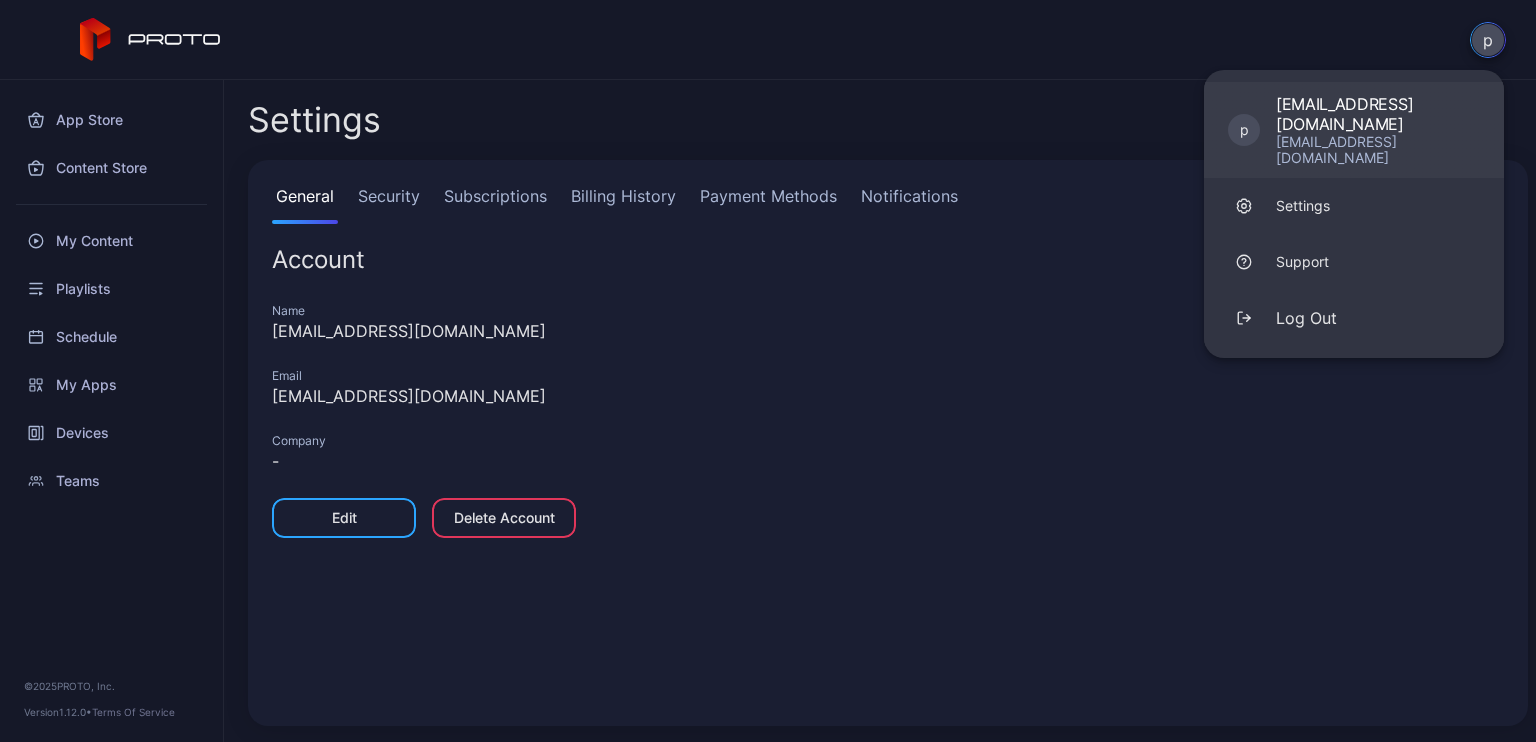 click on "[EMAIL_ADDRESS][DOMAIN_NAME]" at bounding box center (1378, 114) 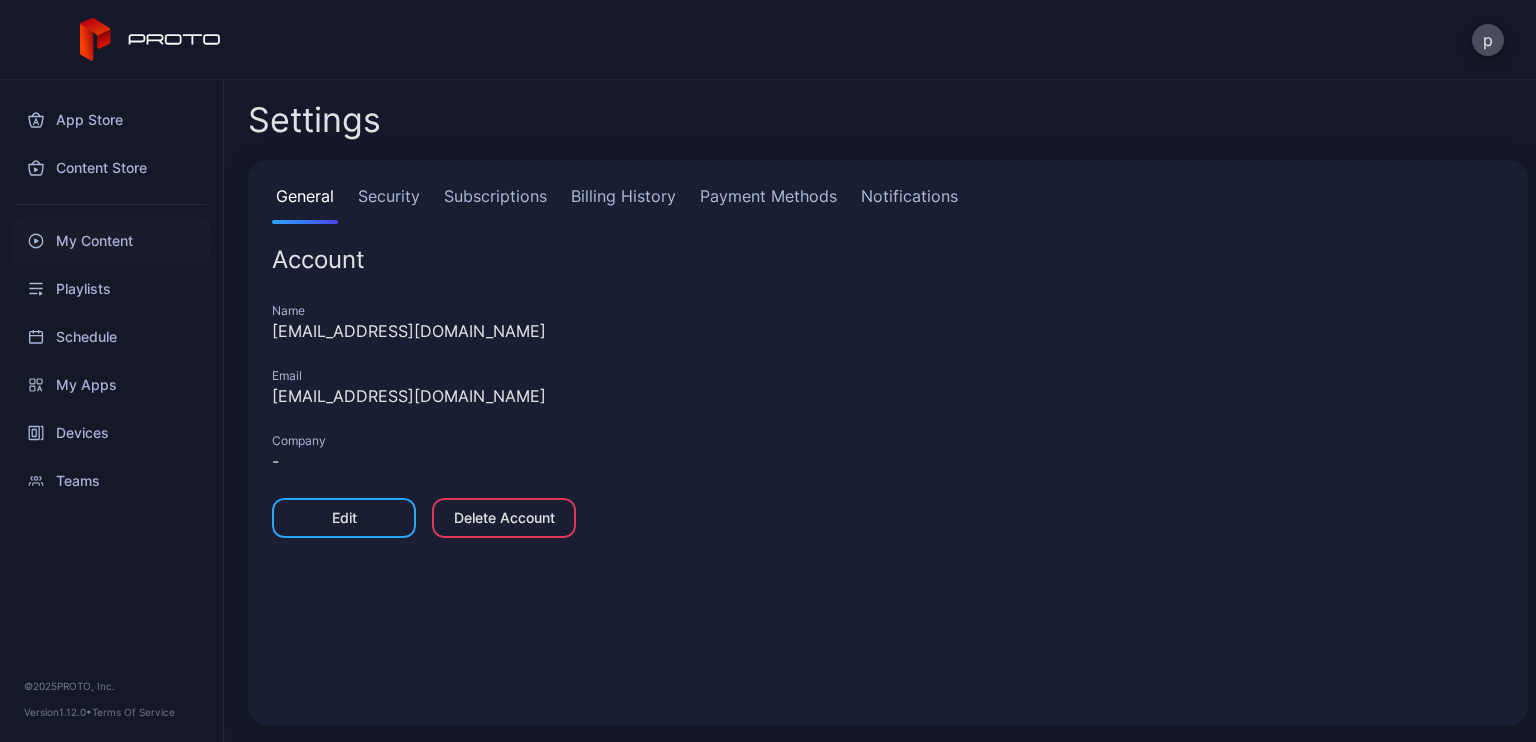 click 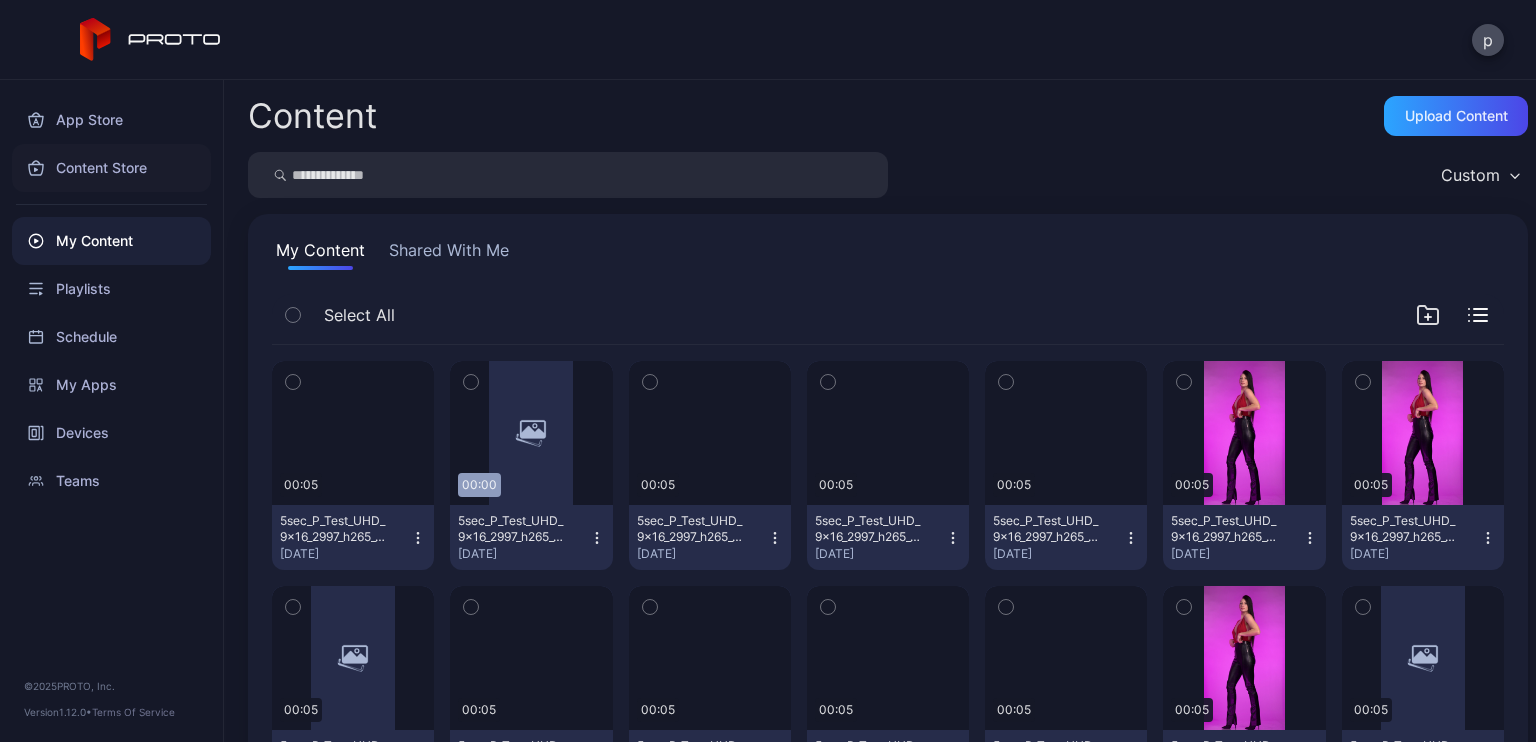 click on "Content Store" at bounding box center (111, 168) 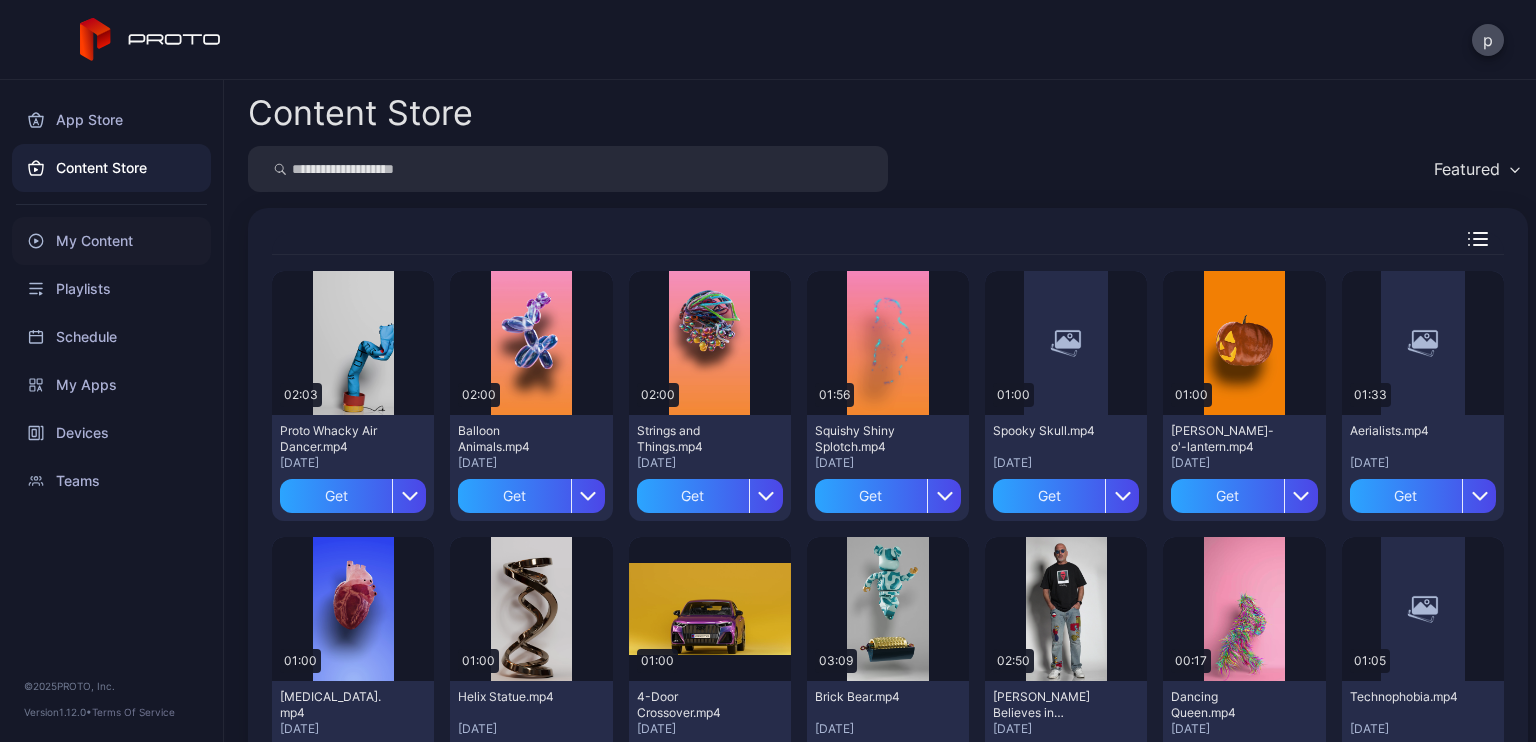 click on "My Content" at bounding box center [111, 241] 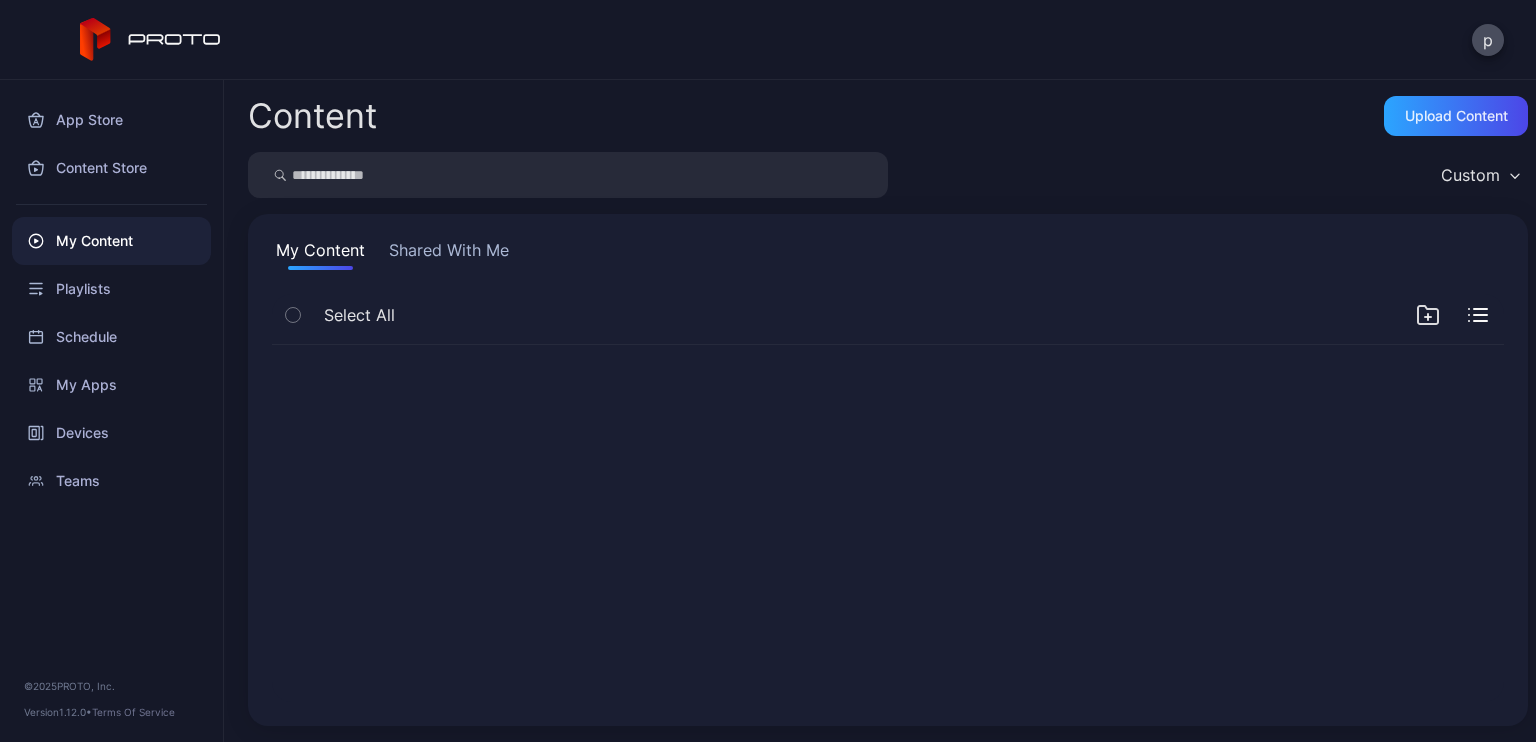click on "My Content" at bounding box center [111, 241] 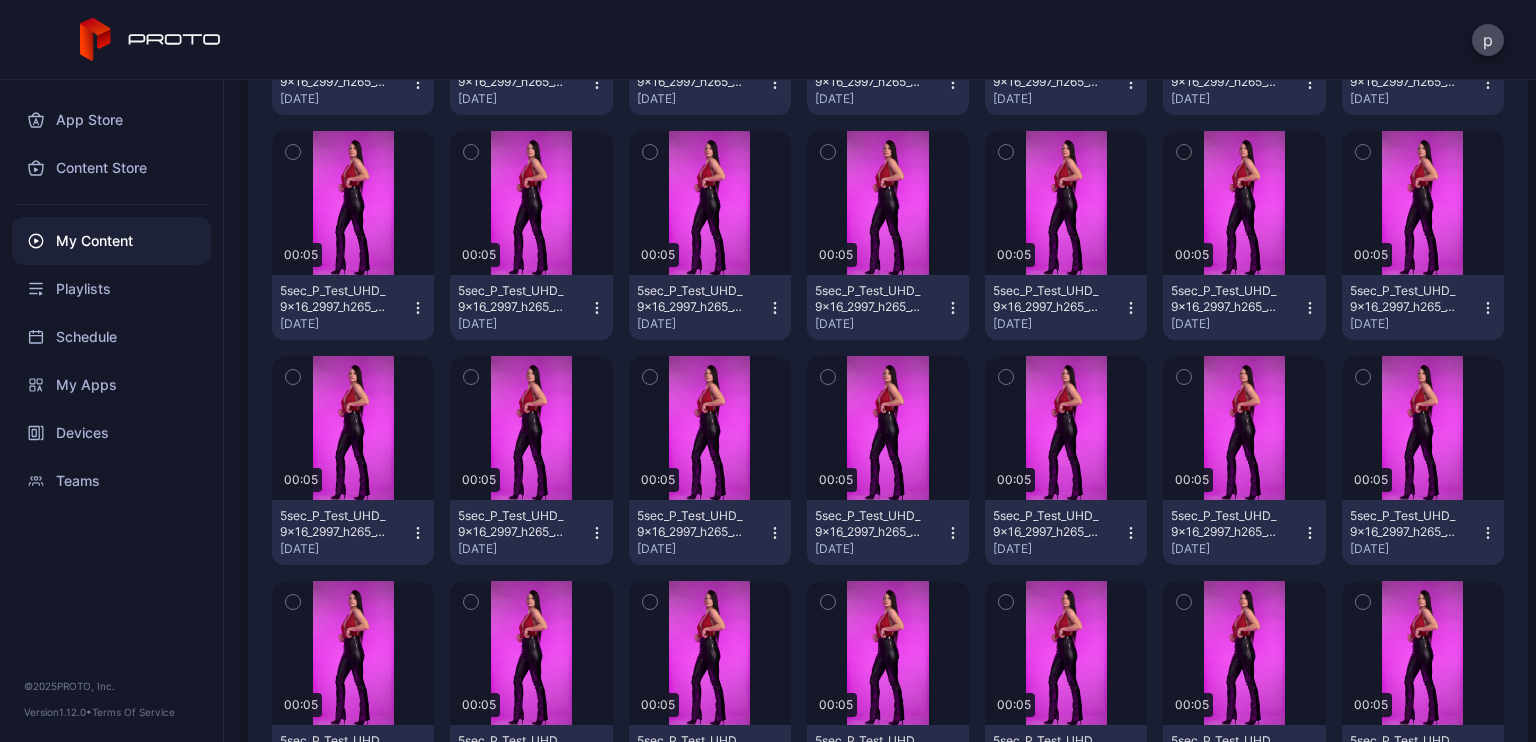 scroll, scrollTop: 3033, scrollLeft: 0, axis: vertical 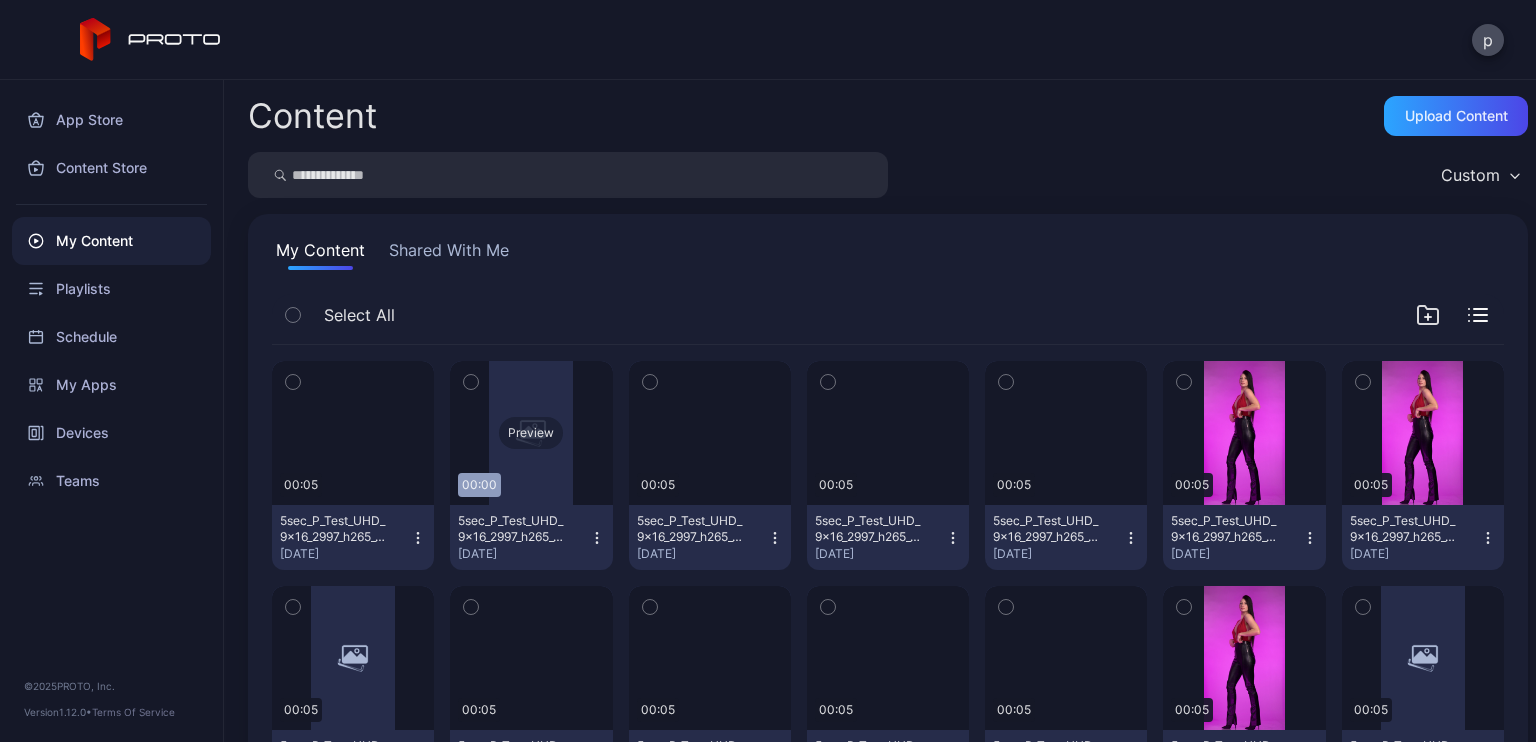 click on "Preview" at bounding box center [531, 433] 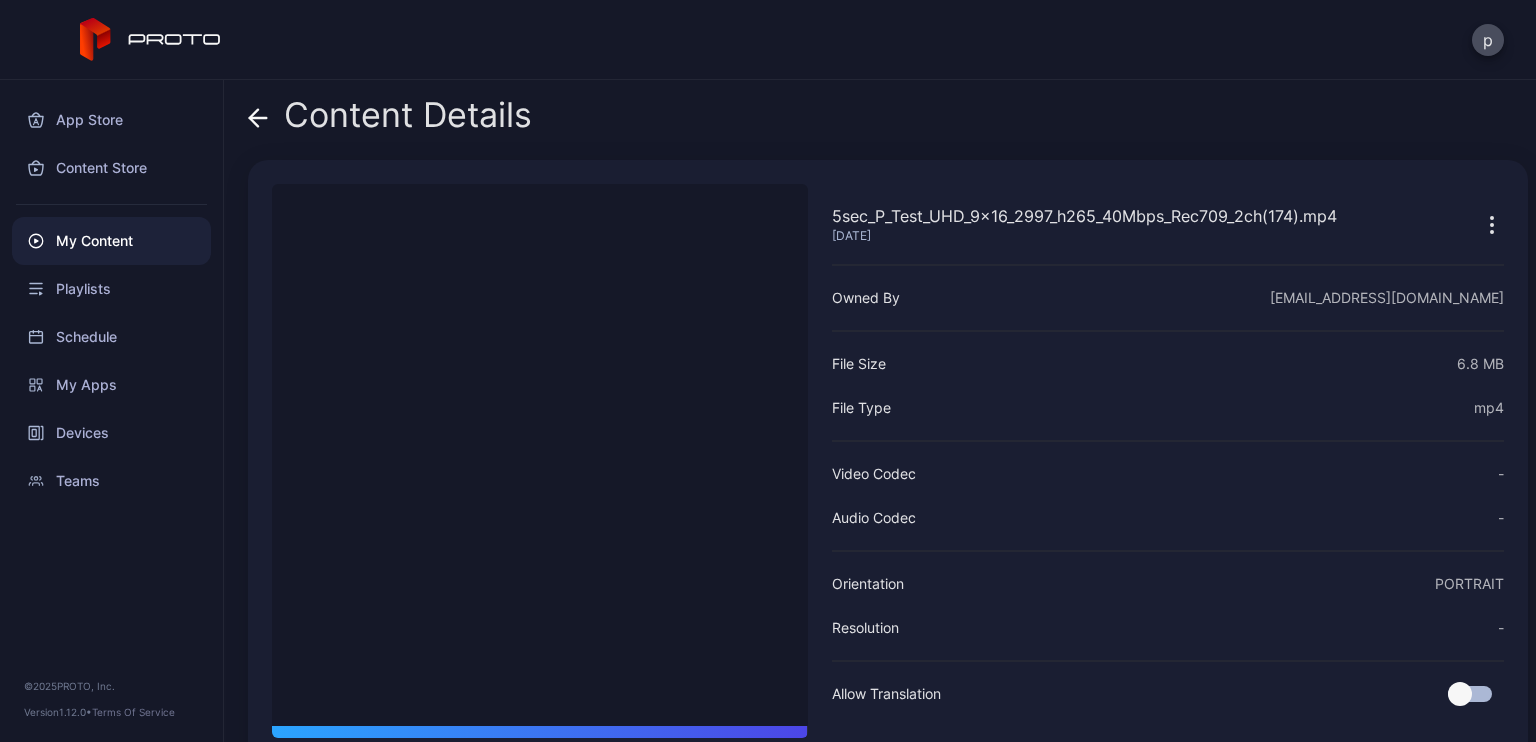 click on "Content Details" at bounding box center (390, 120) 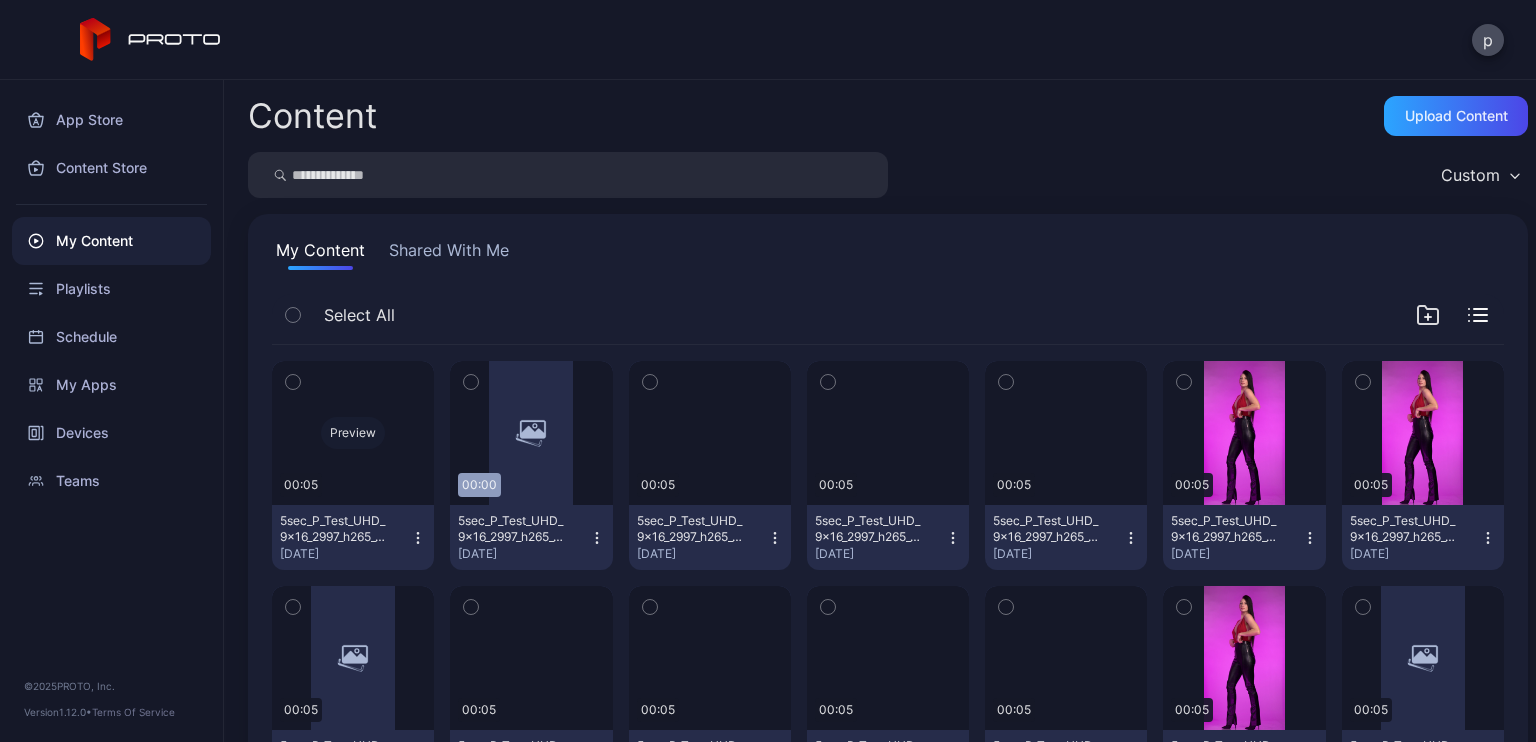 click on "Preview" at bounding box center [353, 433] 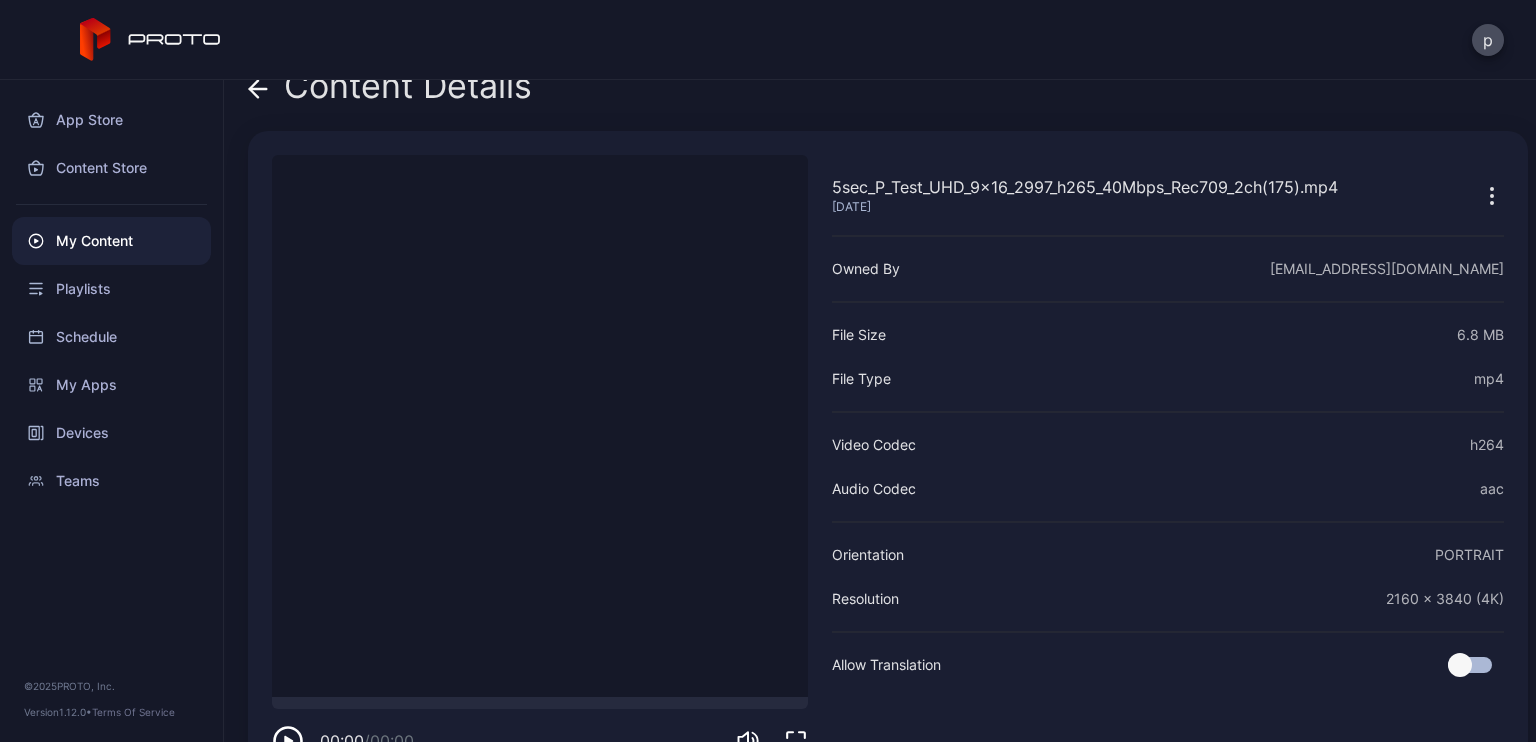 scroll, scrollTop: 0, scrollLeft: 0, axis: both 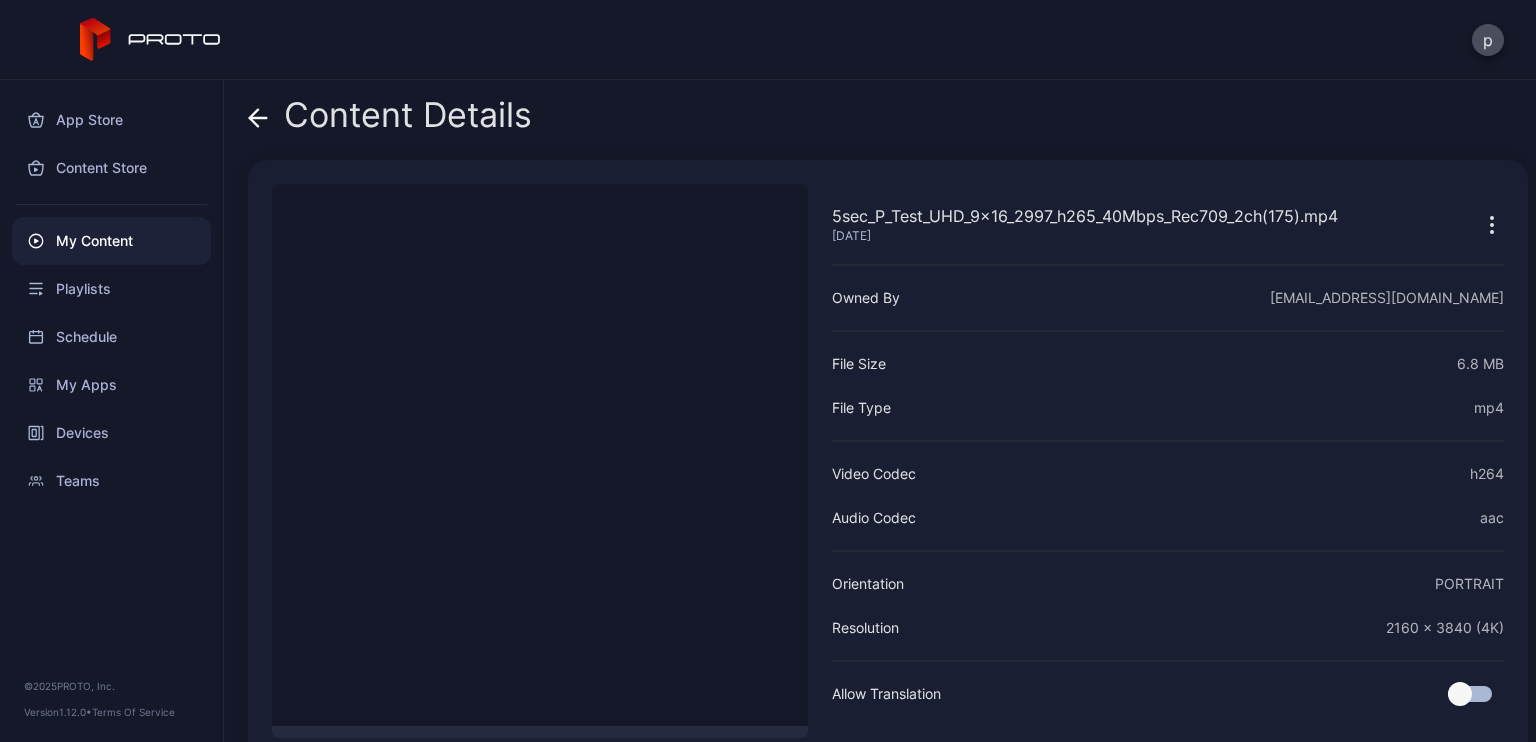 click on "Content Details" at bounding box center [390, 120] 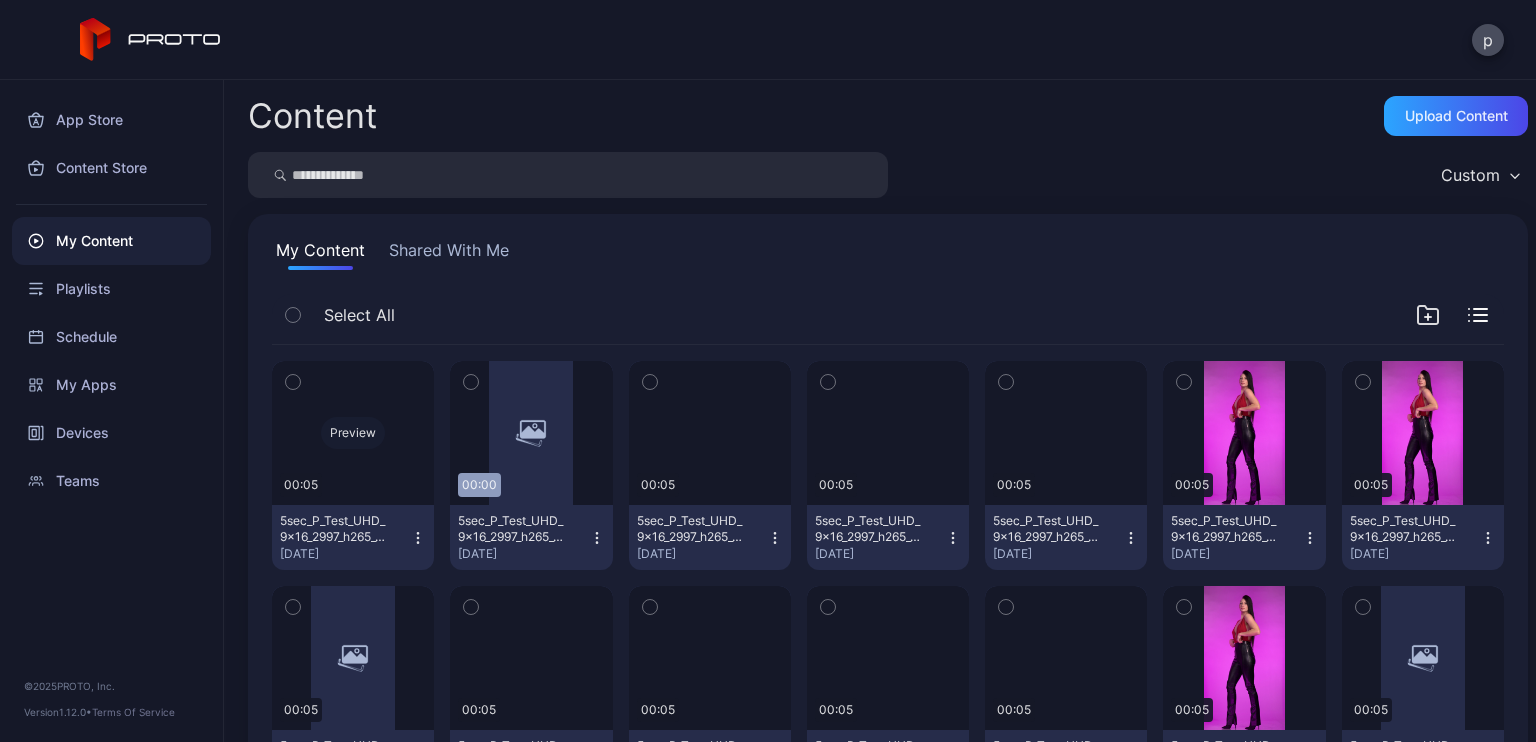 click on "Preview" at bounding box center (353, 433) 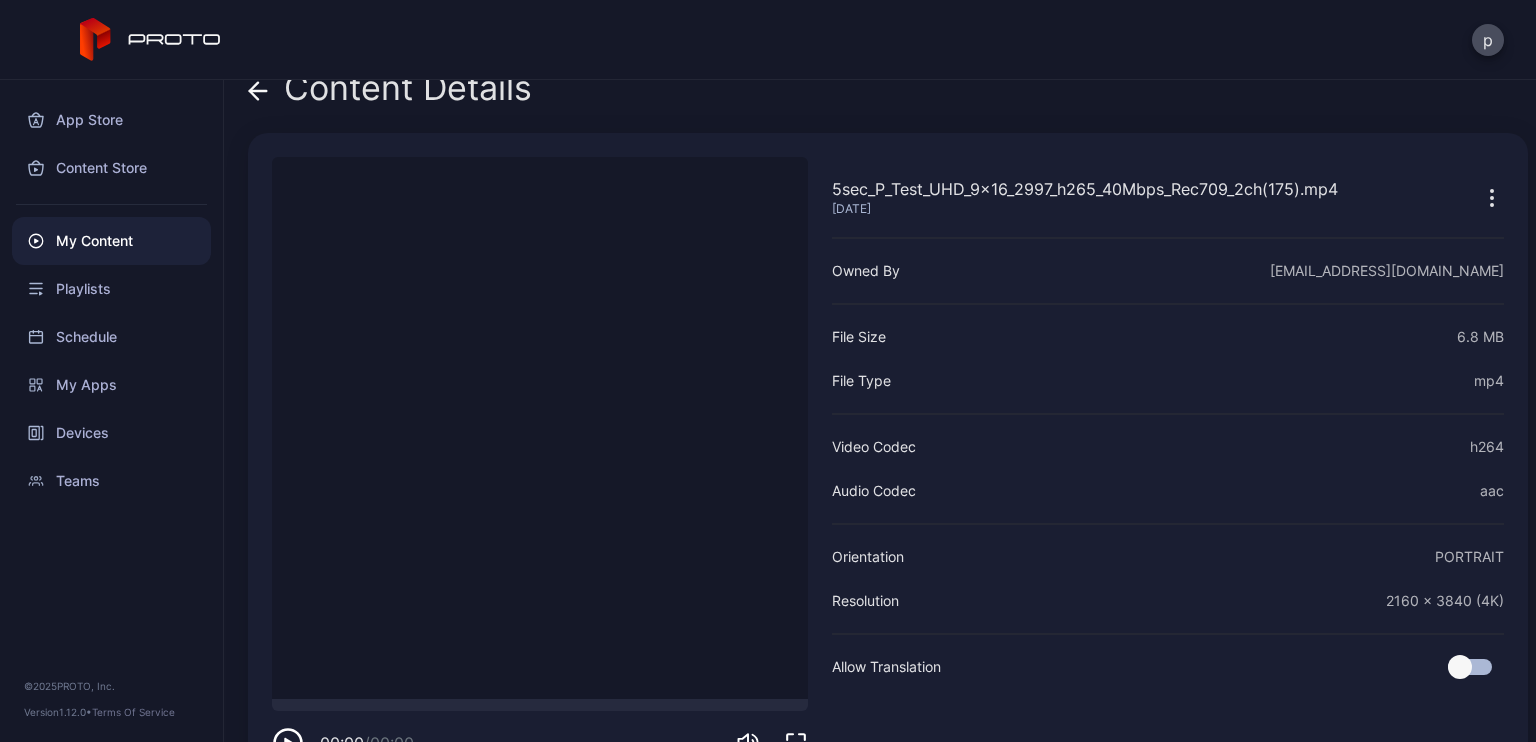 scroll, scrollTop: 0, scrollLeft: 0, axis: both 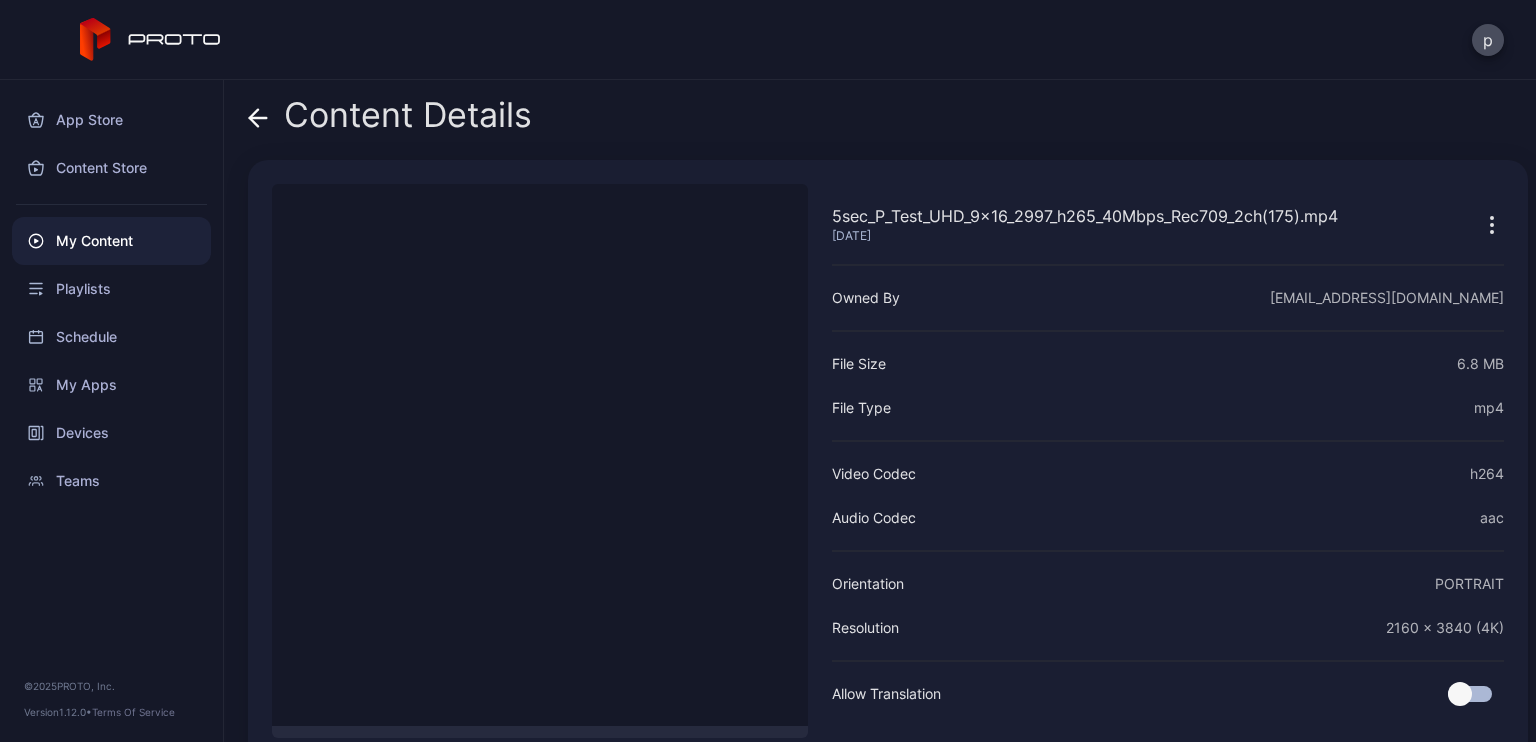 click 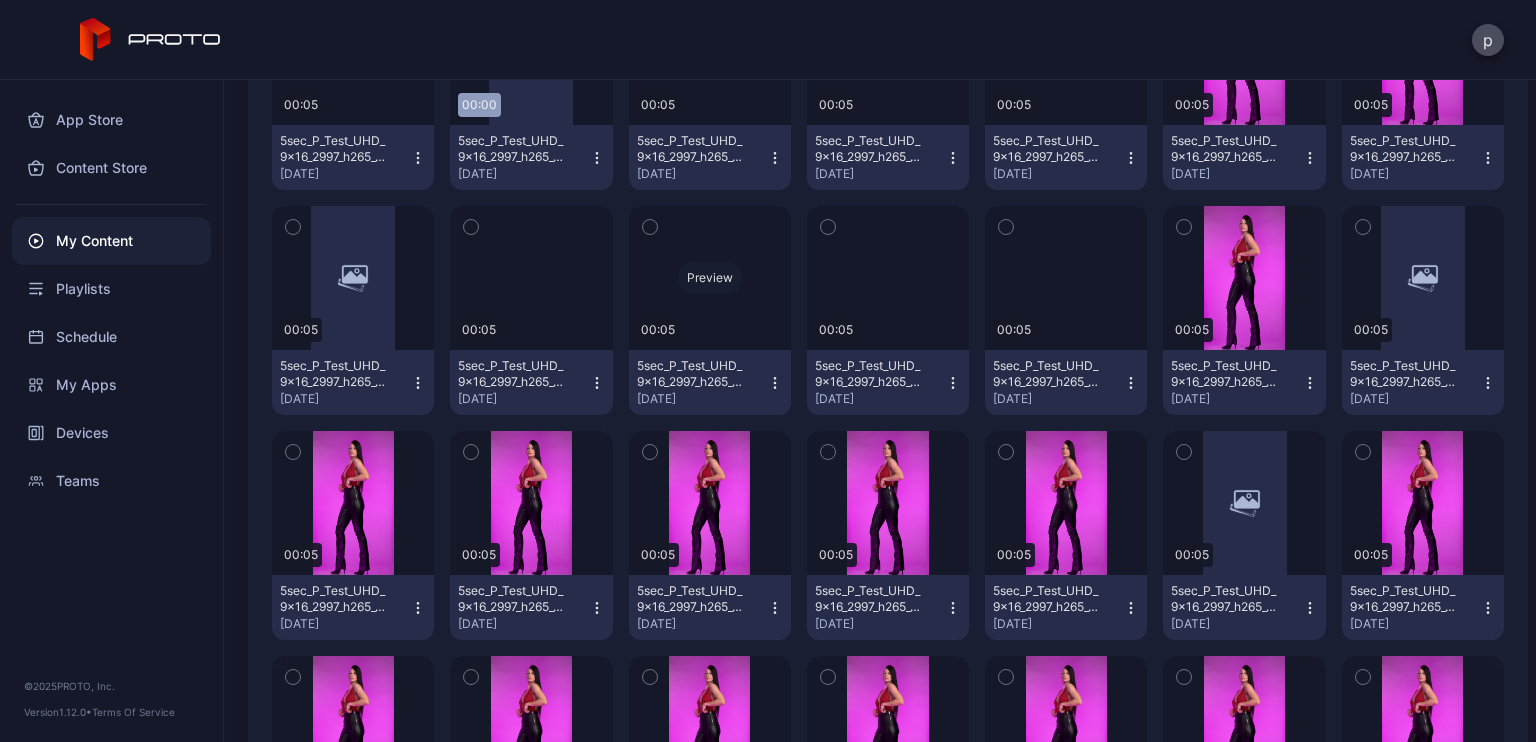 scroll, scrollTop: 400, scrollLeft: 0, axis: vertical 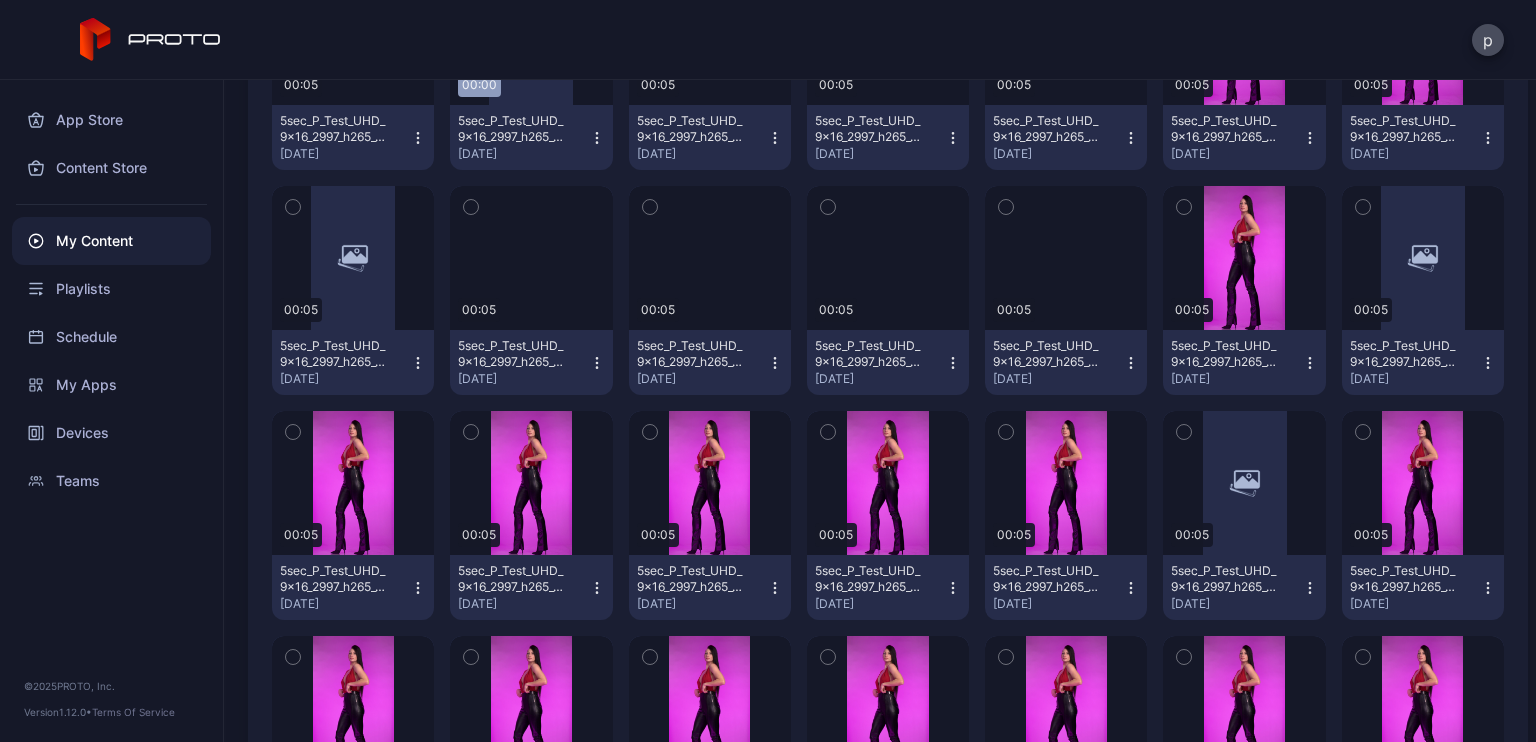 click on "Preview 00:05 5sec_P_Test_UHD_9x16_2997_h265_40Mbps_Rec709_2ch(175).mp4 [DATE] Preview 00:00 5sec_P_Test_UHD_9x16_2997_h265_40Mbps_Rec709_2ch(174).mp4 [DATE] Preview 00:05 5sec_P_Test_UHD_9x16_2997_h265_40Mbps_Rec709_2ch(172).mp4 [DATE] Preview 00:05 5sec_P_Test_UHD_9x16_2997_h265_40Mbps_Rec709_2ch(171).mp4 [DATE] Preview 00:05 5sec_P_Test_UHD_9x16_2997_h265_40Mbps_Rec709_2ch(170).mp4 [DATE] Preview 00:05 5sec_P_Test_UHD_9x16_2997_h265_40Mbps_Rec709_2ch(169).mp4 [DATE] Preview 00:05 5sec_P_Test_UHD_9x16_2997_h265_40Mbps_Rec709_2ch(168).mp4 [DATE] Preview 00:05 5sec_P_Test_UHD_9x16_2997_h265_40Mbps_Rec709_2ch(167).mp4 [DATE] Preview 00:05 5sec_P_Test_UHD_9x16_2997_h265_40Mbps_Rec709_2ch(166).mp4 [DATE] Preview 00:05 5sec_P_Test_UHD_9x16_2997_h265_40Mbps_Rec709_2ch(165).mp4 [DATE] Preview 00:05 5sec_P_Test_UHD_9x16_2997_h265_40Mbps_Rec709_2ch(164).mp4 [DATE] Preview 00:05 5sec_P_Test_UHD_9x16_2997_h265_40Mbps_Rec709_2ch(163).mp4 [DATE]" at bounding box center [888, 2878] 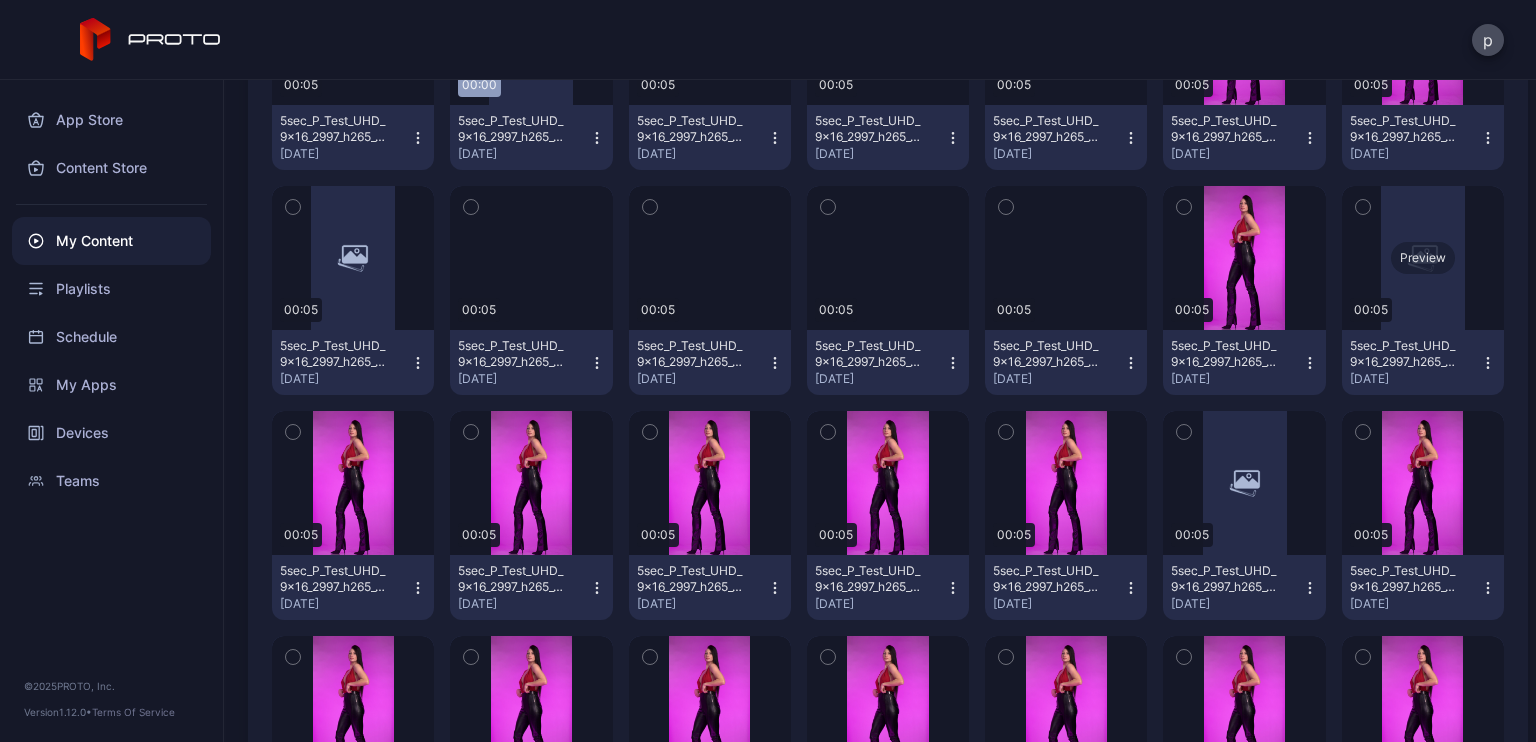 click on "Preview" at bounding box center (1423, 258) 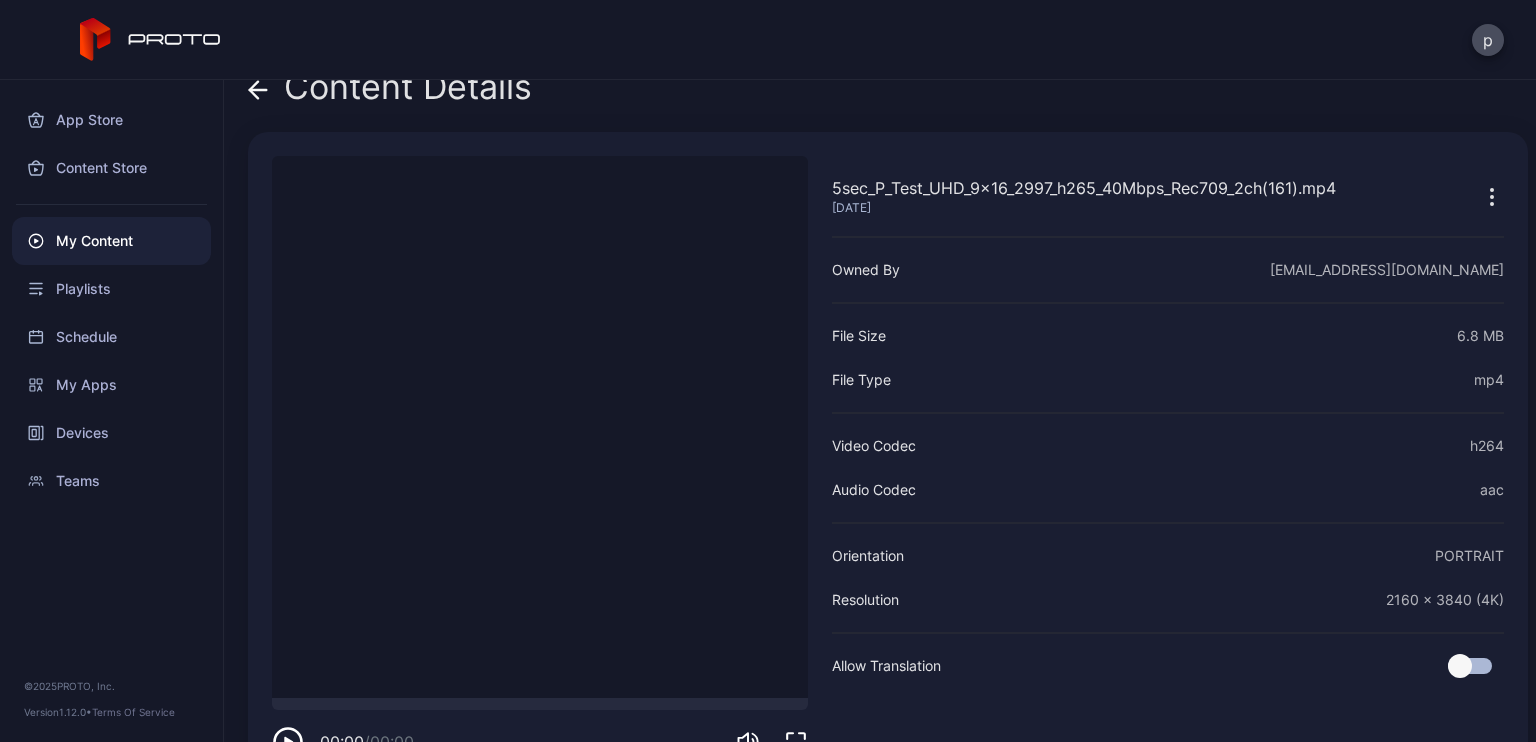 scroll, scrollTop: 0, scrollLeft: 0, axis: both 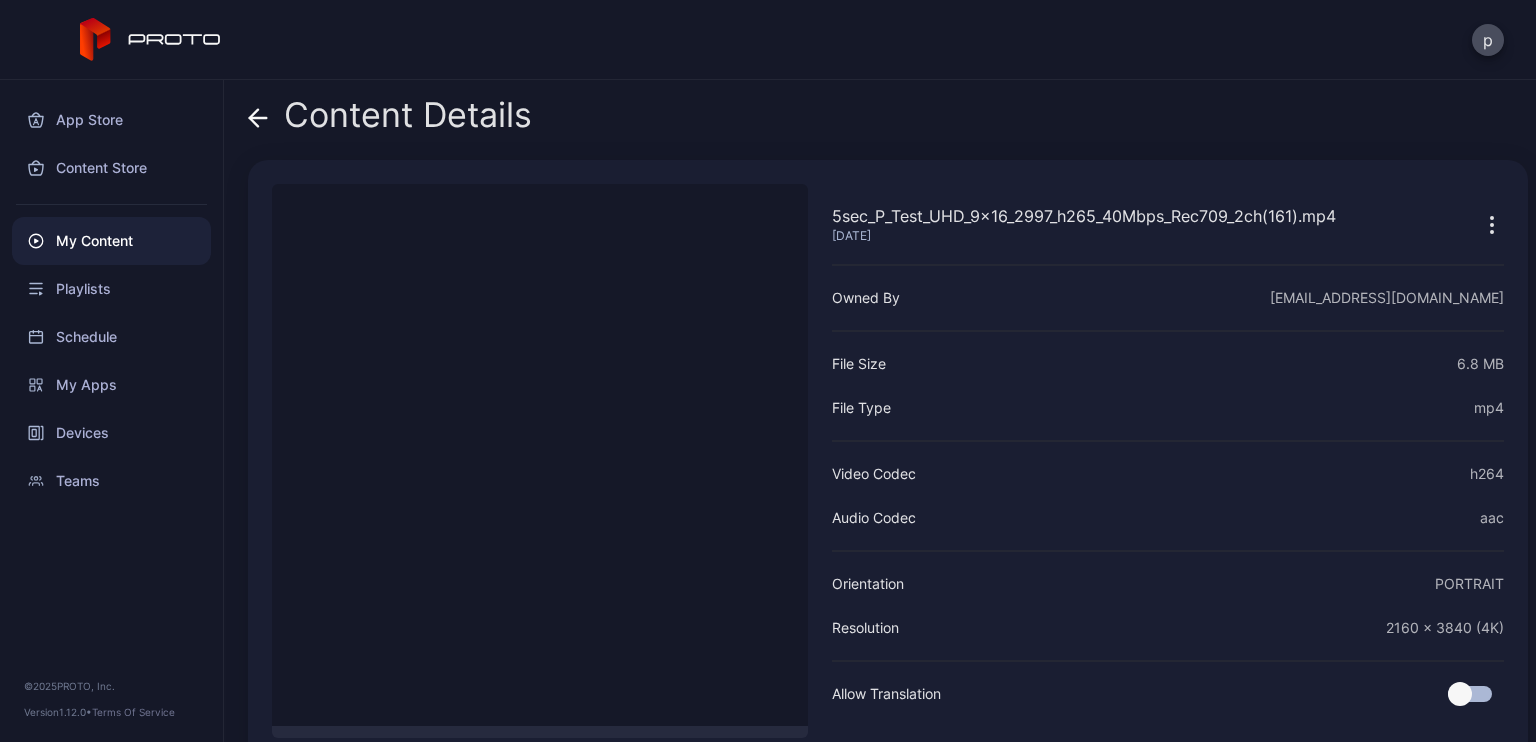 click on "Content Details" at bounding box center [390, 120] 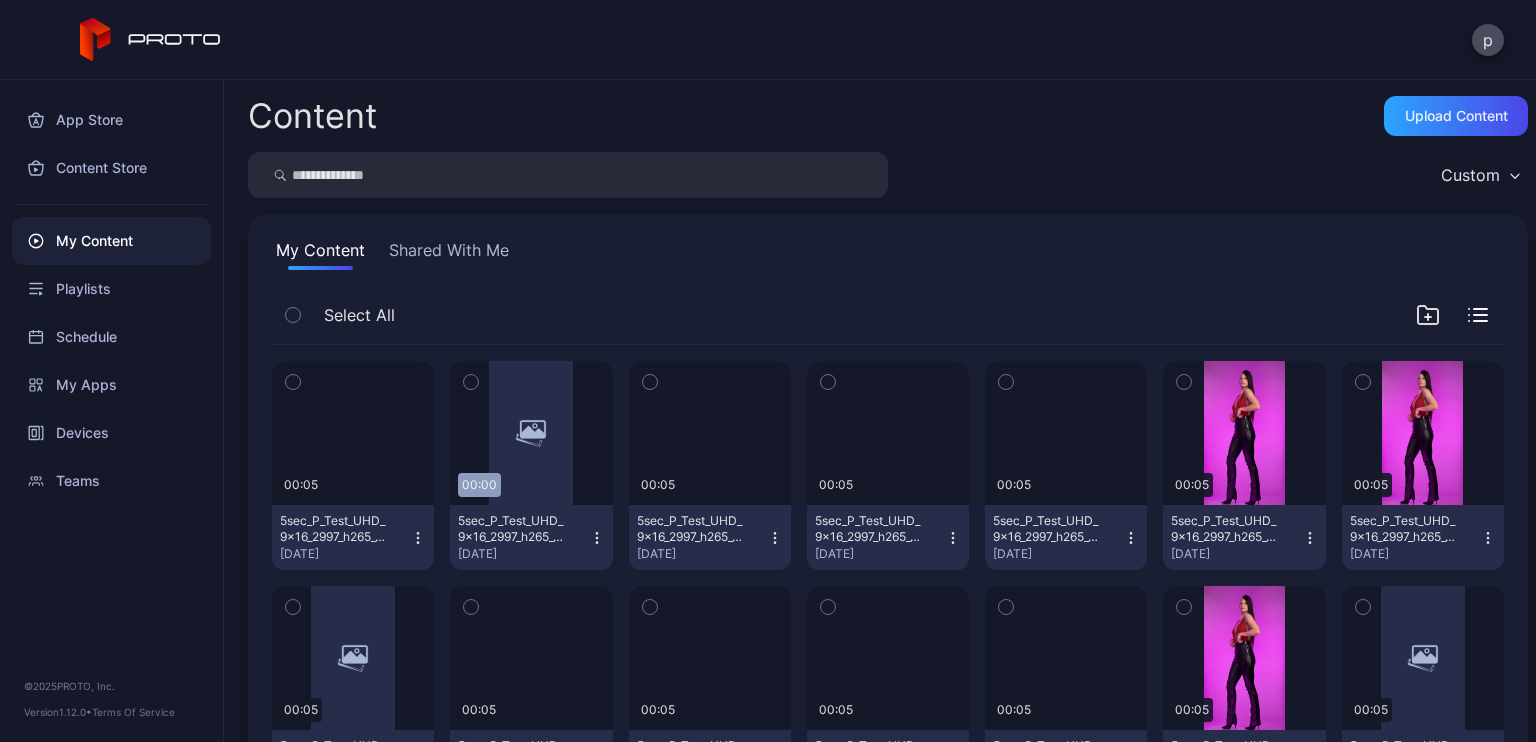 scroll, scrollTop: 400, scrollLeft: 0, axis: vertical 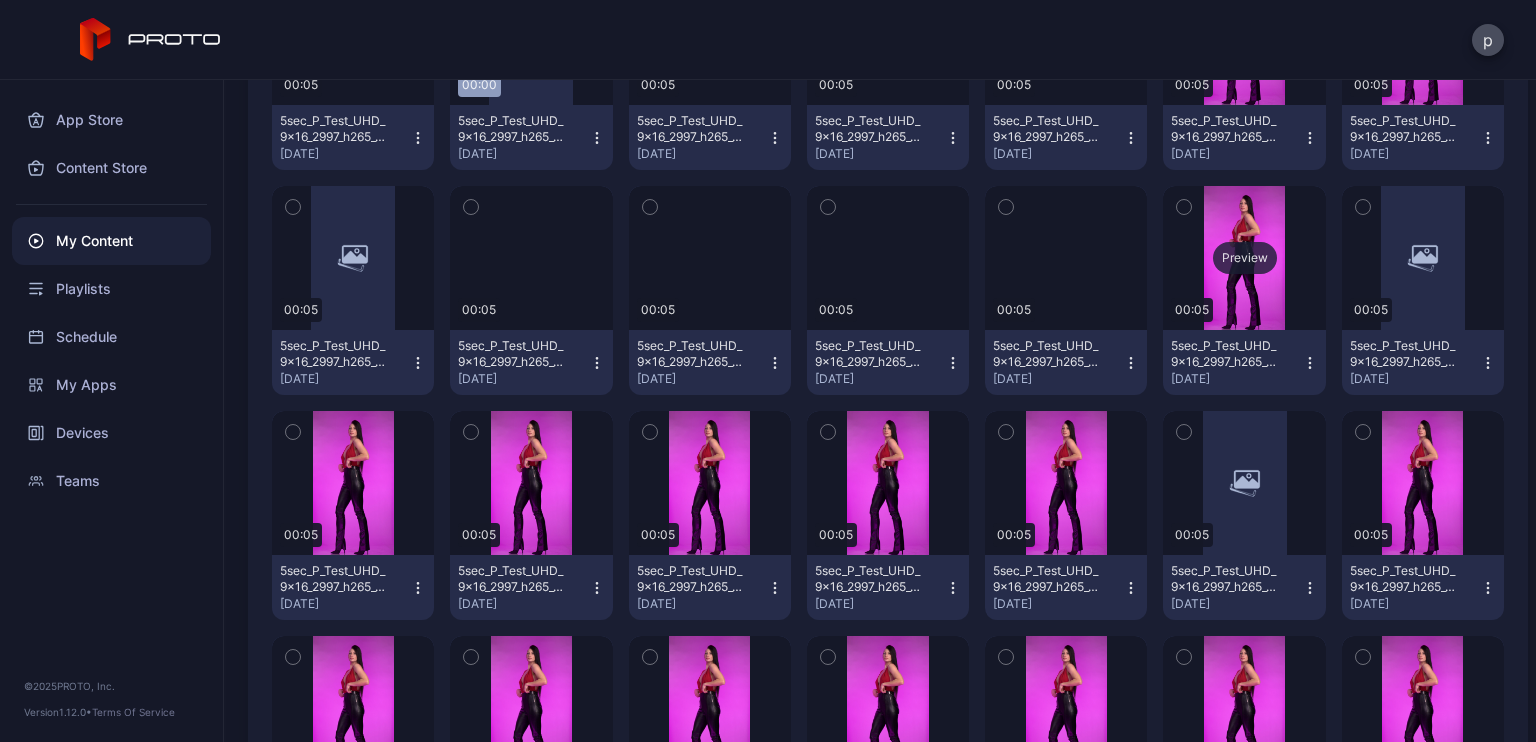 click on "Preview" at bounding box center [1245, 258] 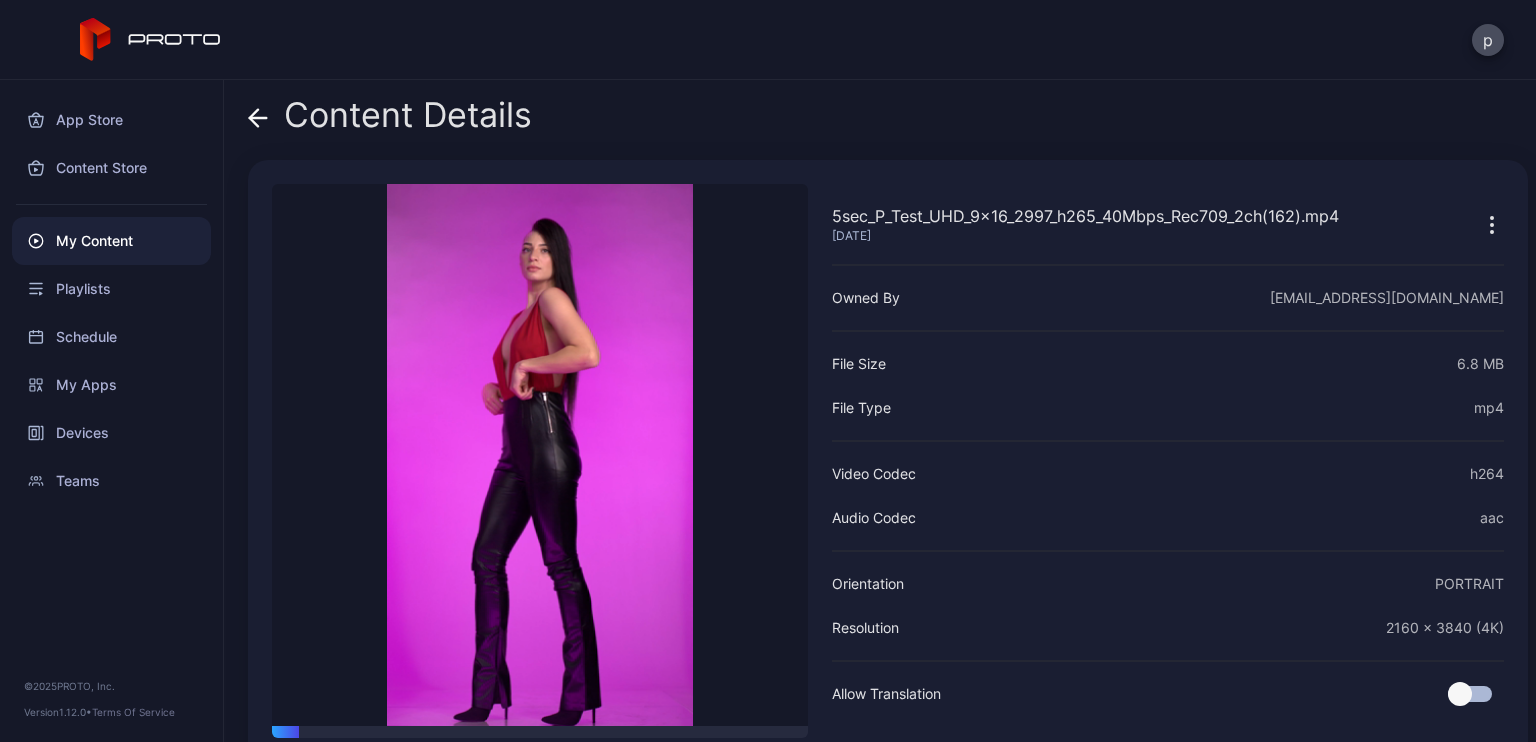 click on "Content Details" at bounding box center [390, 120] 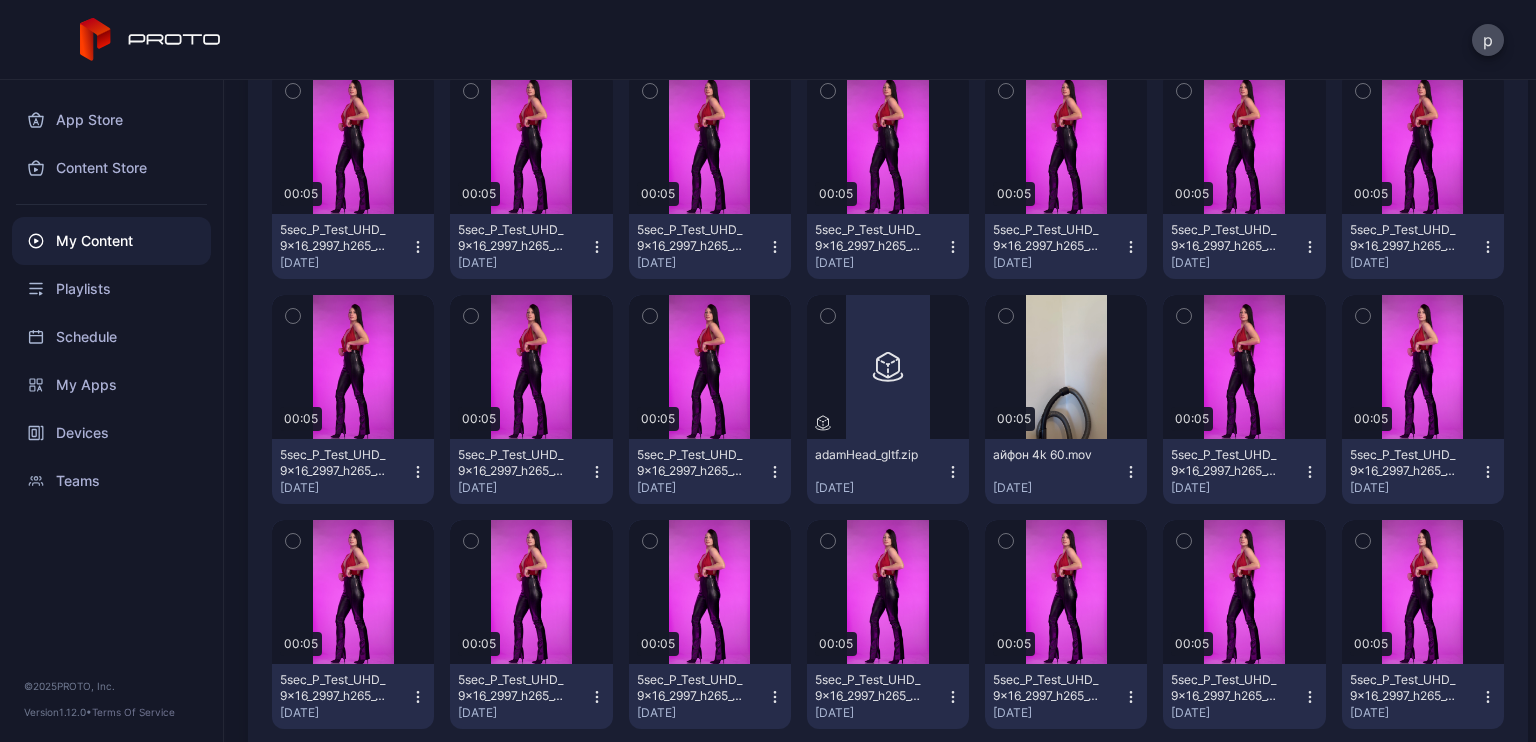 scroll, scrollTop: 5208, scrollLeft: 0, axis: vertical 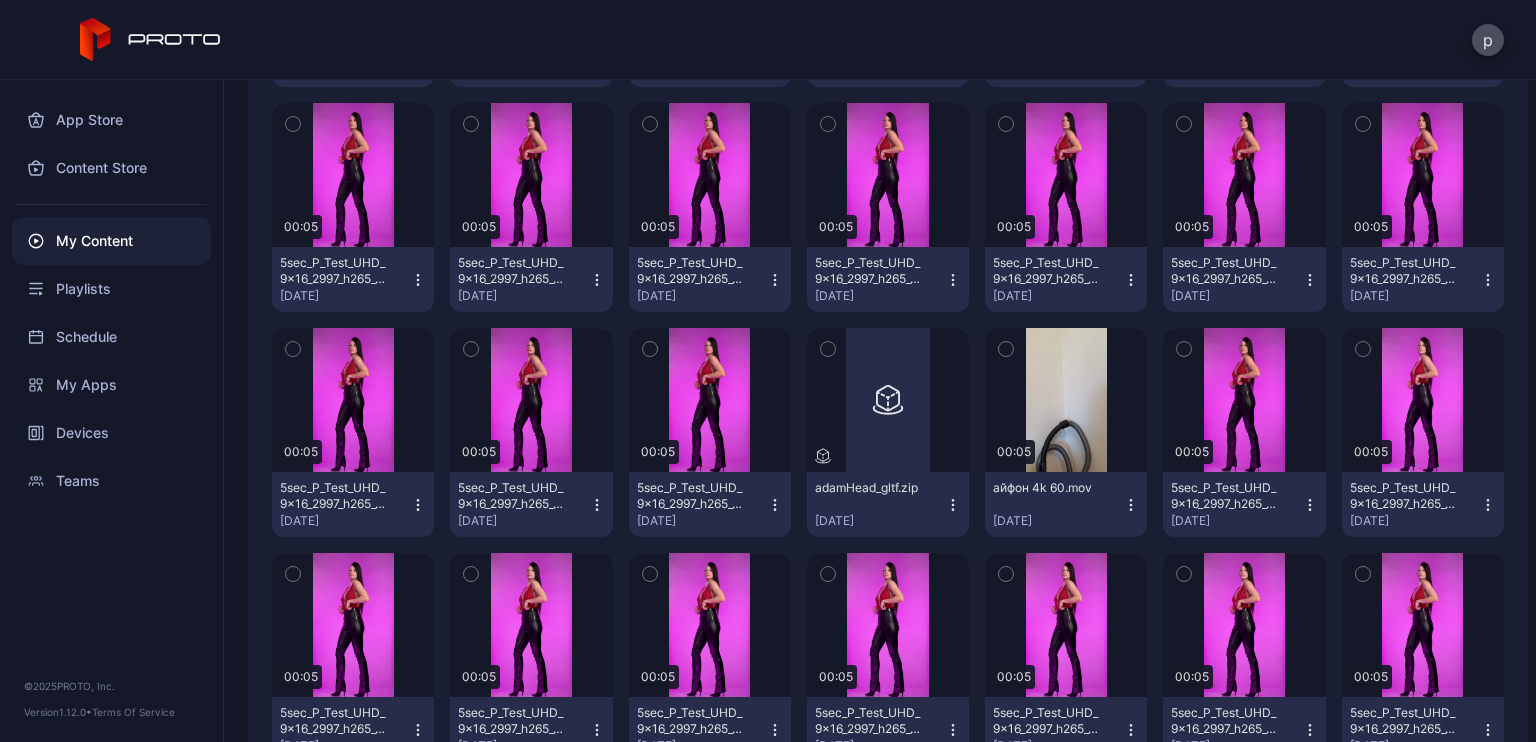click 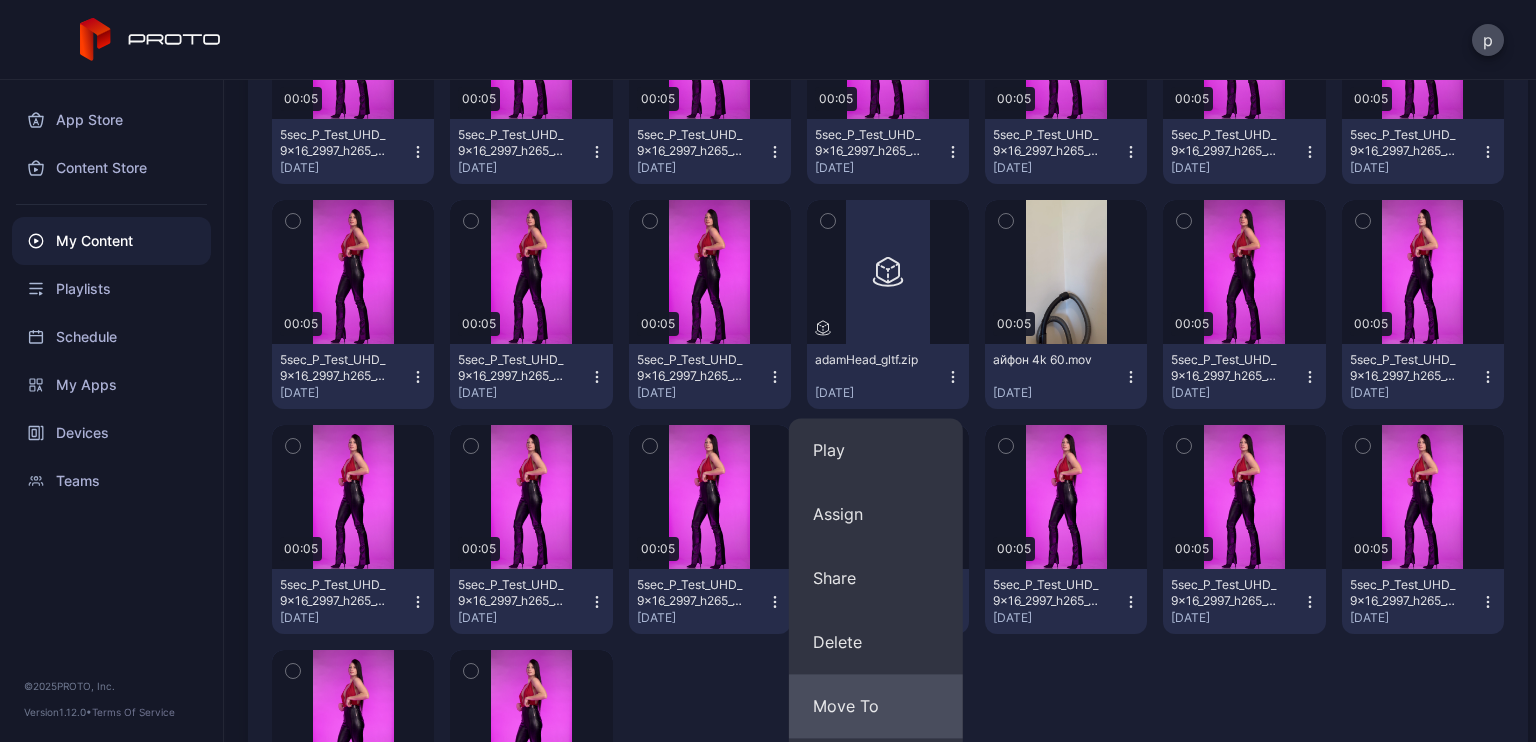 scroll, scrollTop: 5508, scrollLeft: 0, axis: vertical 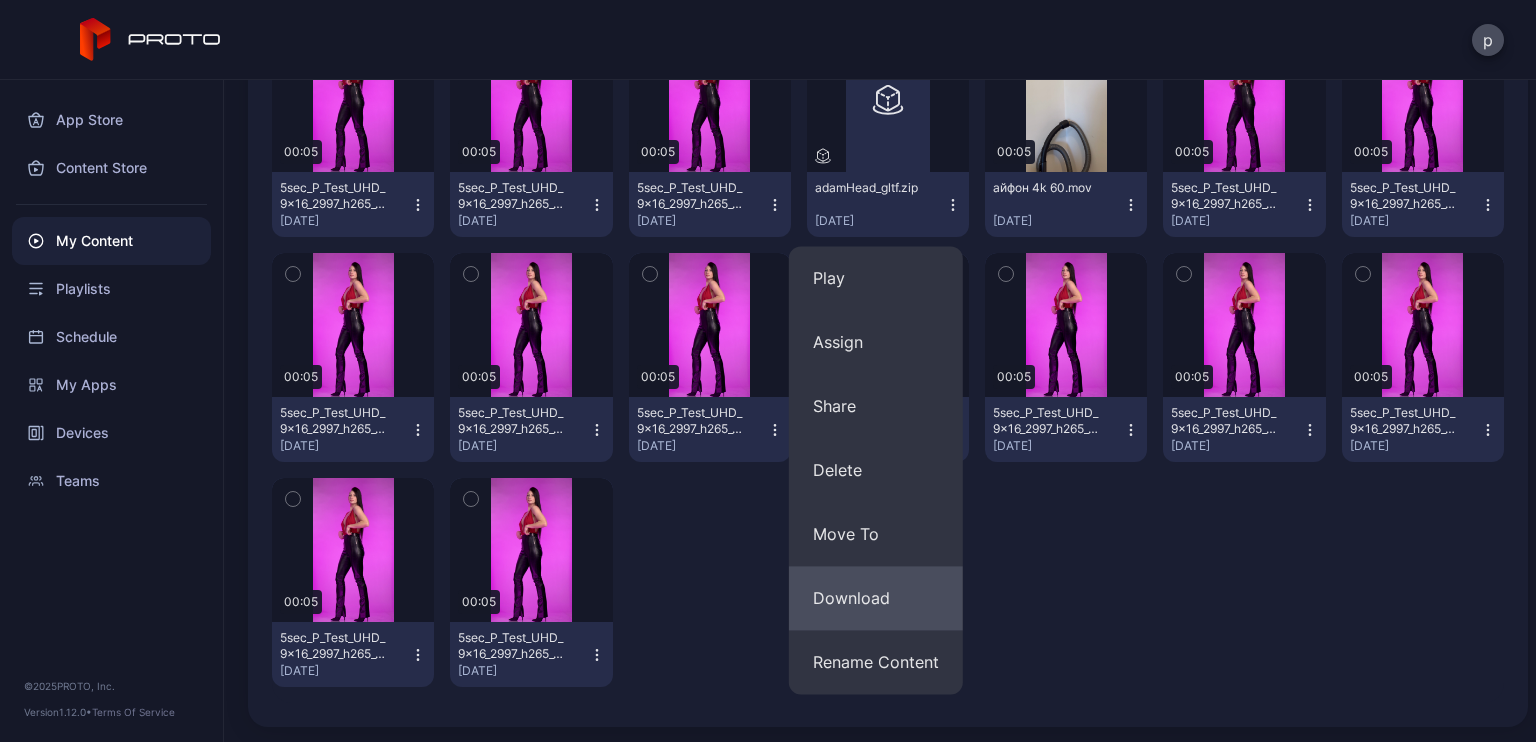 click on "Download" at bounding box center [876, 598] 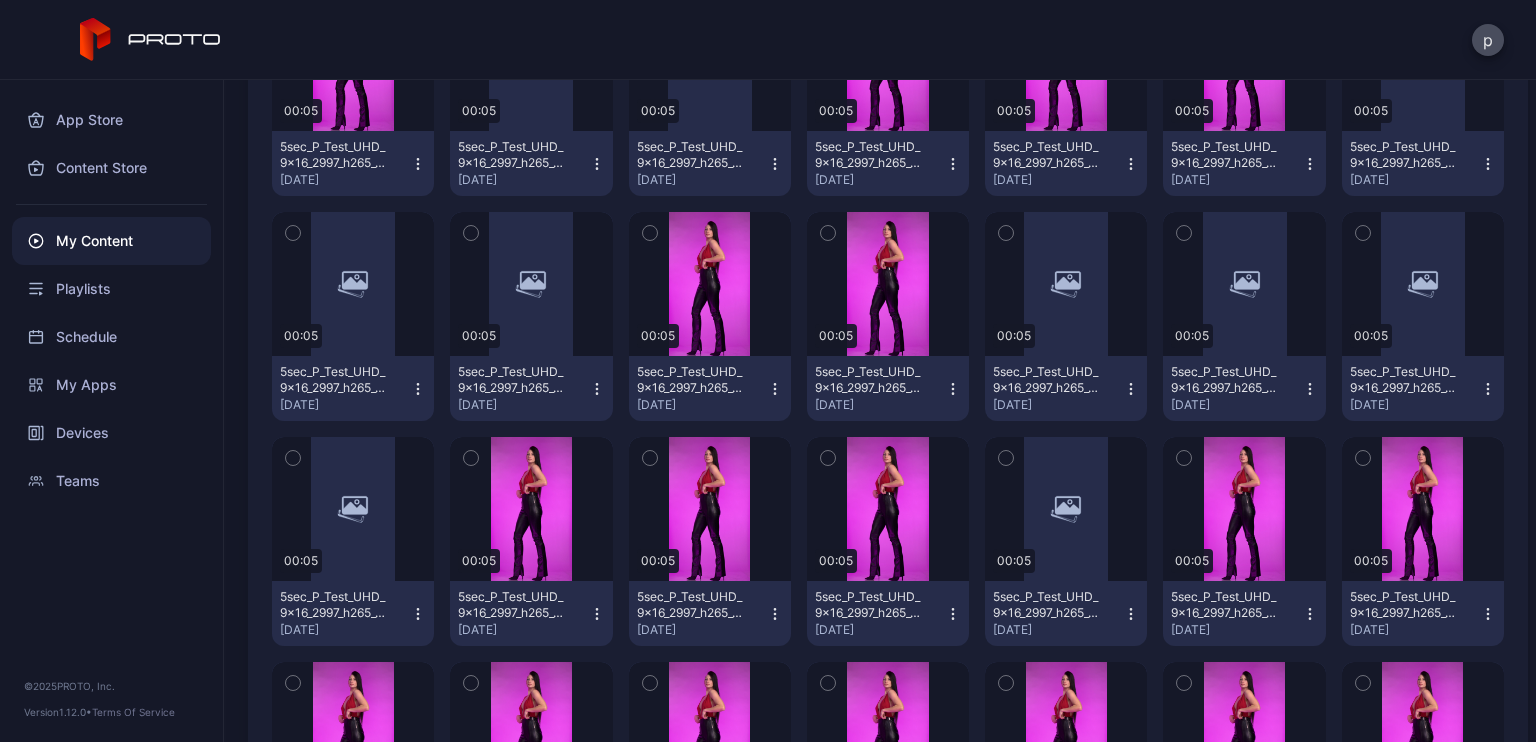scroll, scrollTop: 1708, scrollLeft: 0, axis: vertical 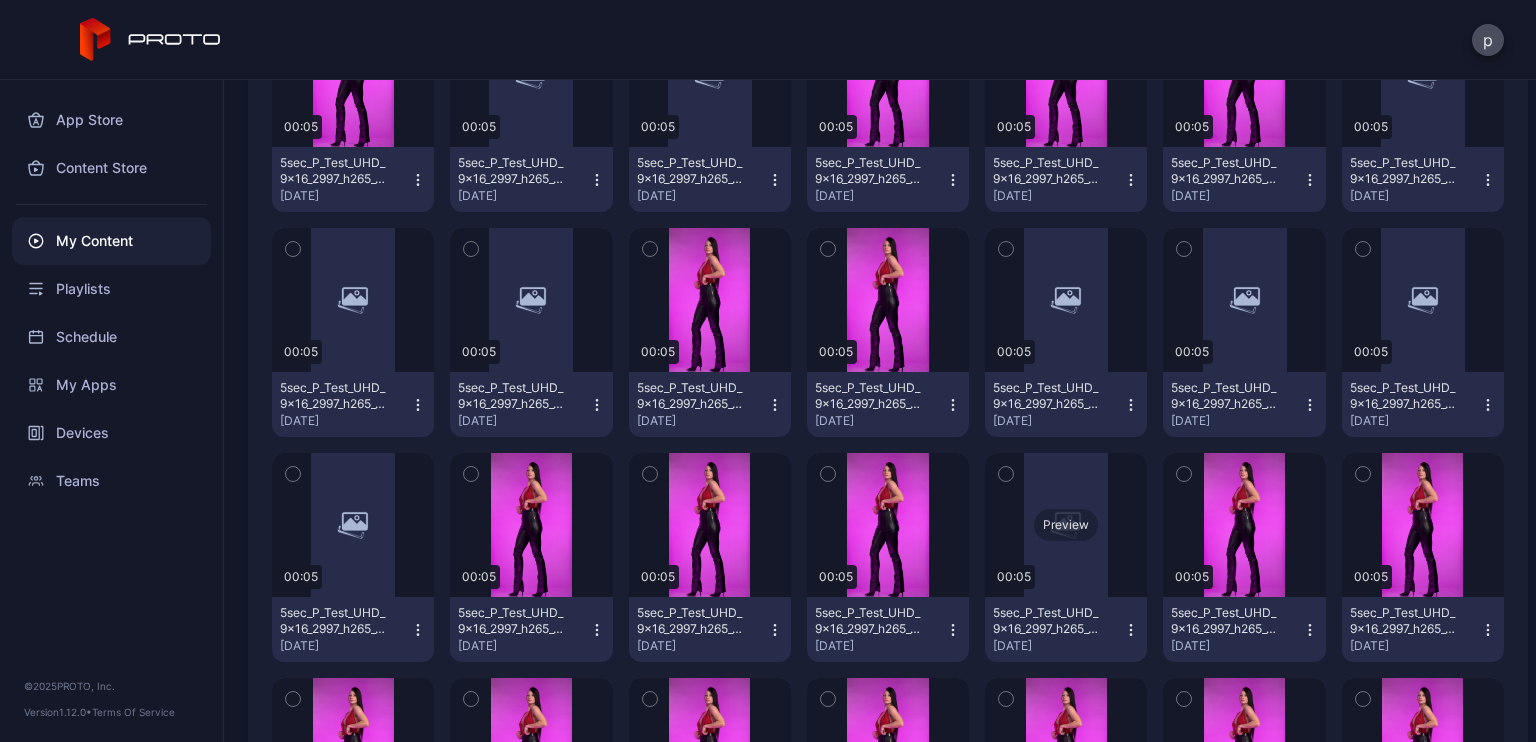 click on "Preview" at bounding box center (1066, 525) 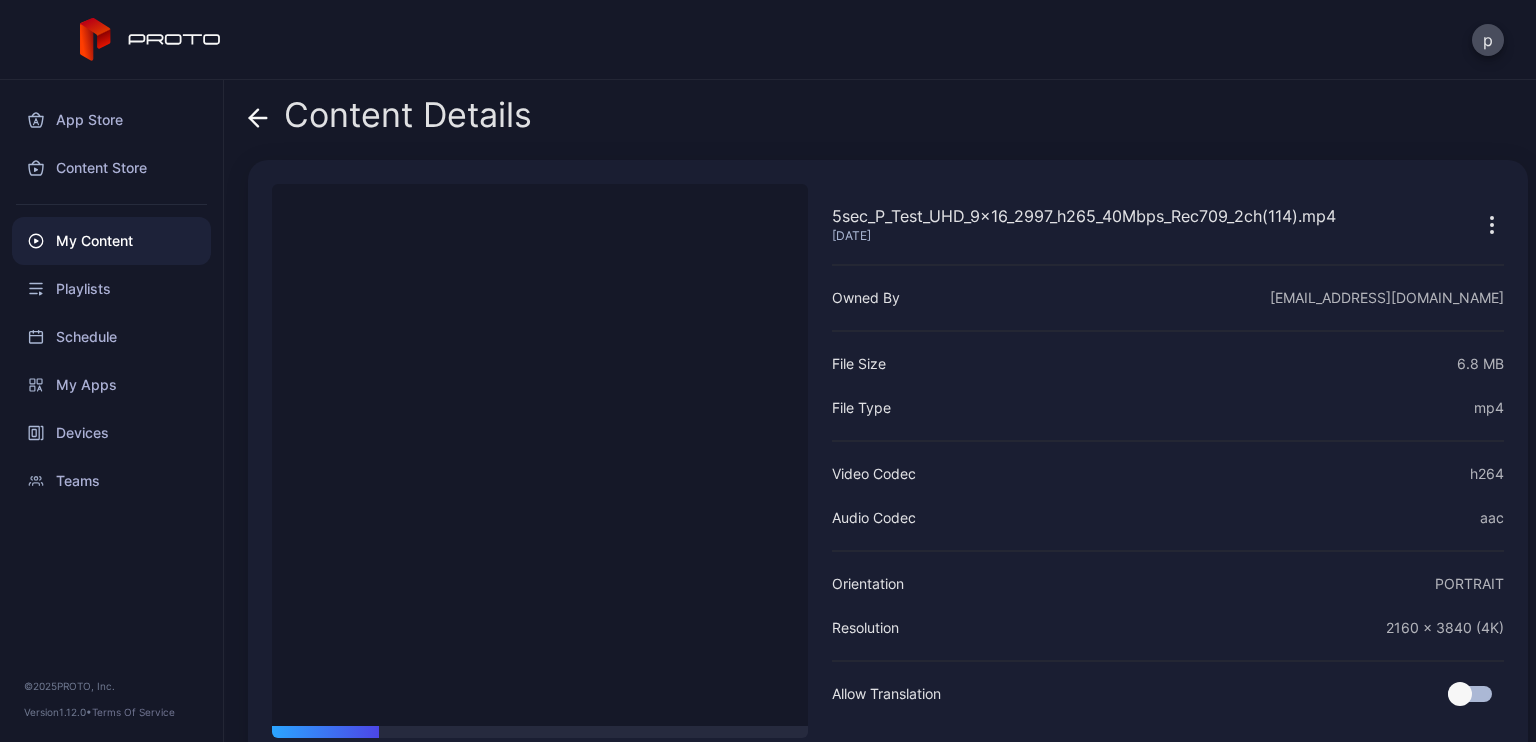 click 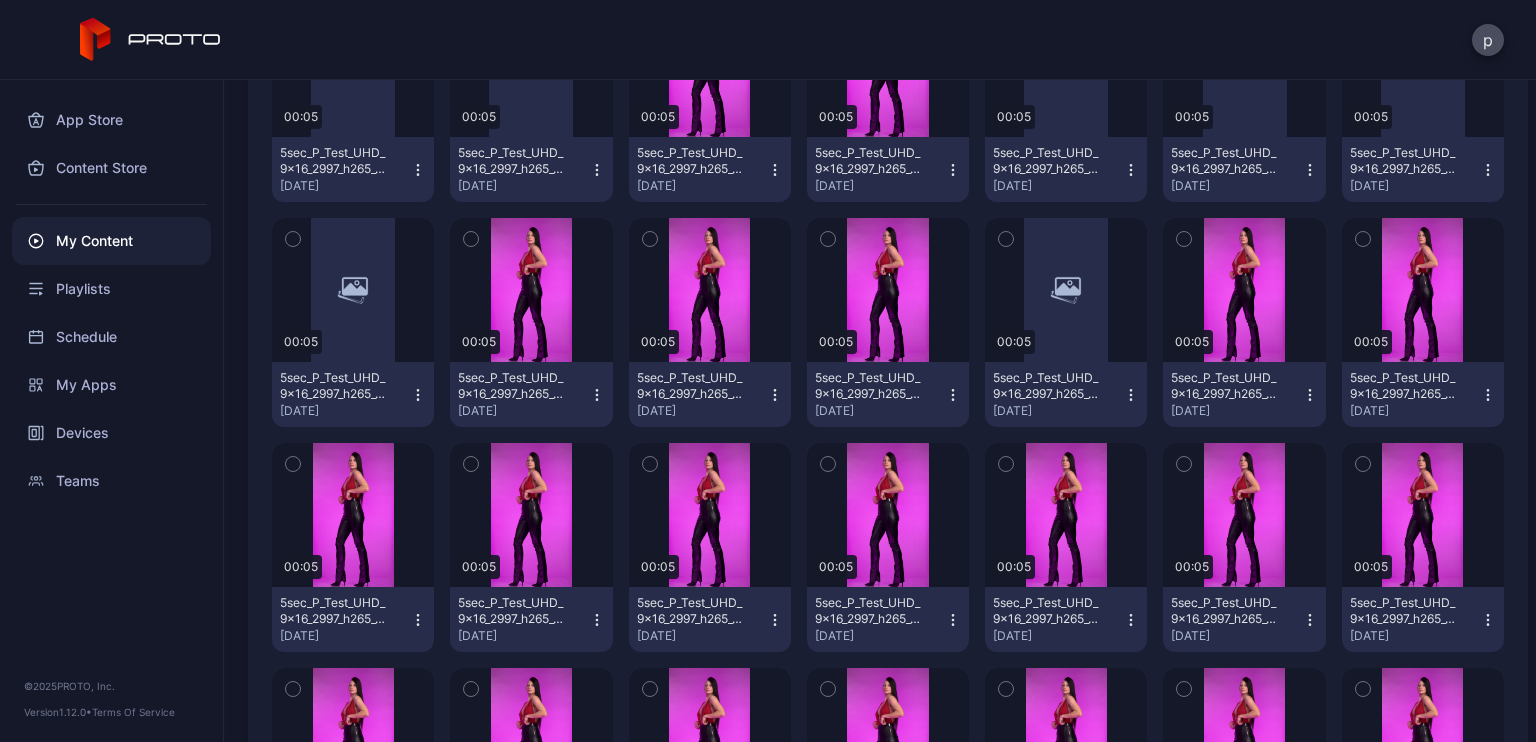 scroll, scrollTop: 1908, scrollLeft: 0, axis: vertical 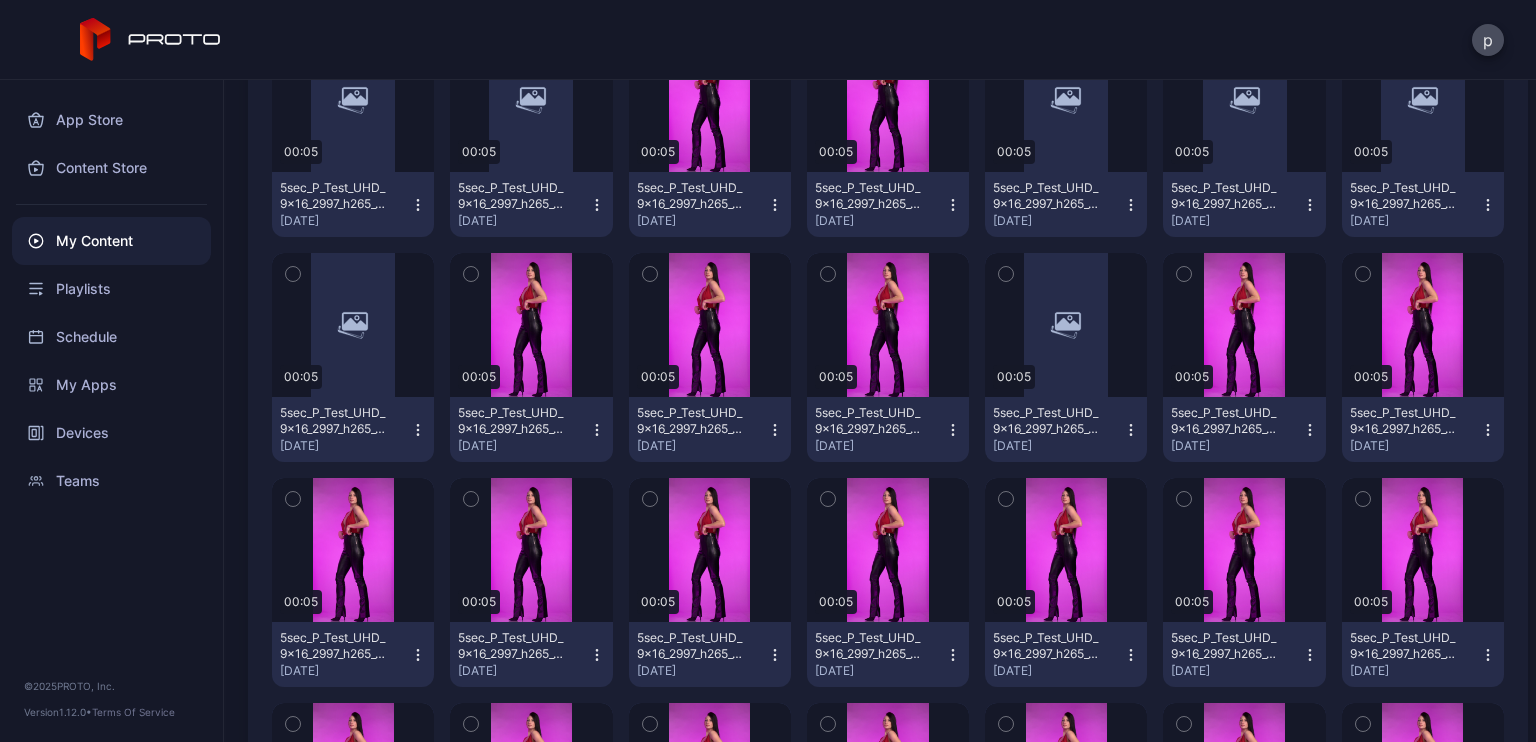 click 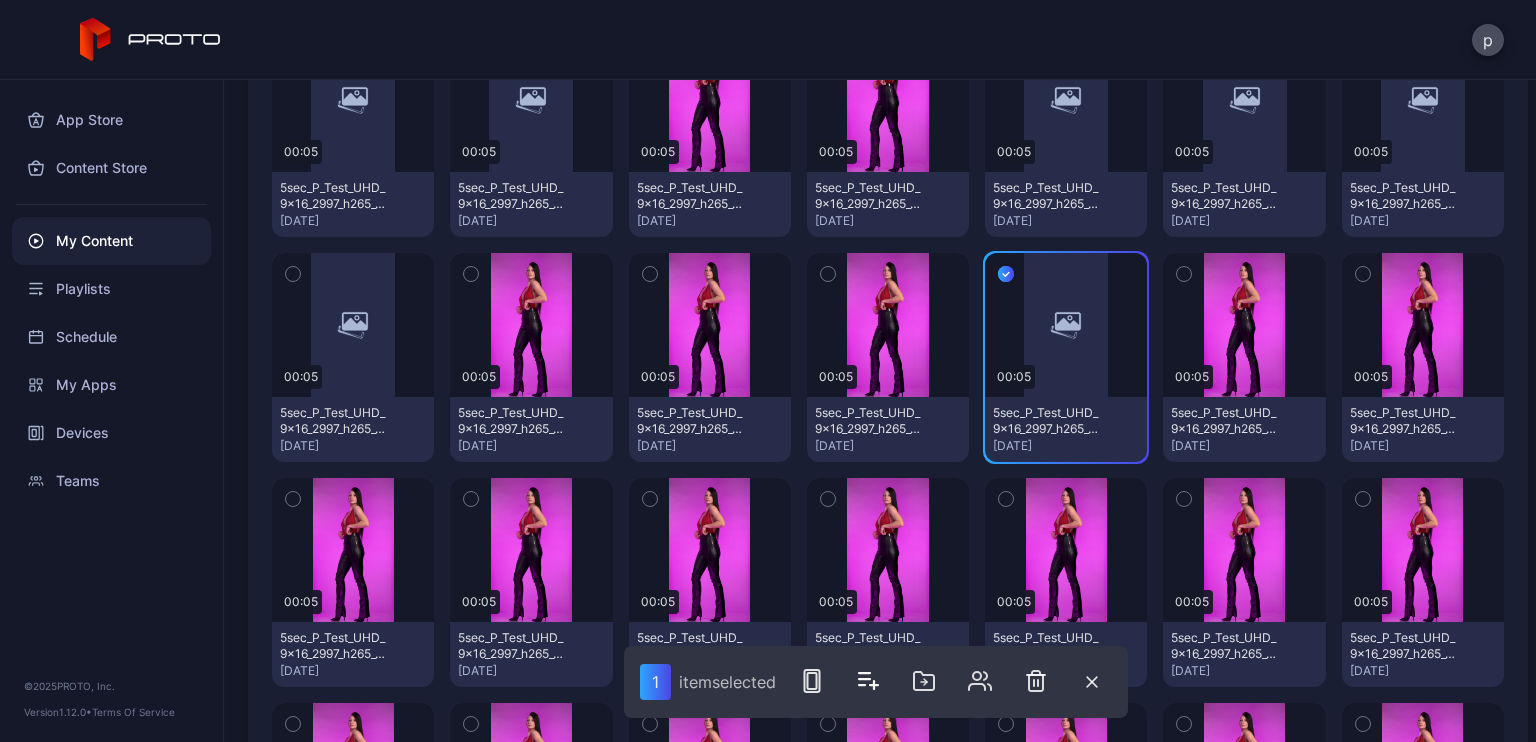 click 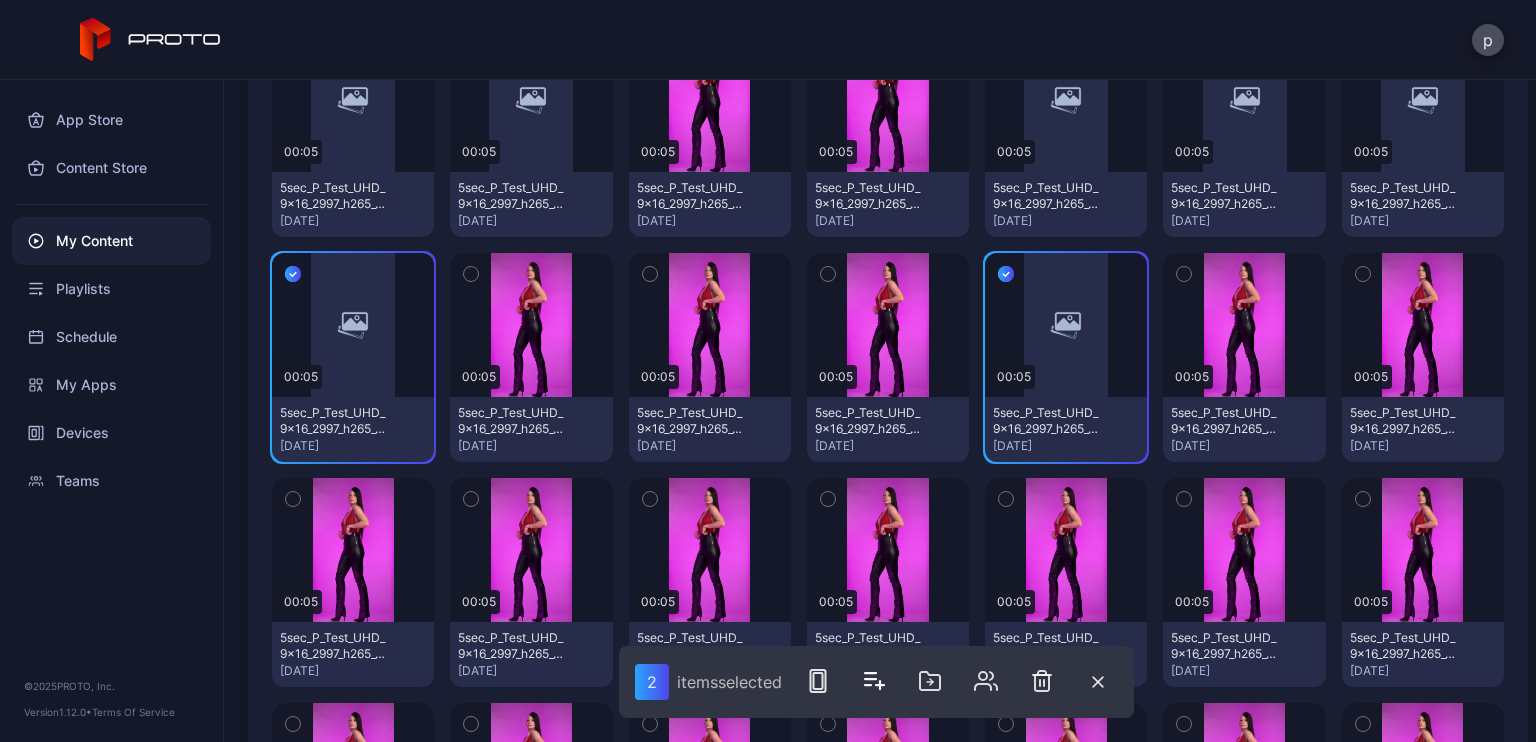 scroll, scrollTop: 1708, scrollLeft: 0, axis: vertical 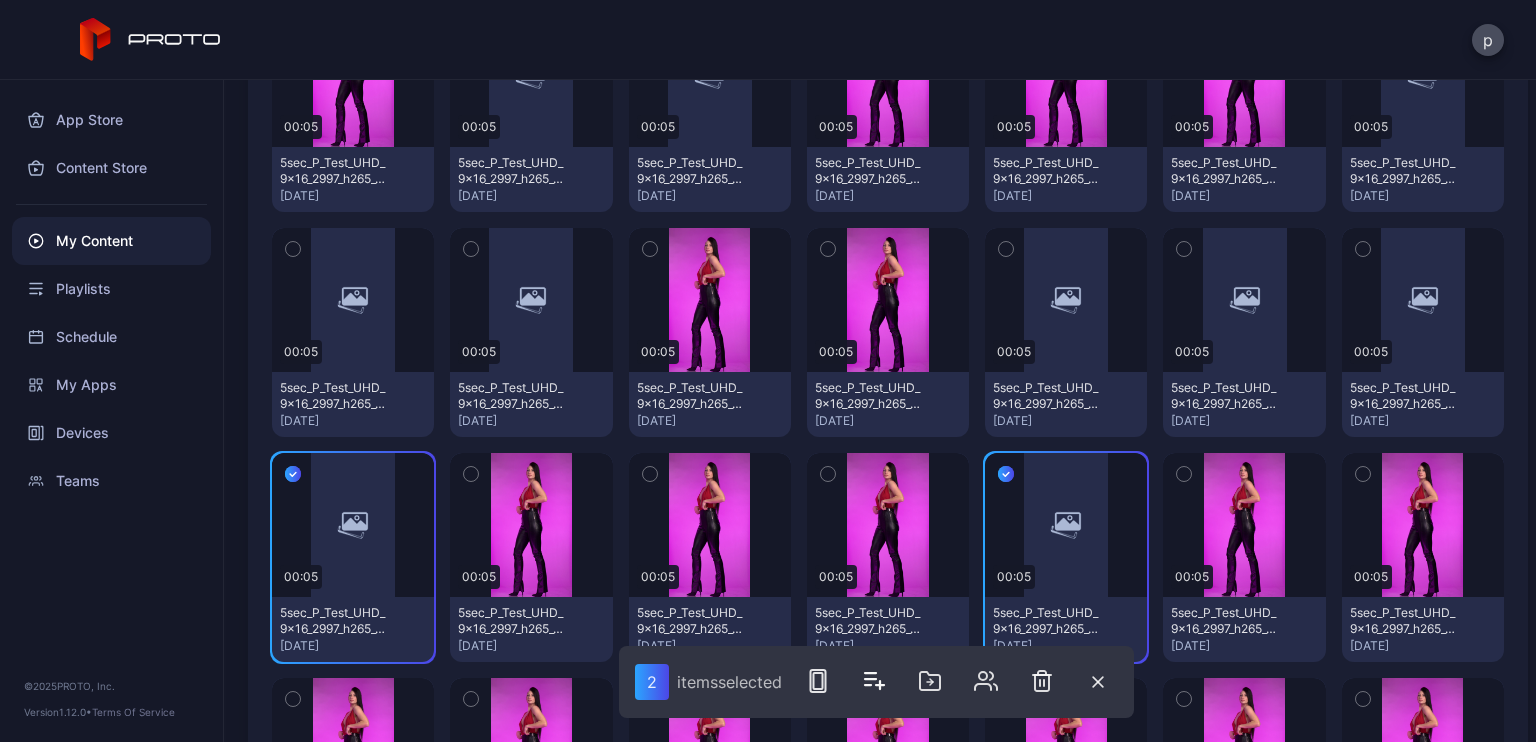 click 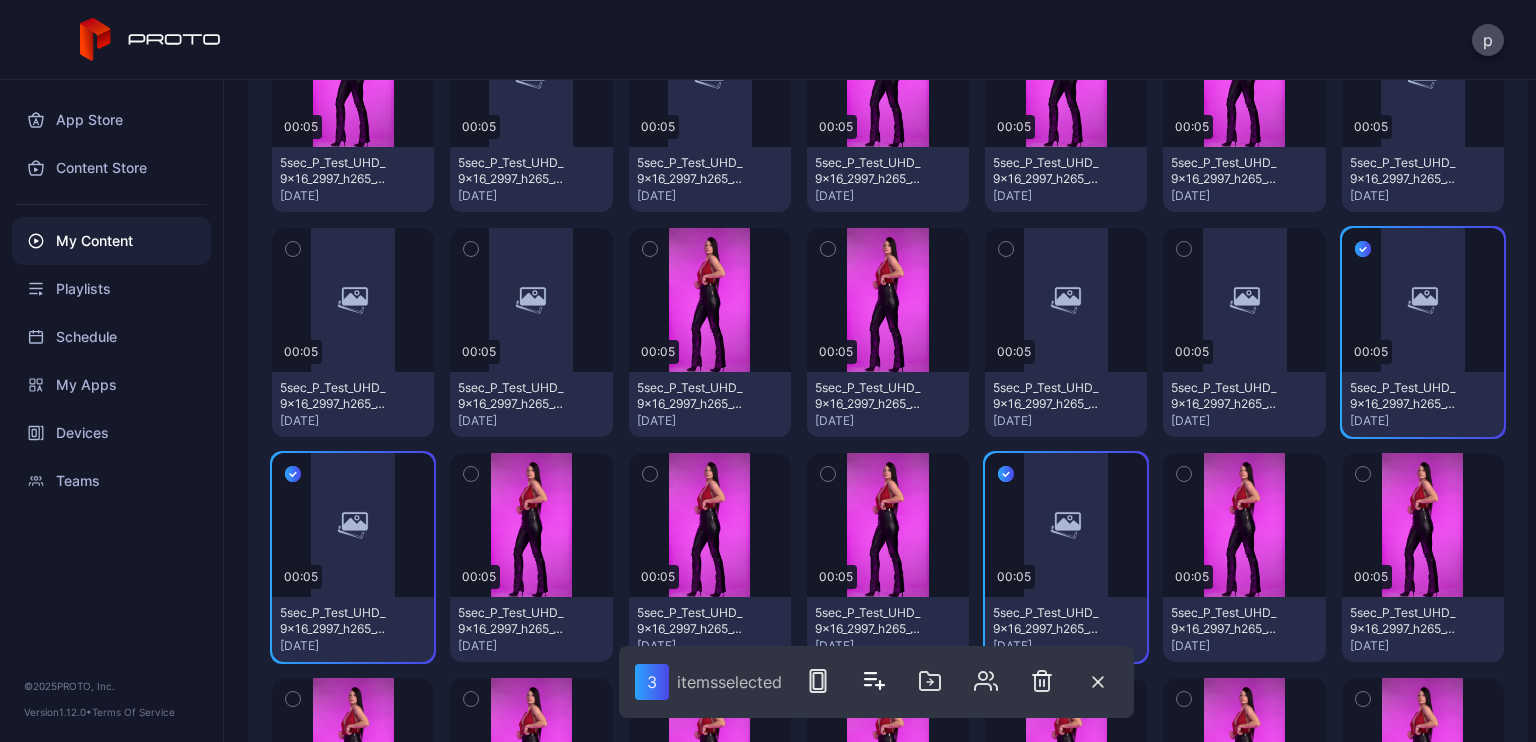 click 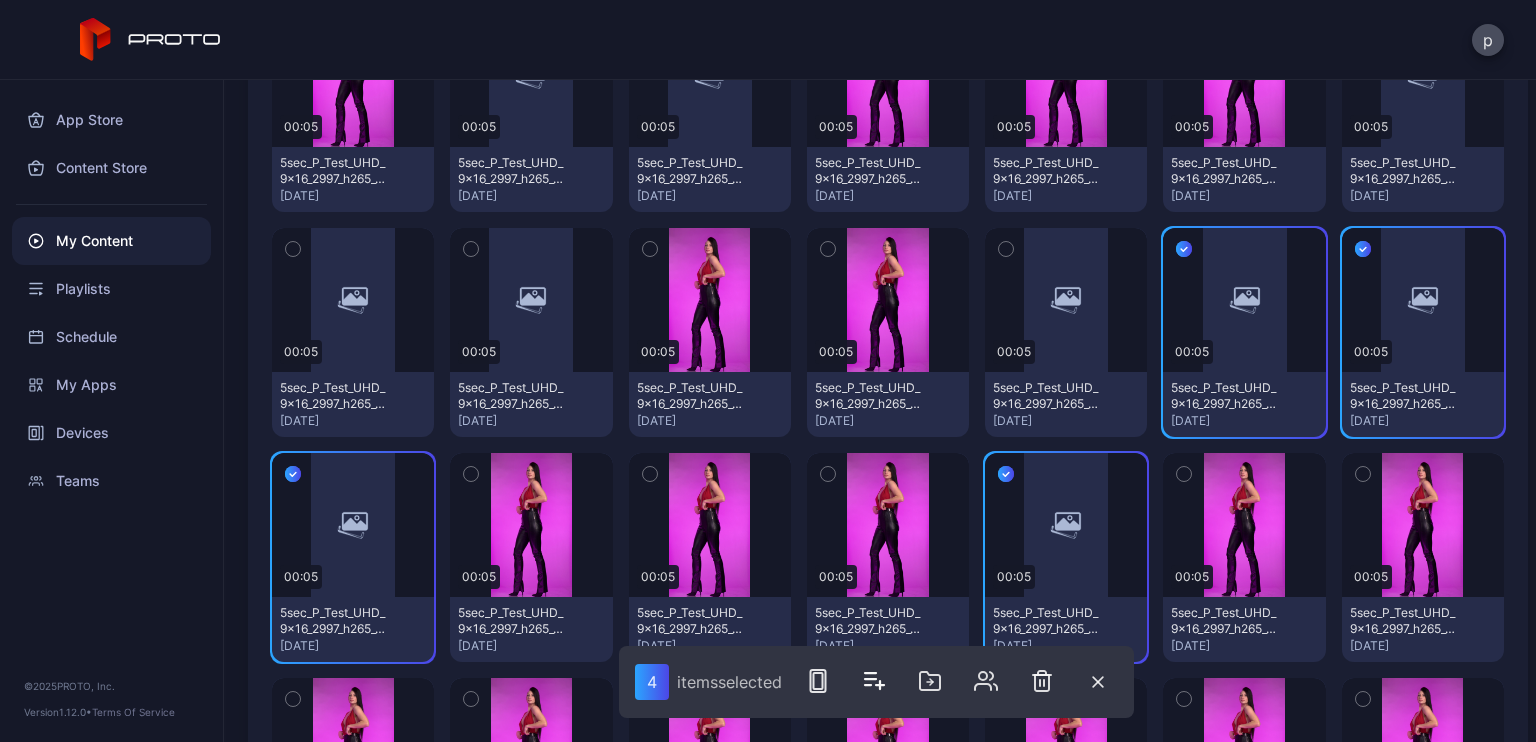 click 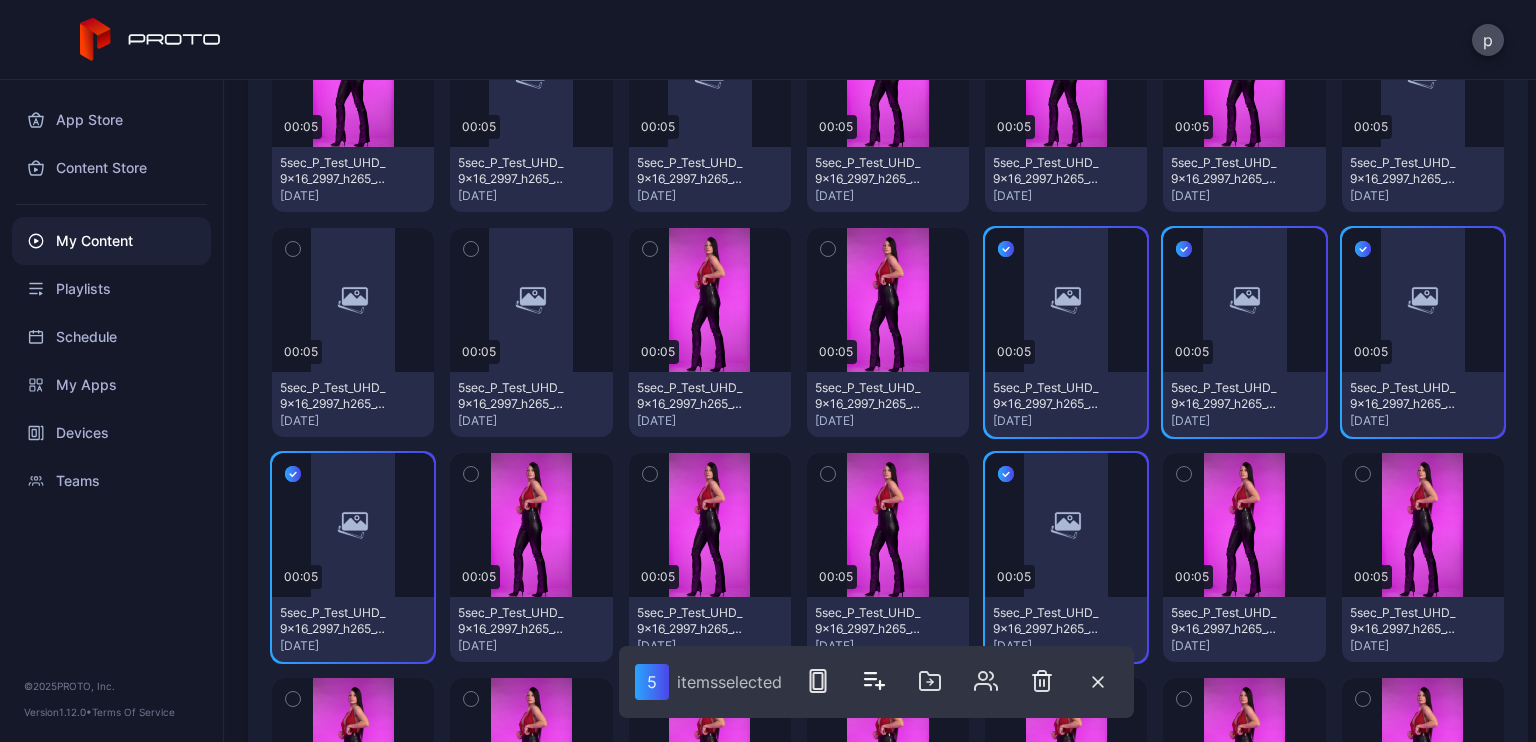 click 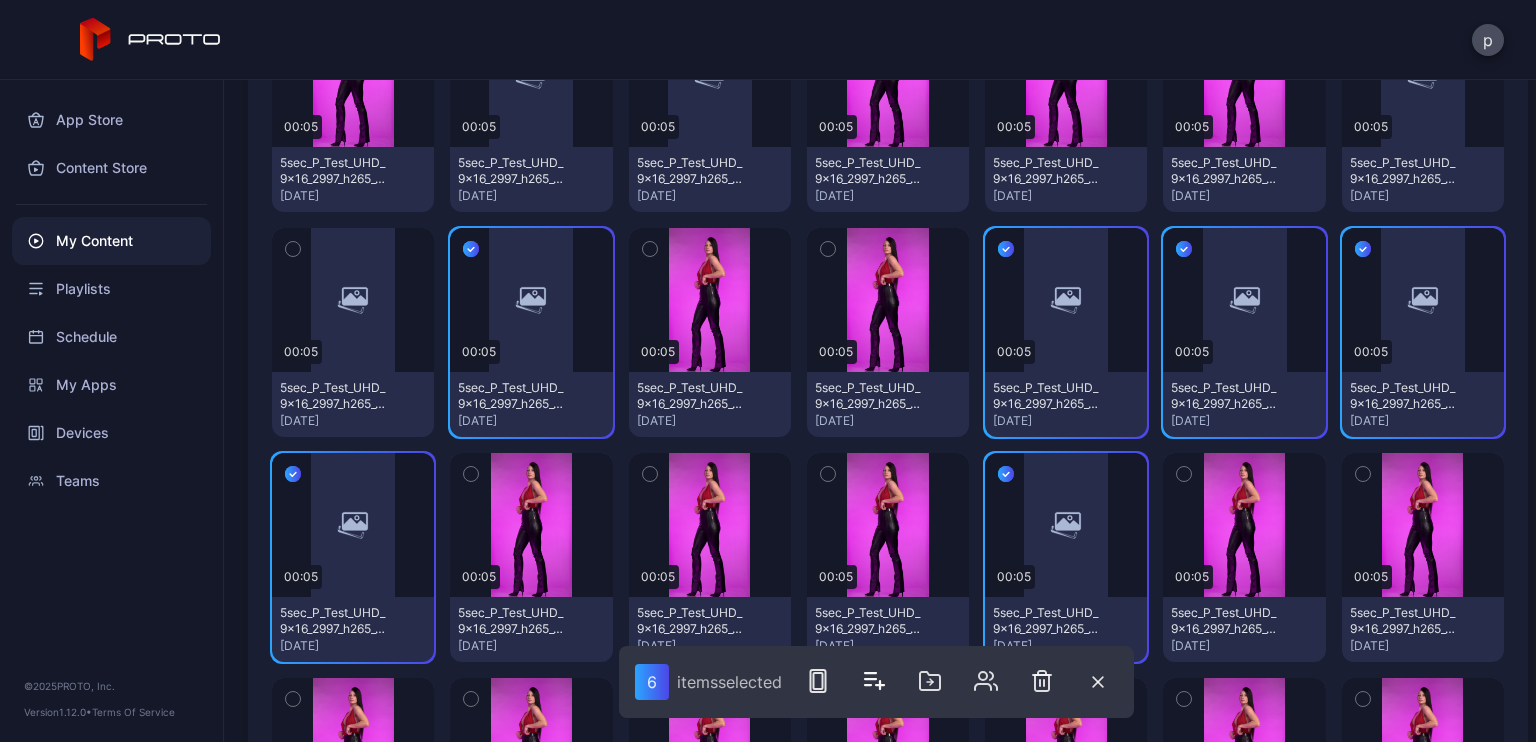 click 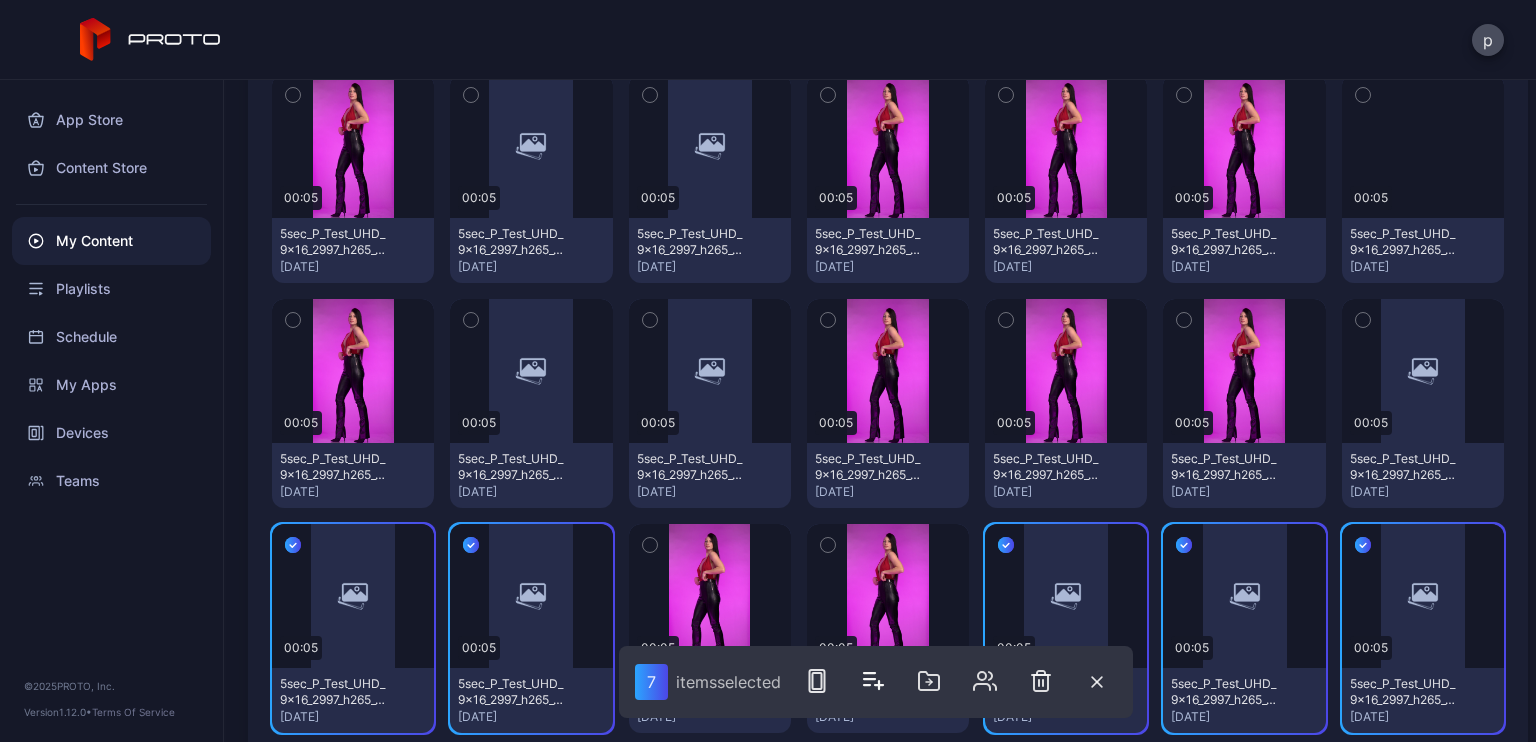 scroll, scrollTop: 1408, scrollLeft: 0, axis: vertical 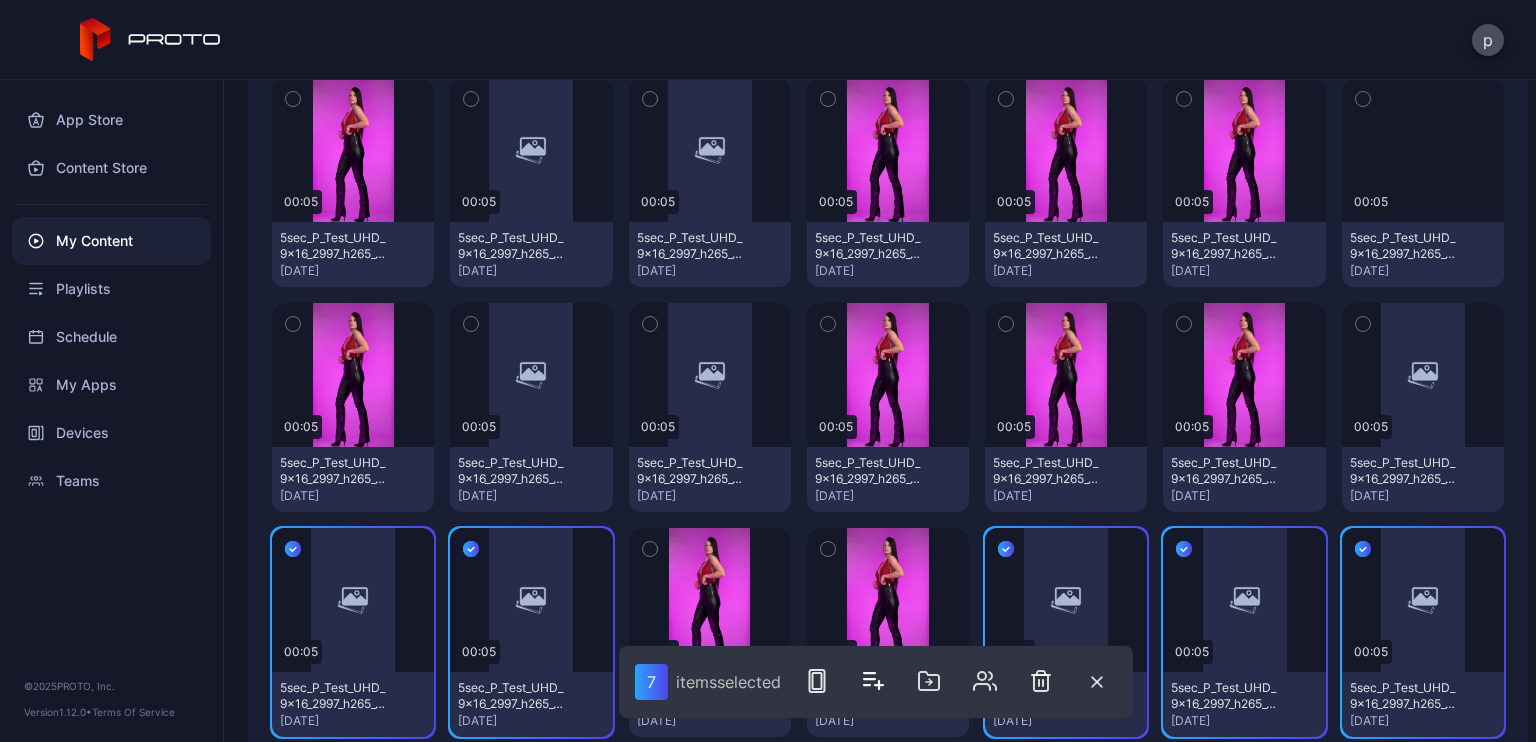 click 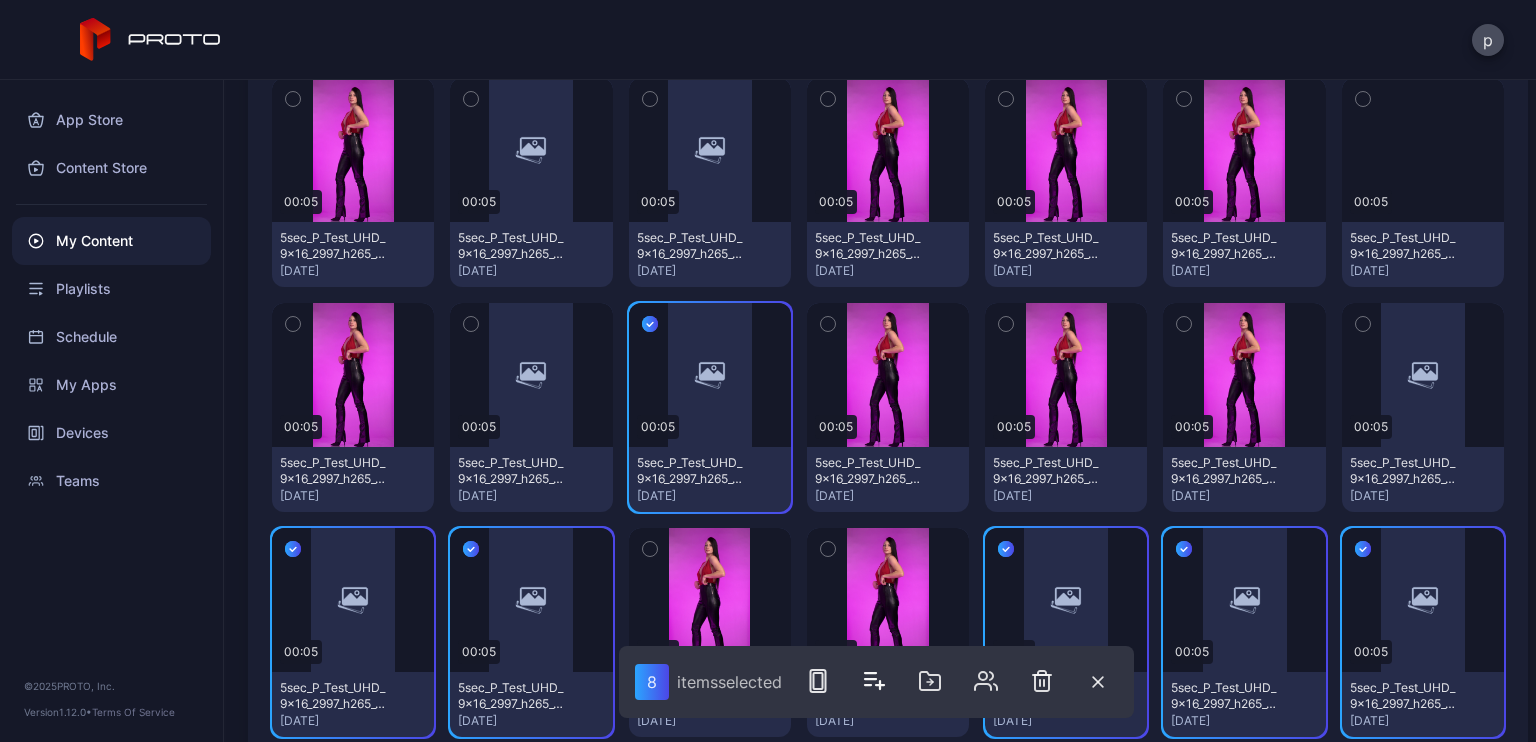 click 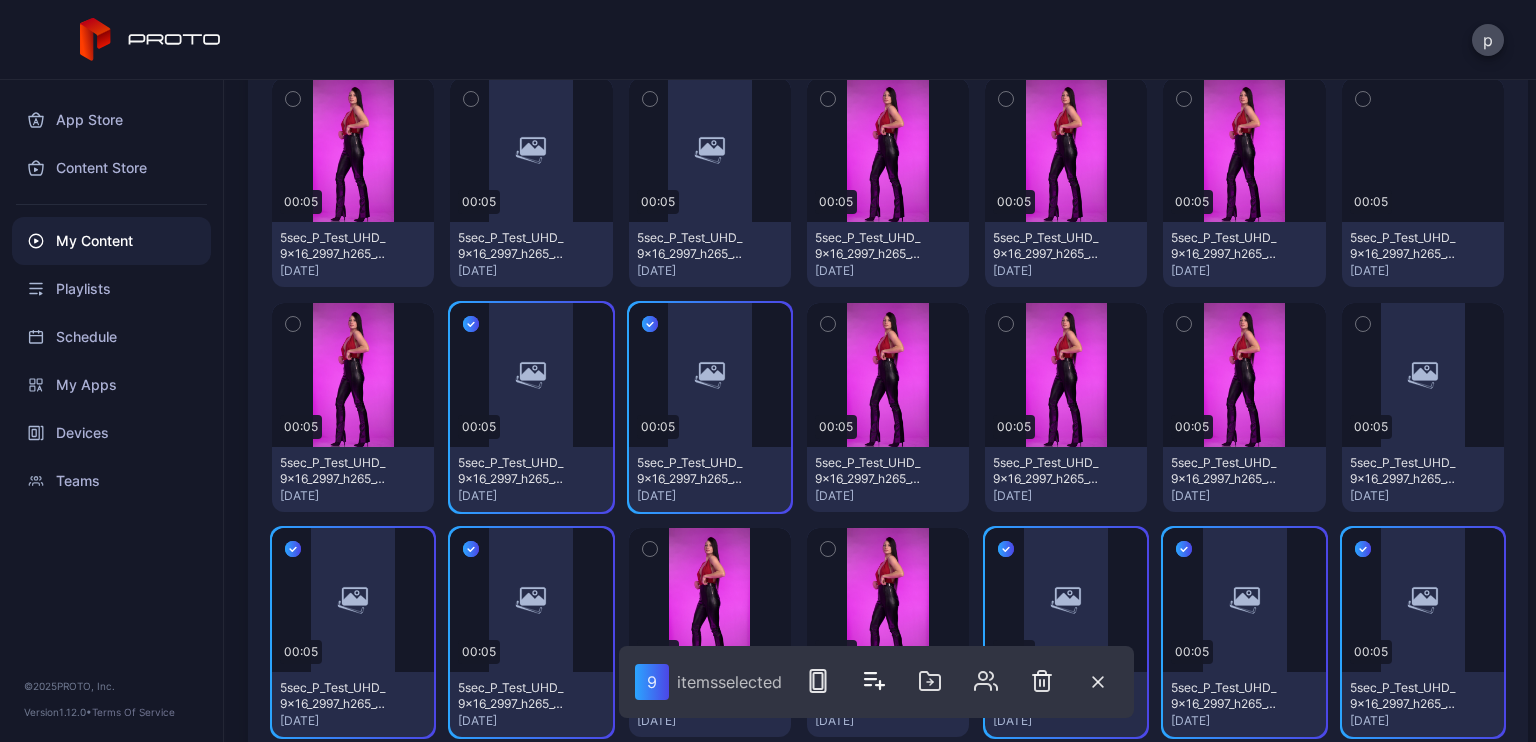 click 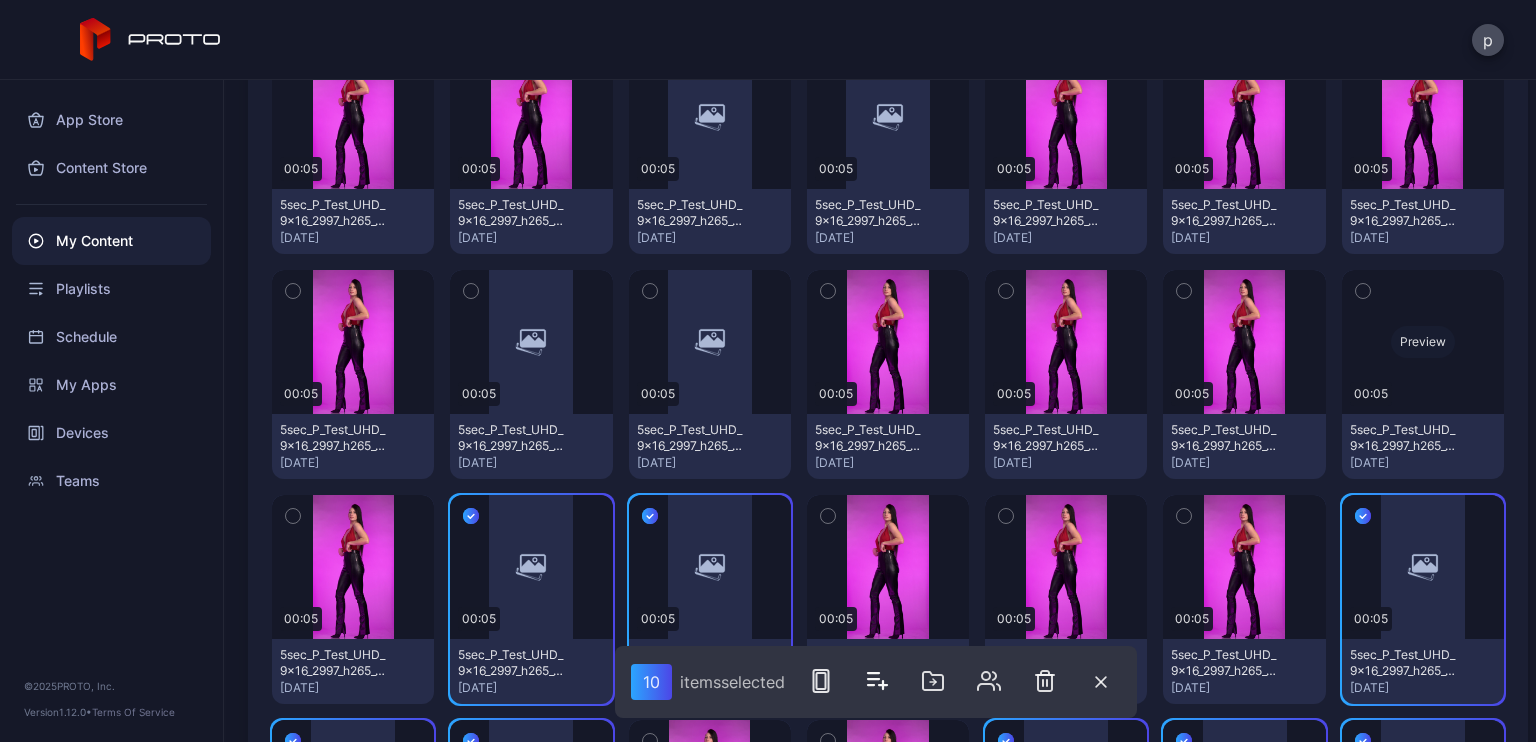 scroll, scrollTop: 1208, scrollLeft: 0, axis: vertical 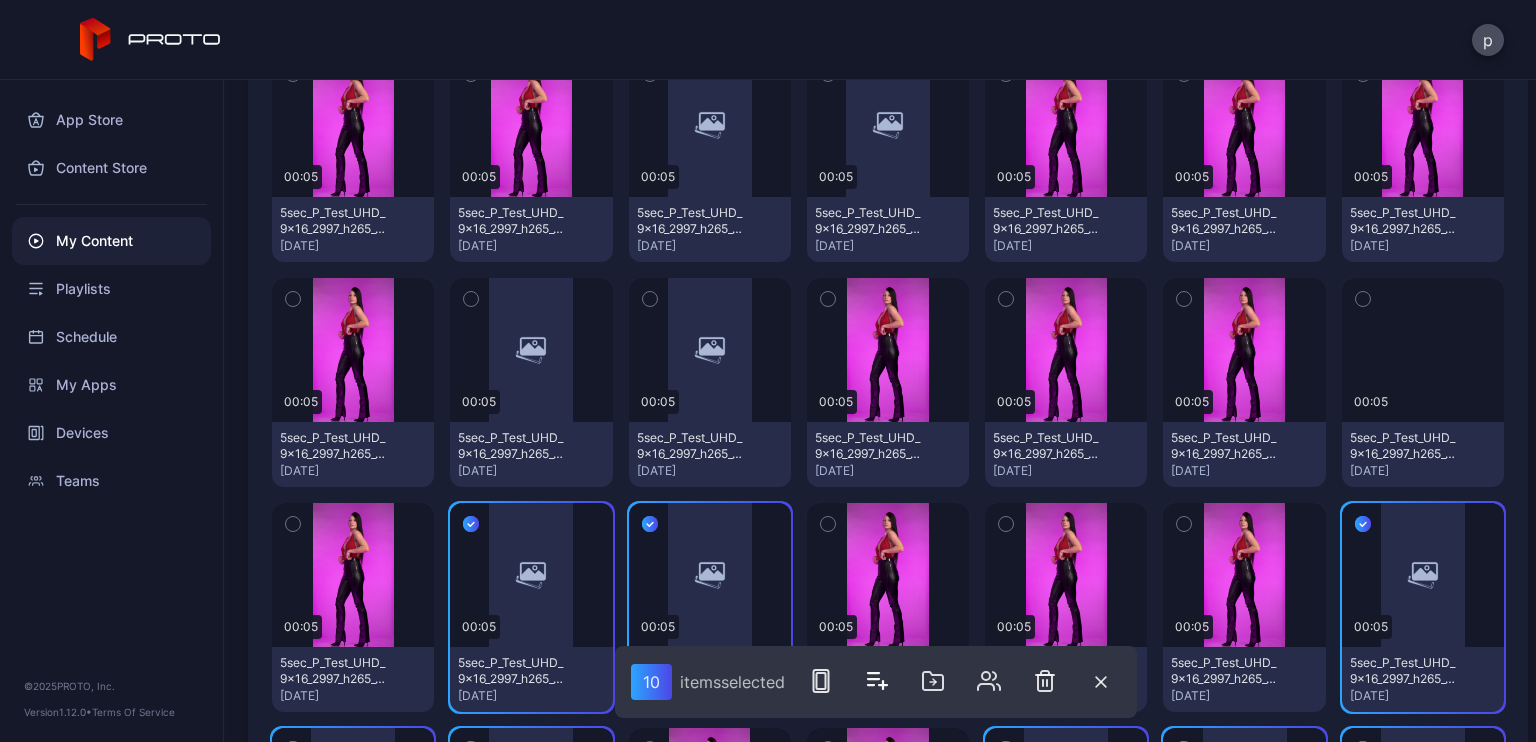 click 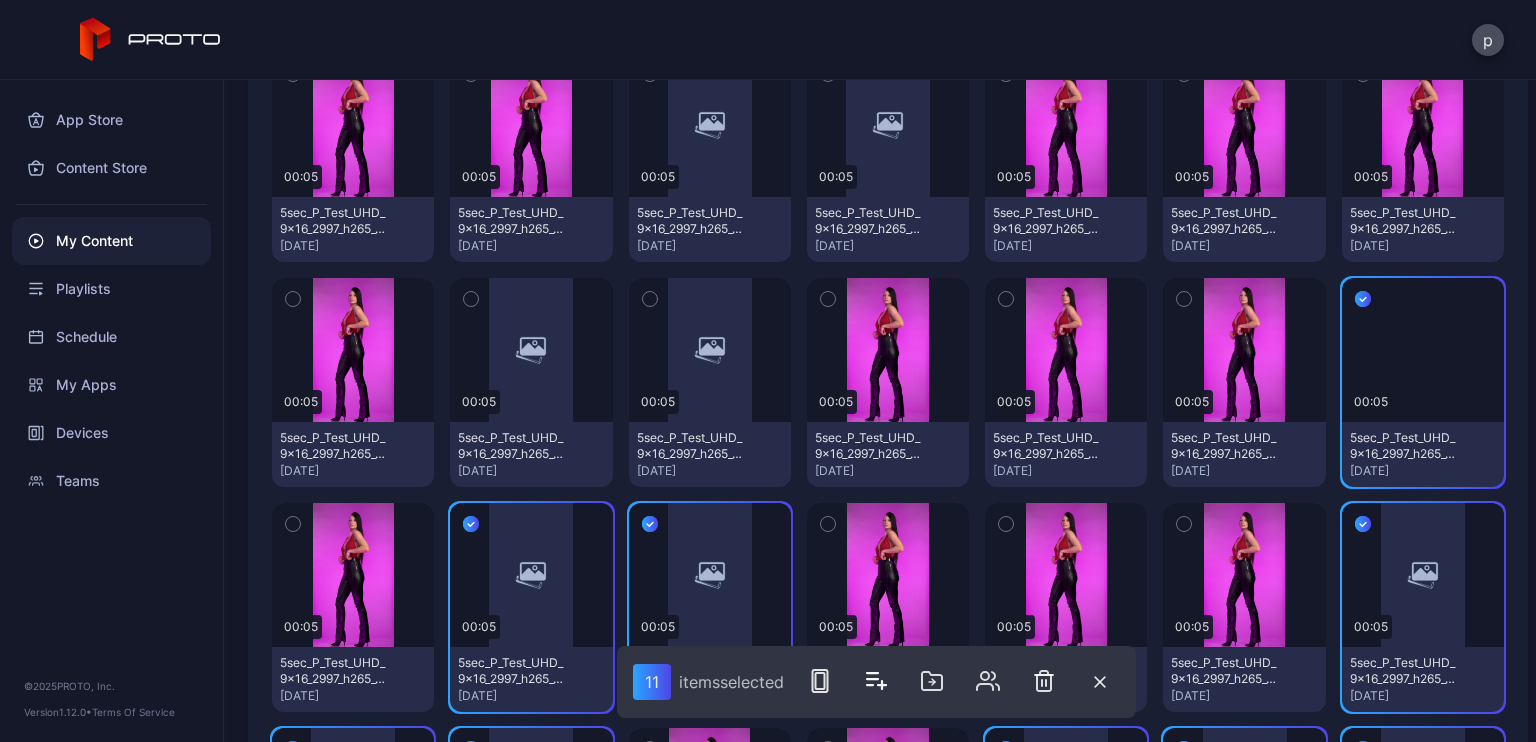 click 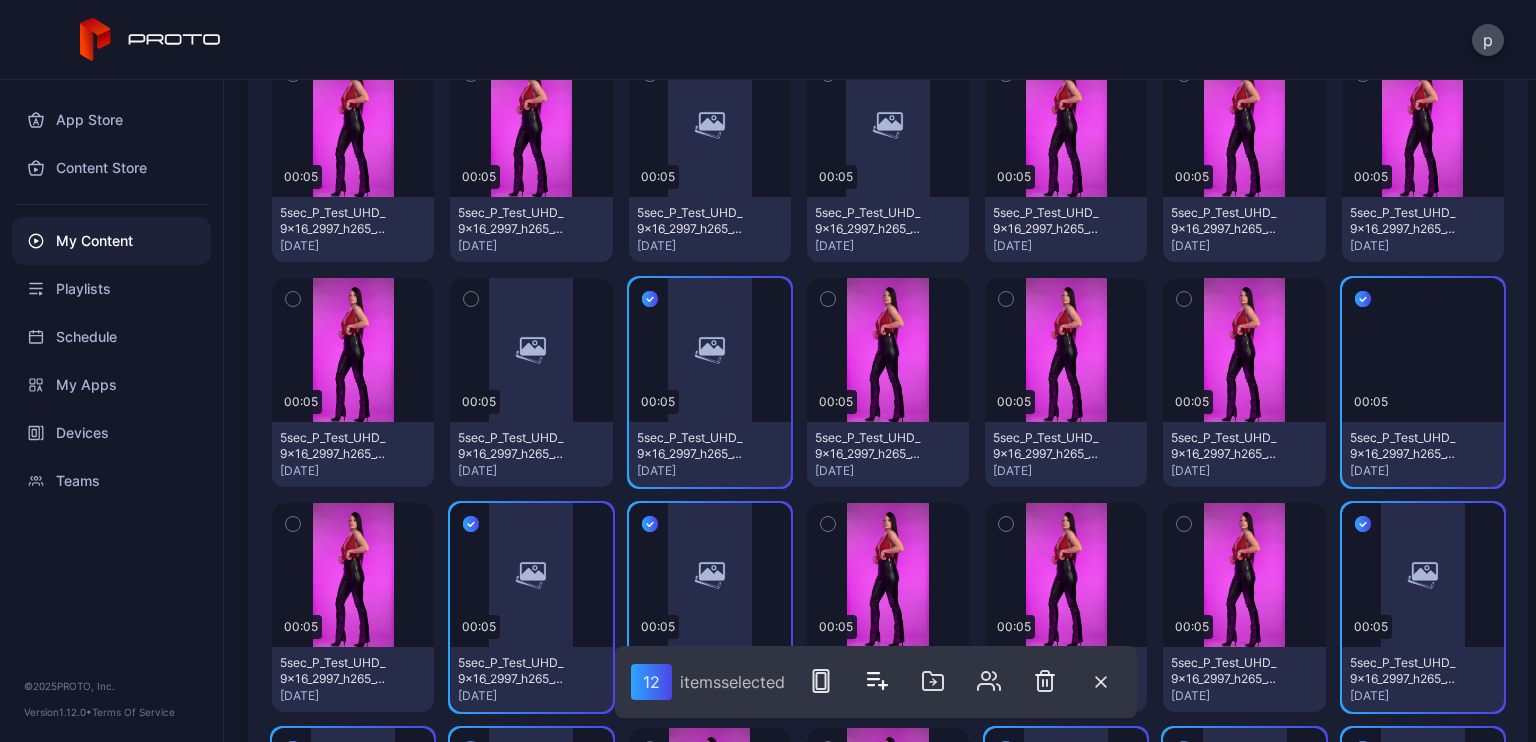 click 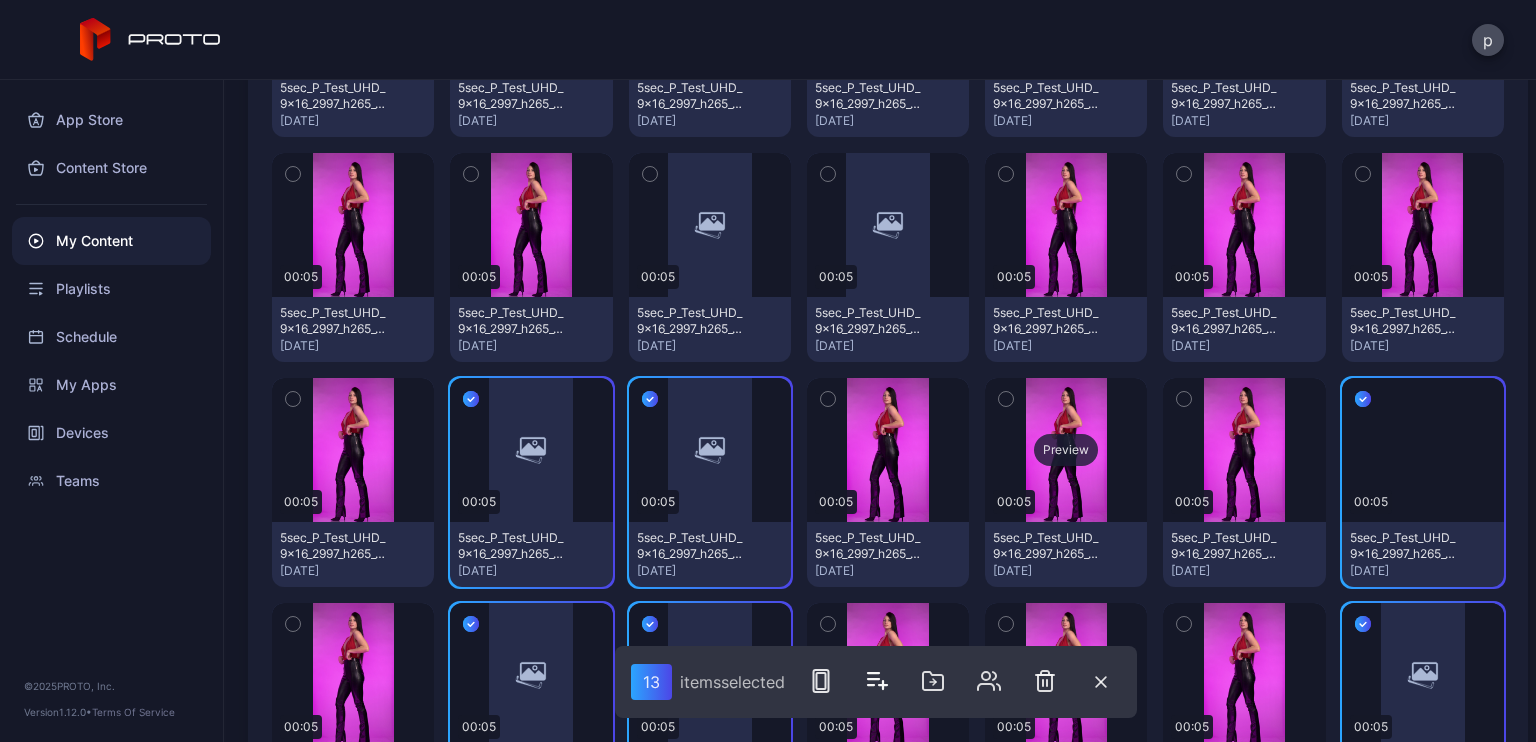 scroll, scrollTop: 1008, scrollLeft: 0, axis: vertical 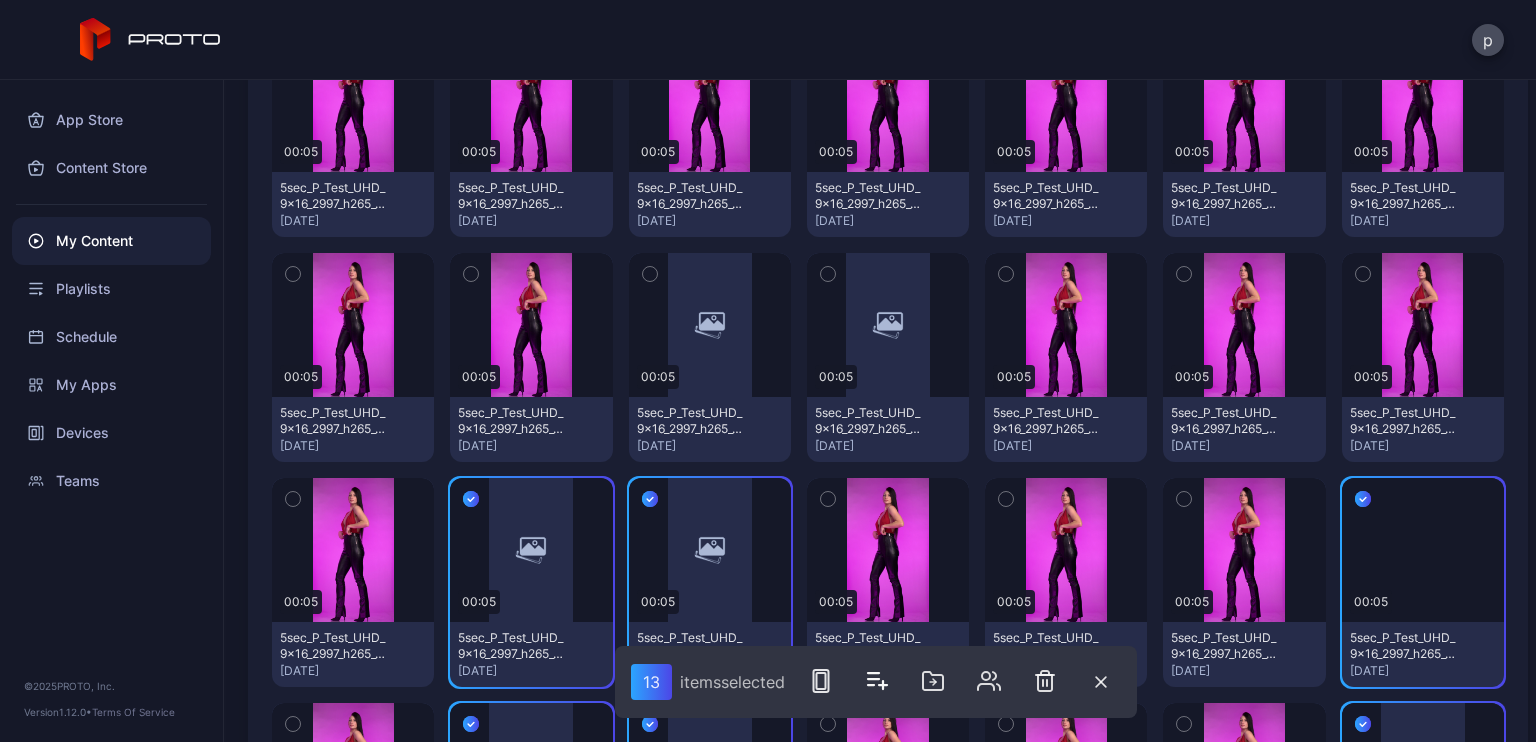 click 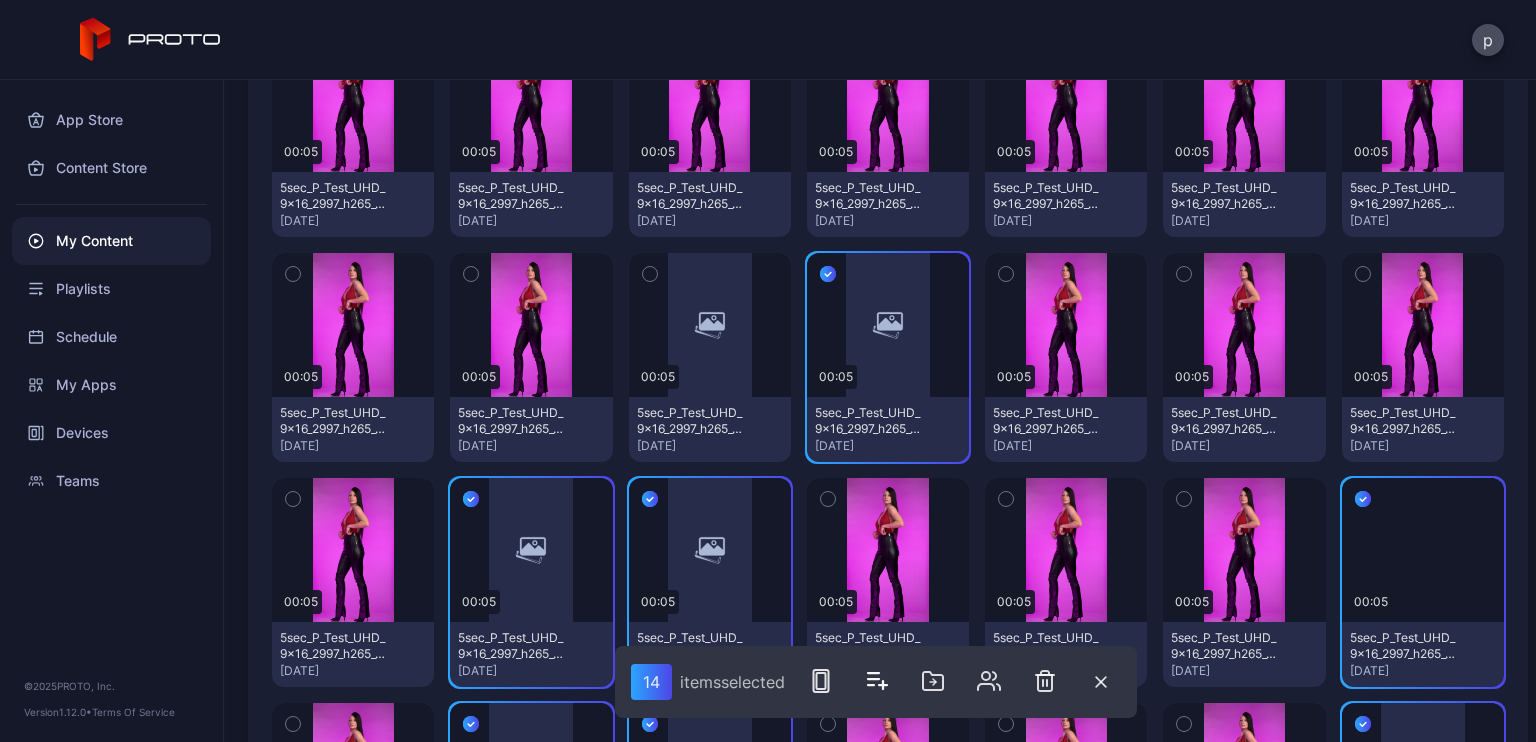 click 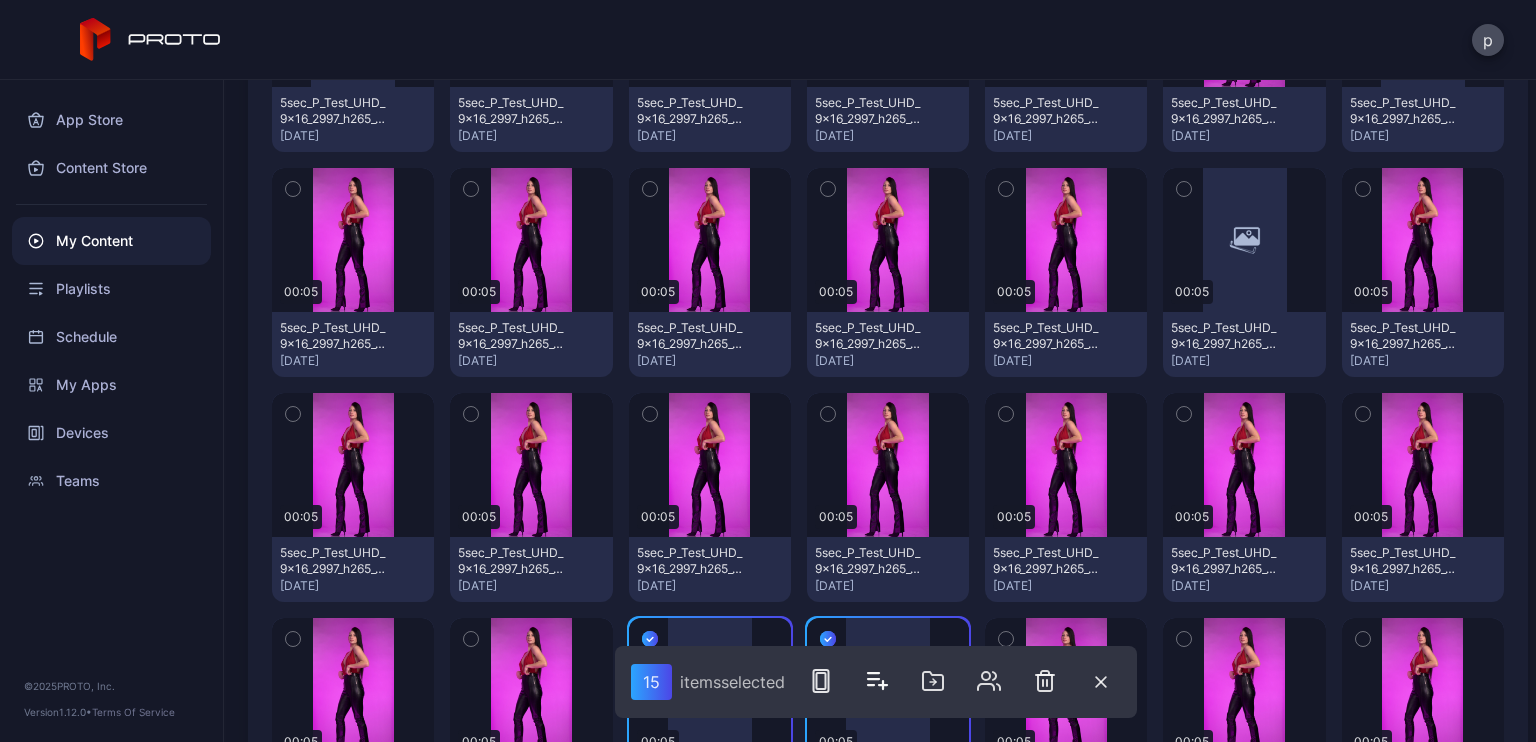 scroll, scrollTop: 608, scrollLeft: 0, axis: vertical 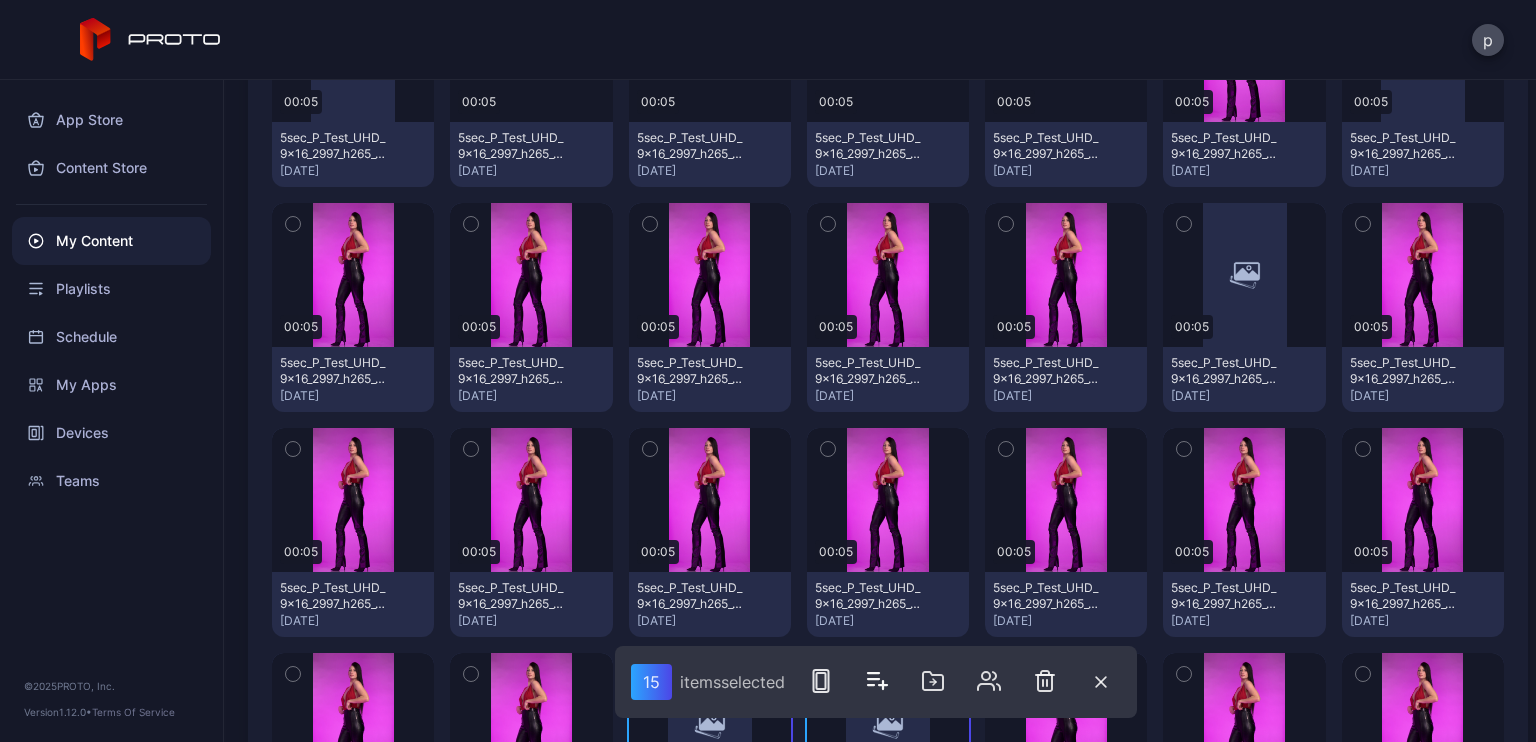 click 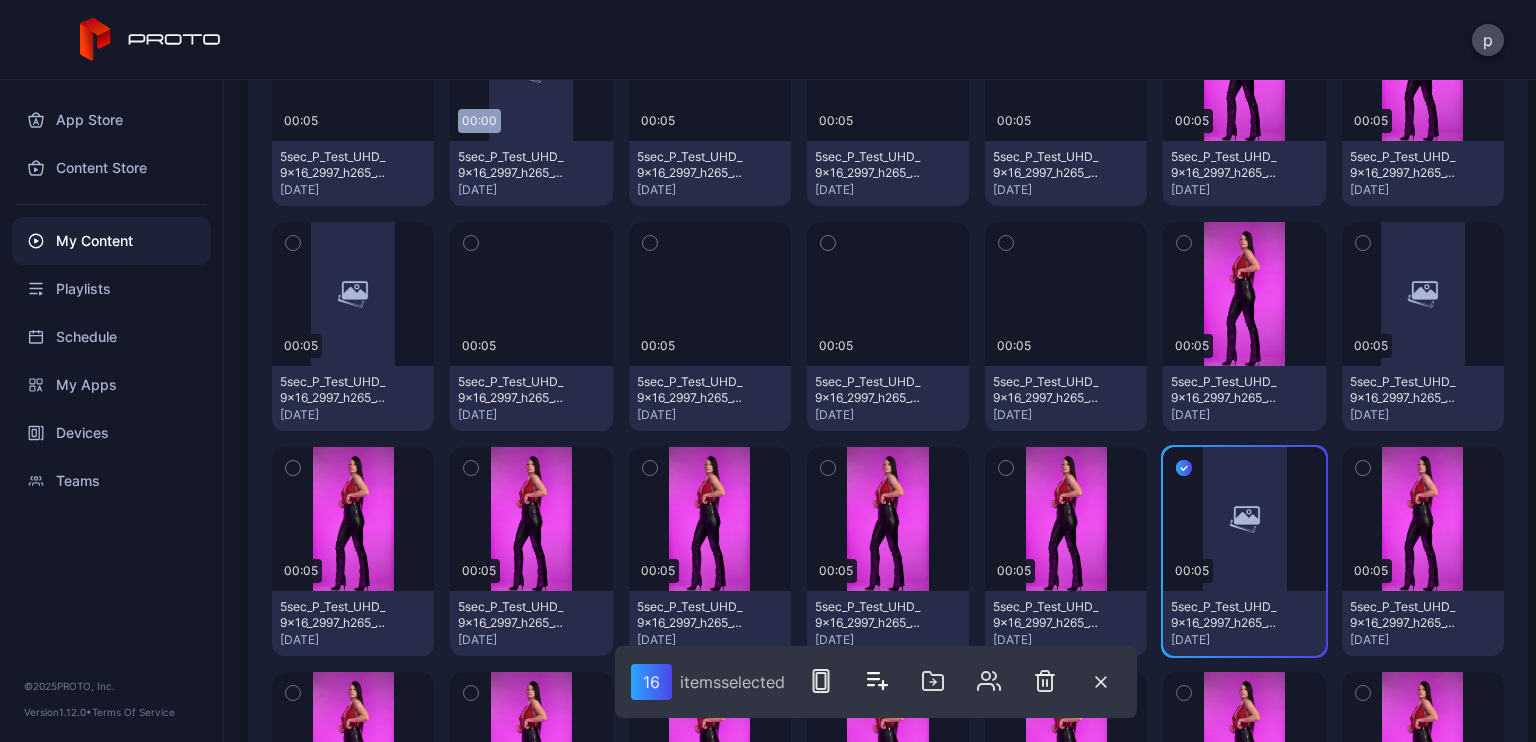 scroll, scrollTop: 308, scrollLeft: 0, axis: vertical 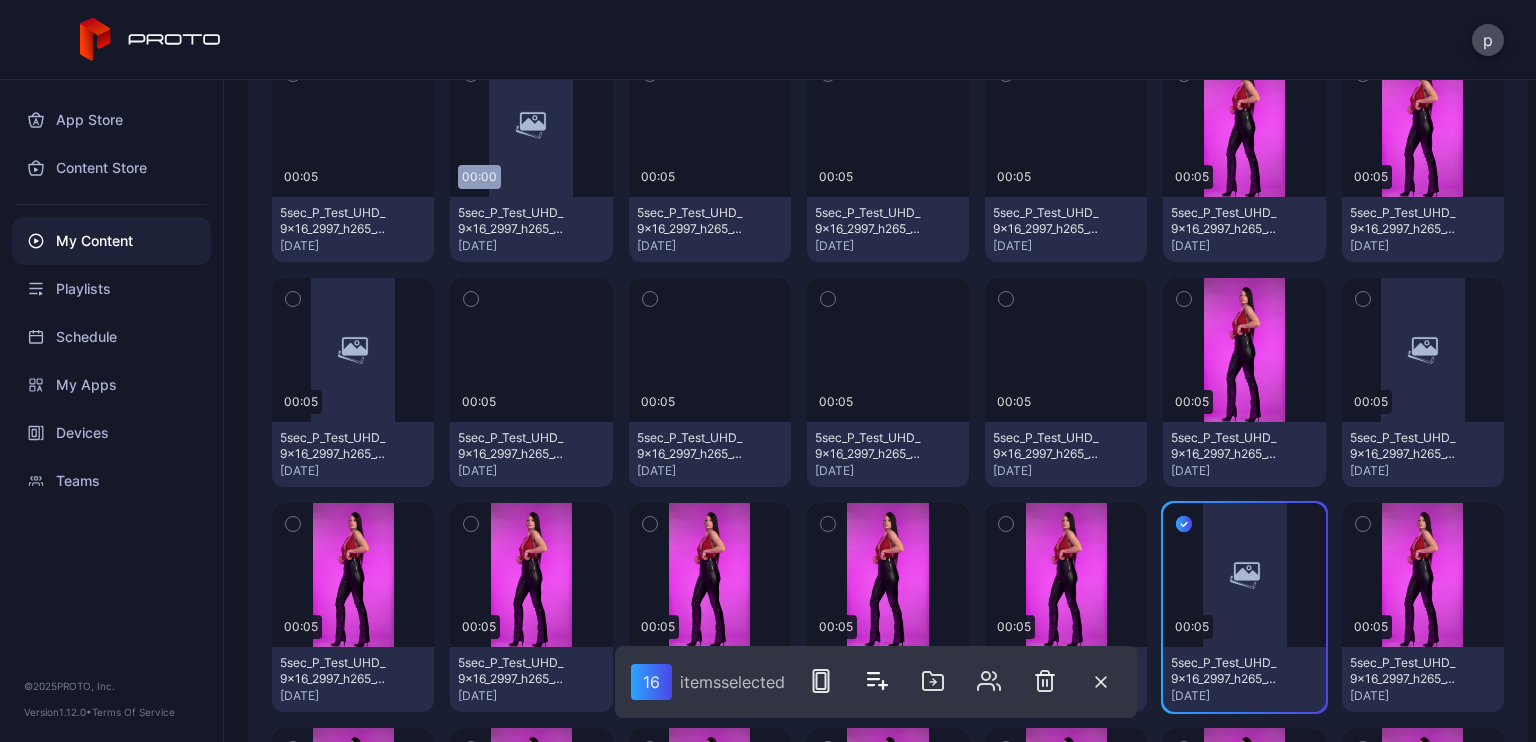 click 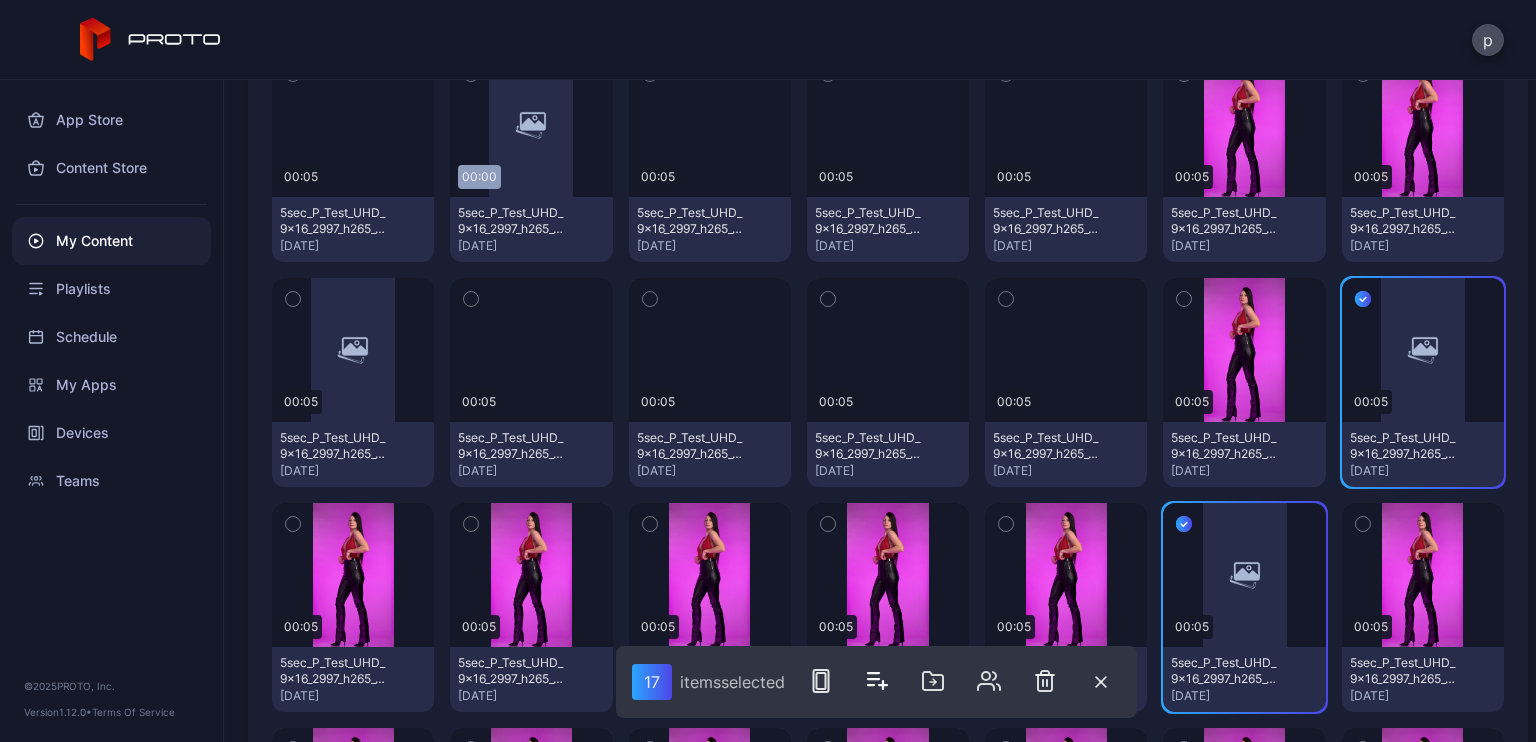 click 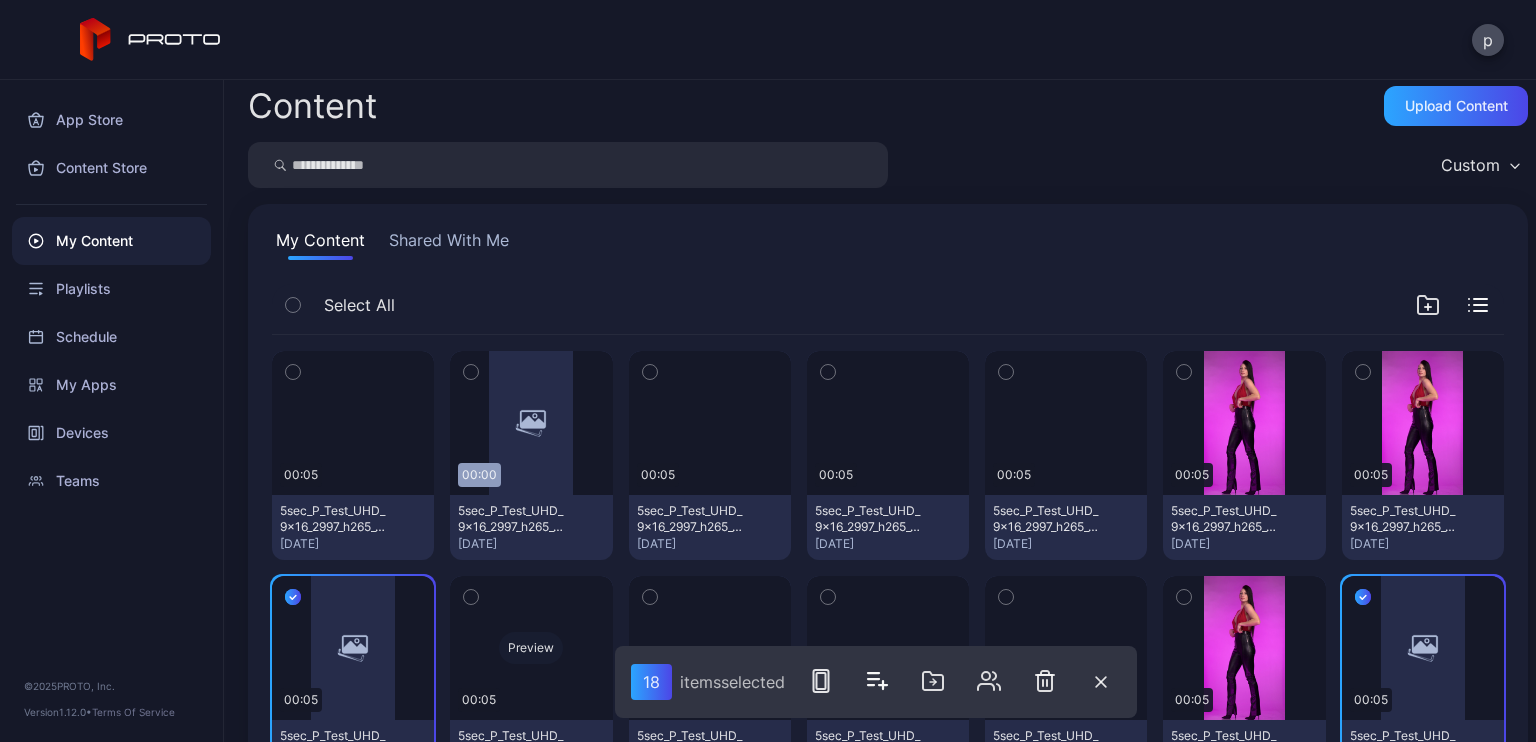 scroll, scrollTop: 8, scrollLeft: 0, axis: vertical 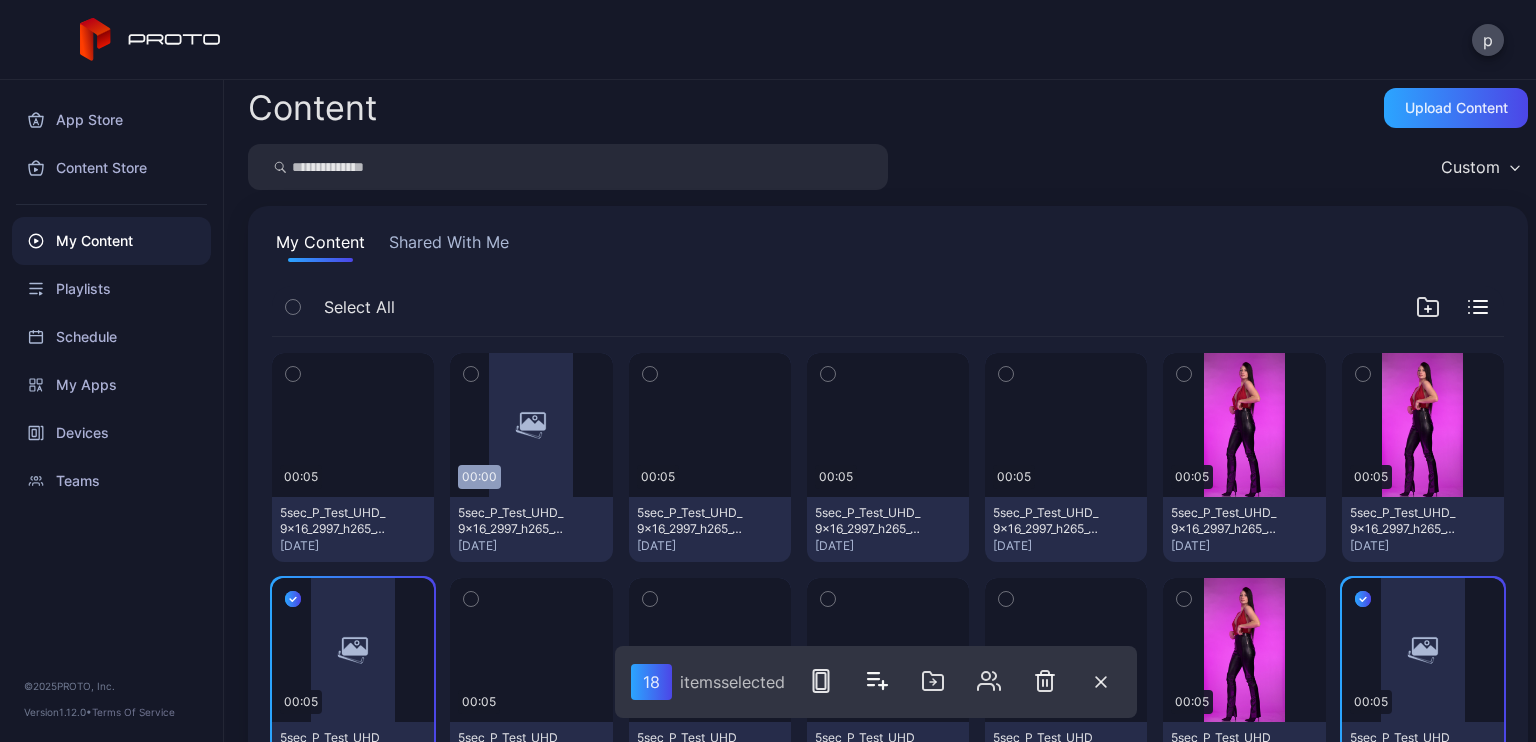 click 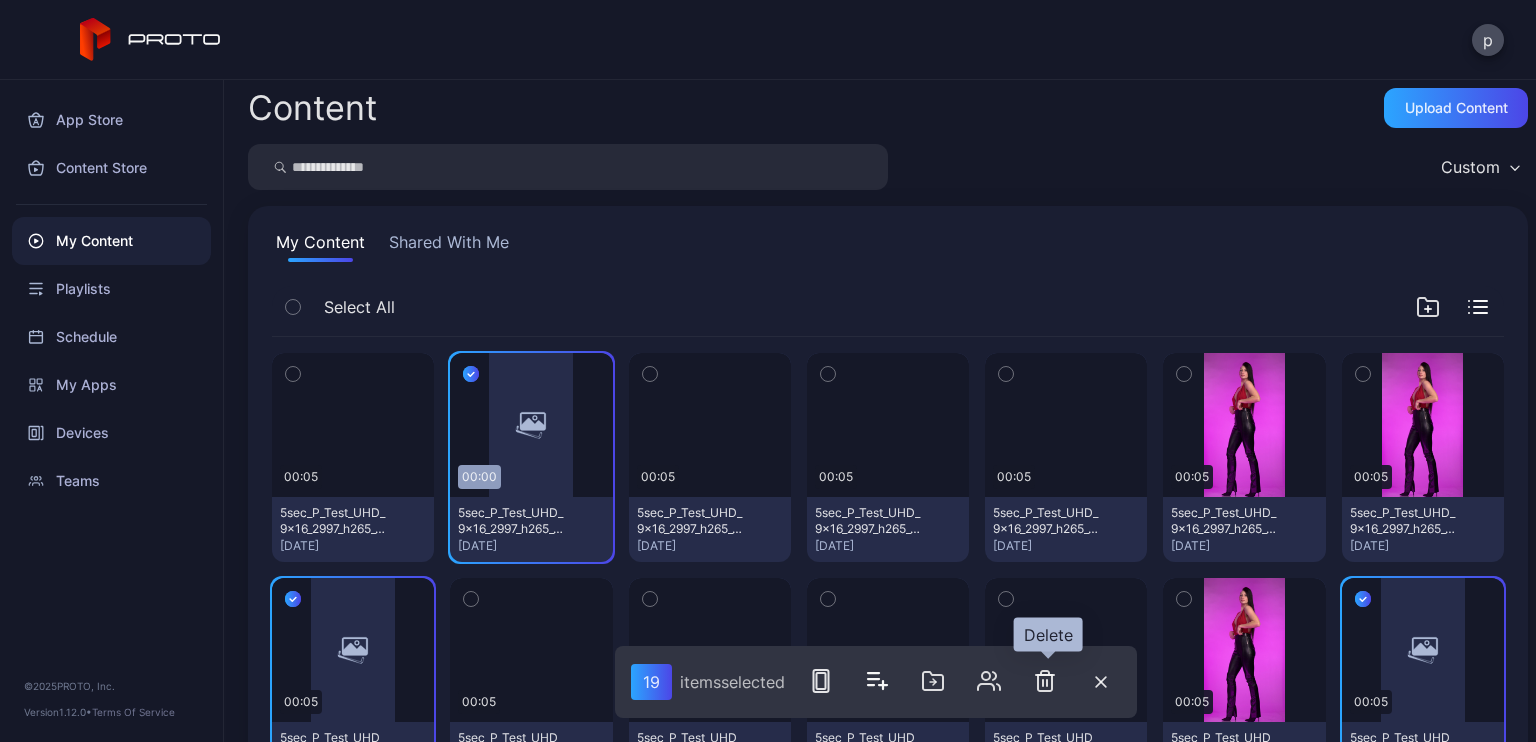 click 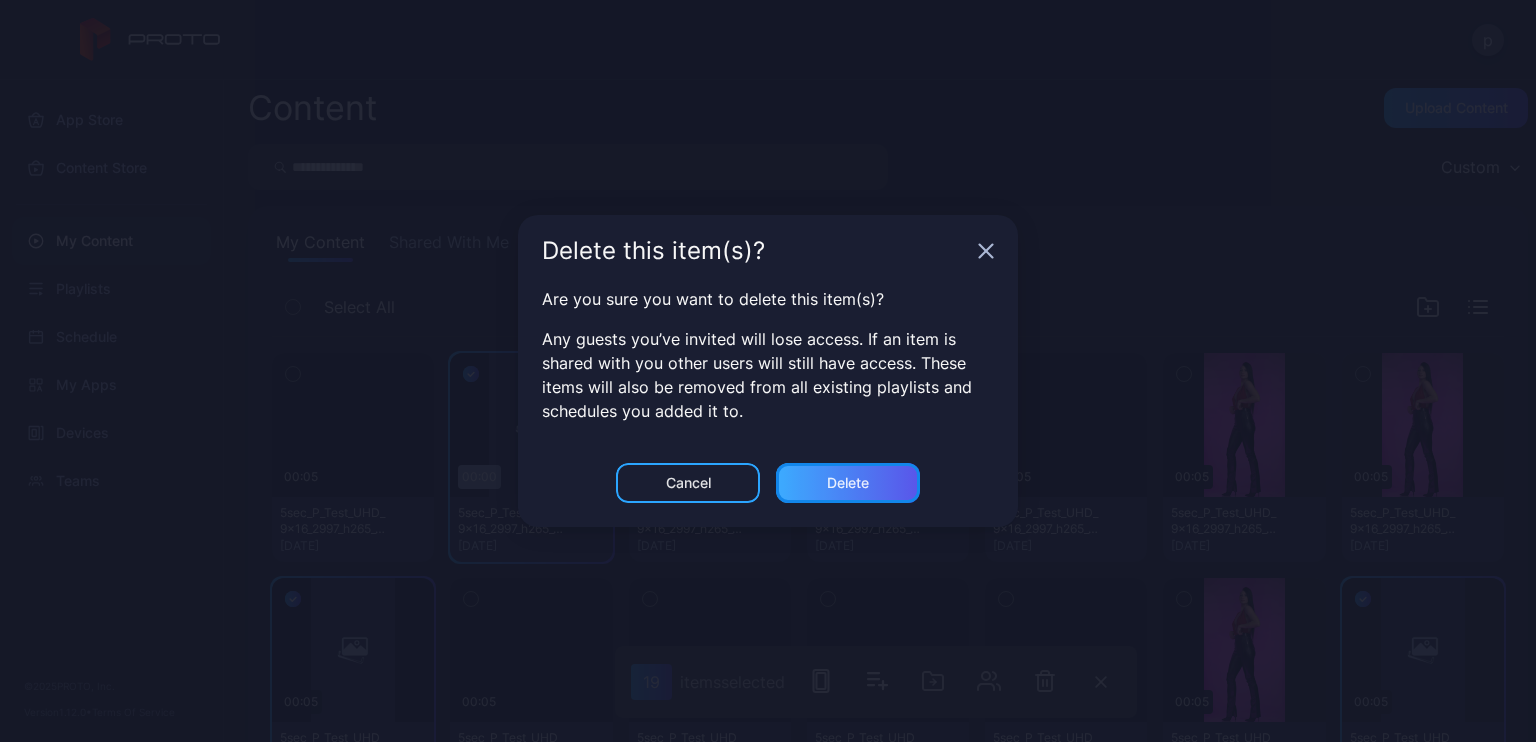 click on "Delete" at bounding box center [848, 483] 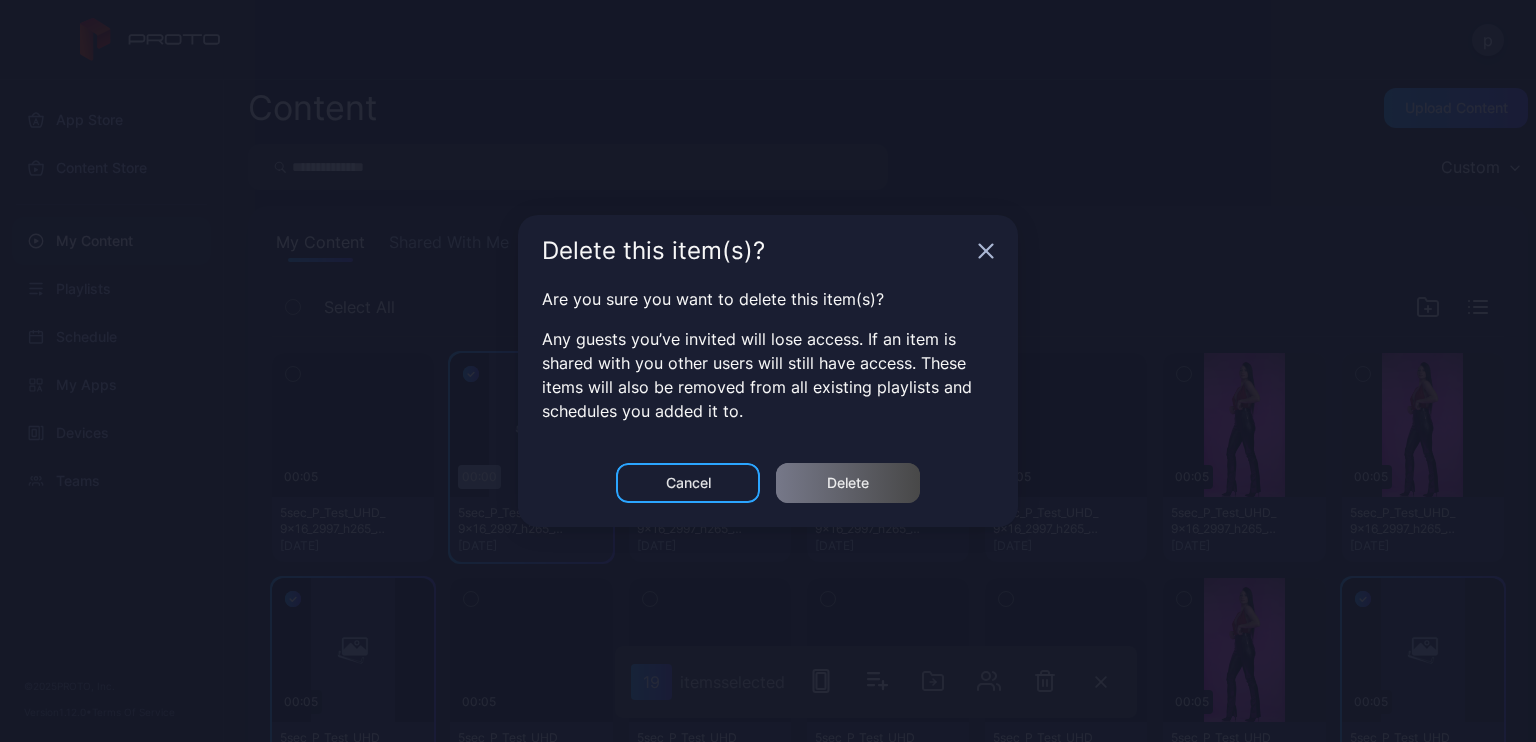 scroll, scrollTop: 0, scrollLeft: 0, axis: both 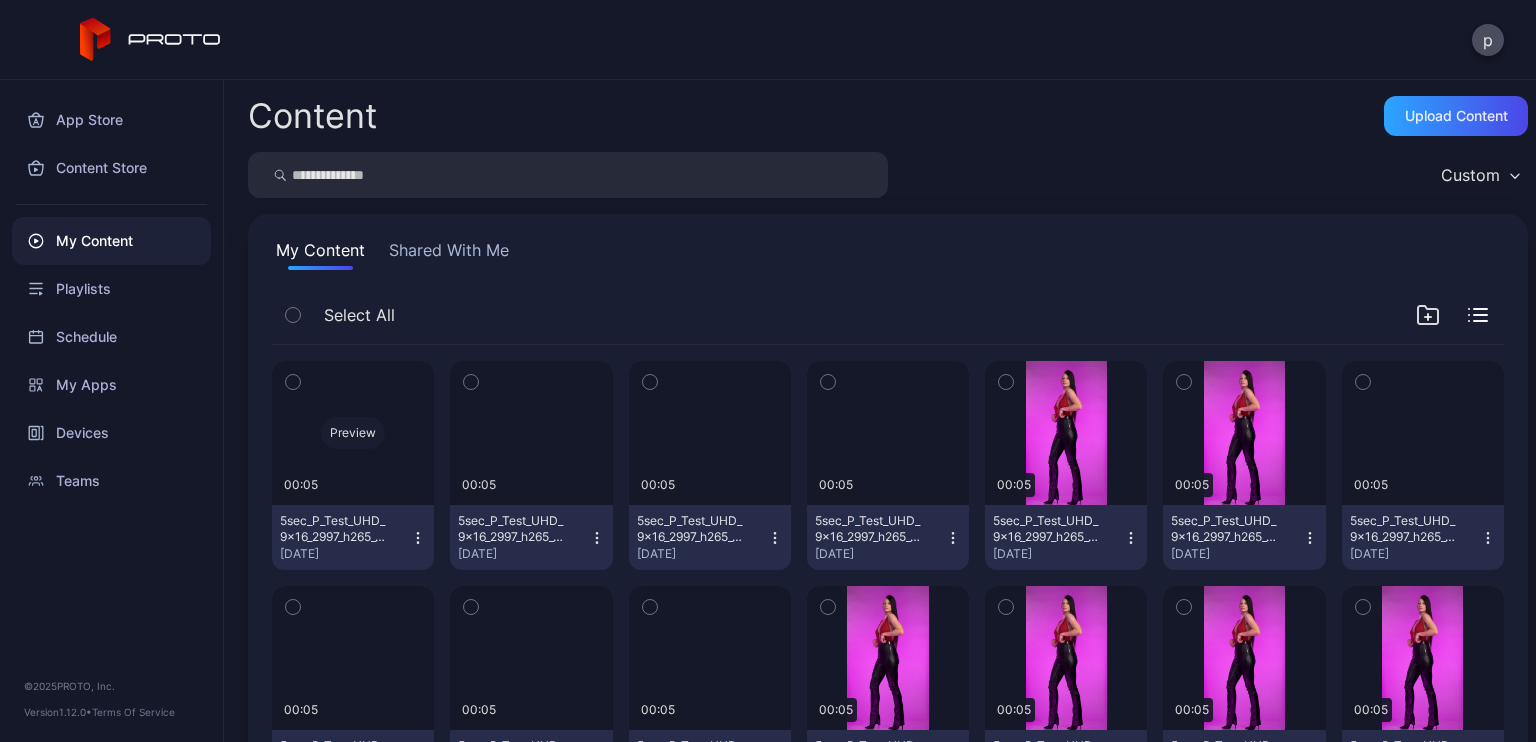 click on "Preview" at bounding box center [353, 433] 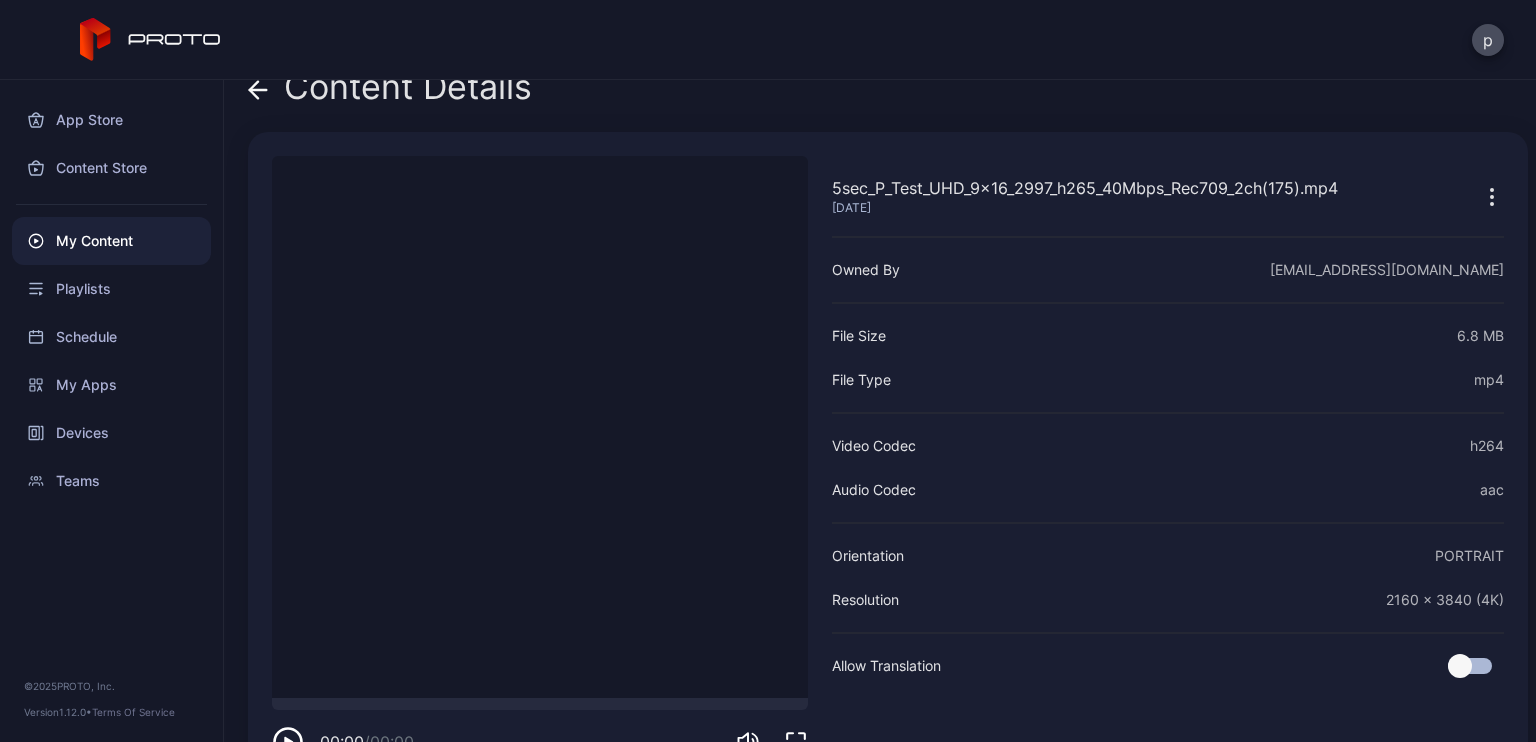 scroll, scrollTop: 0, scrollLeft: 0, axis: both 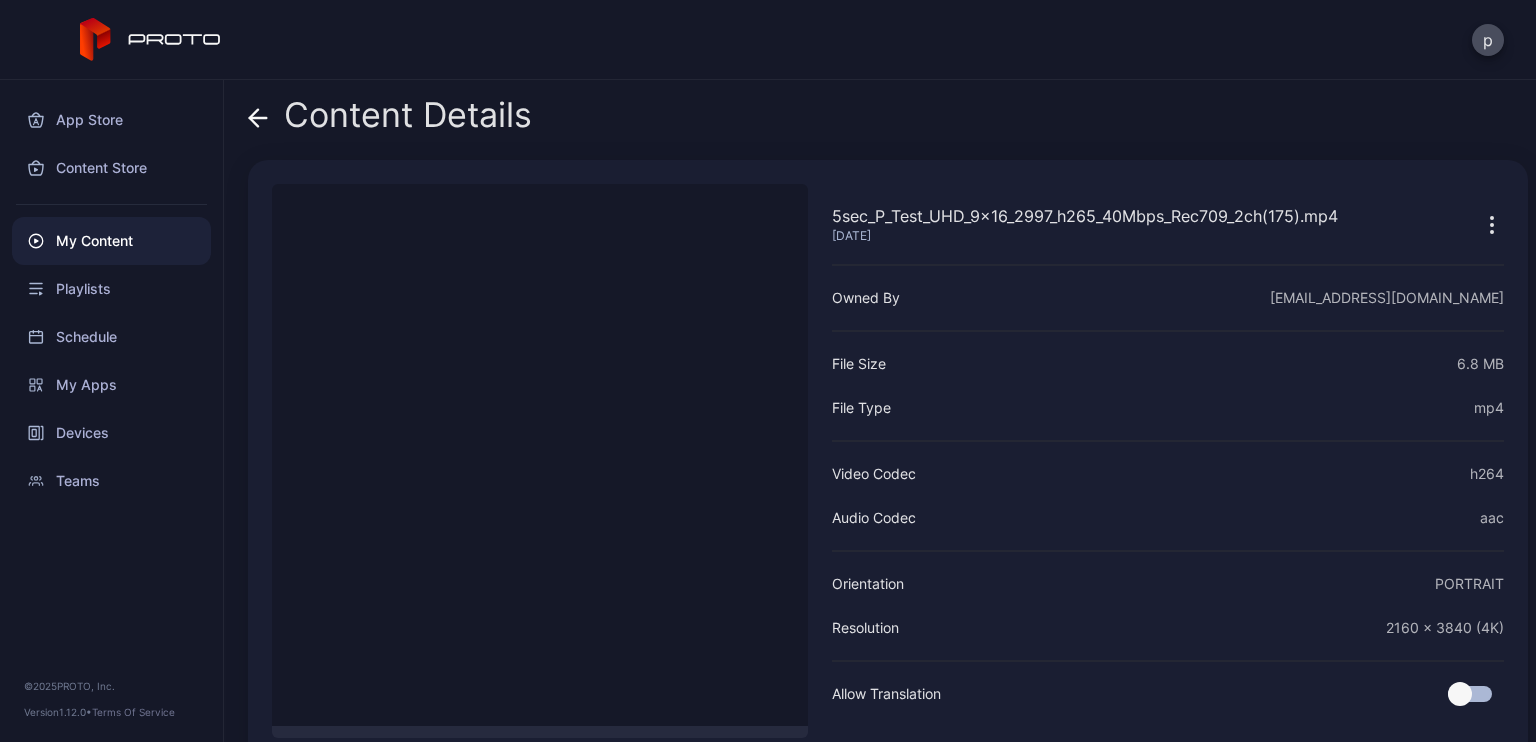 click 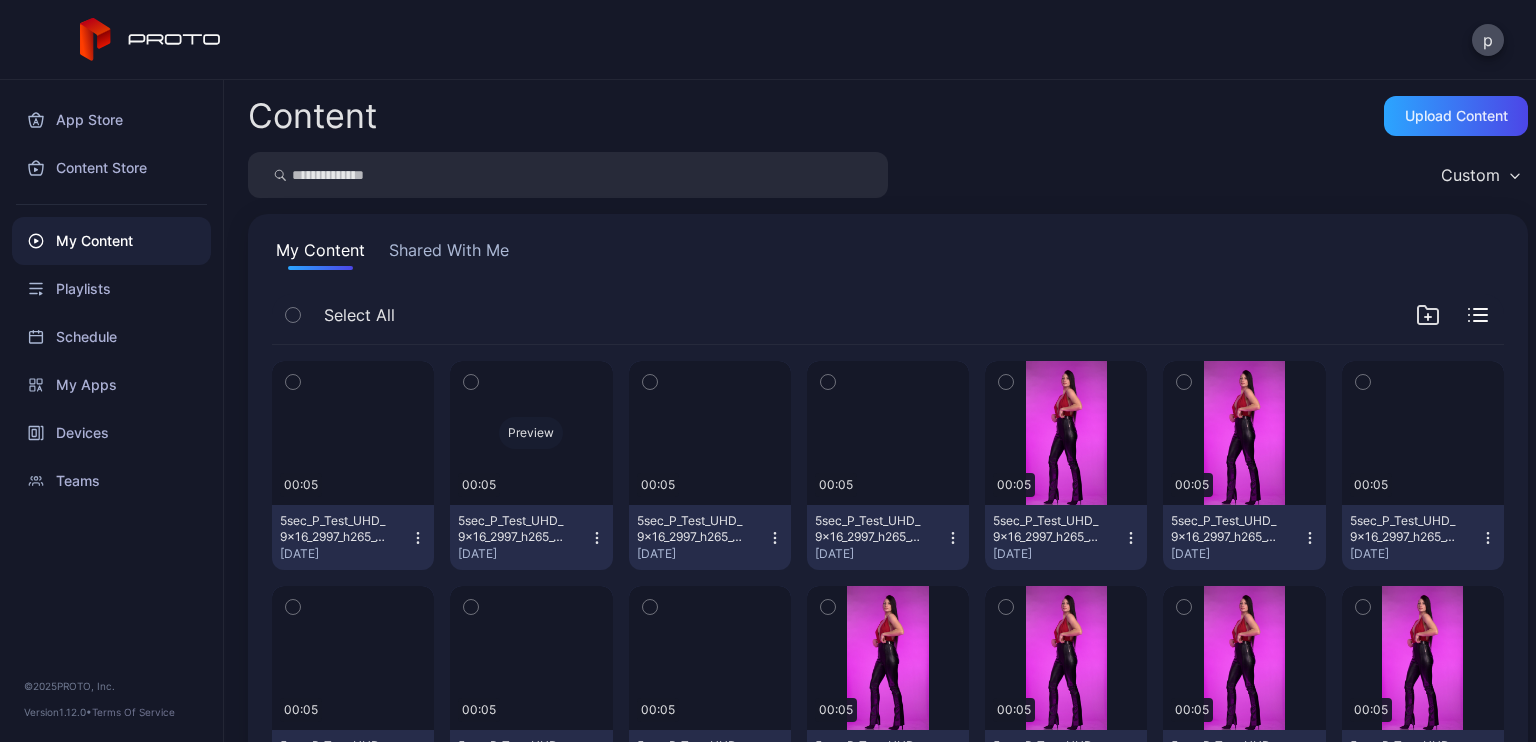 click on "Preview" at bounding box center [531, 433] 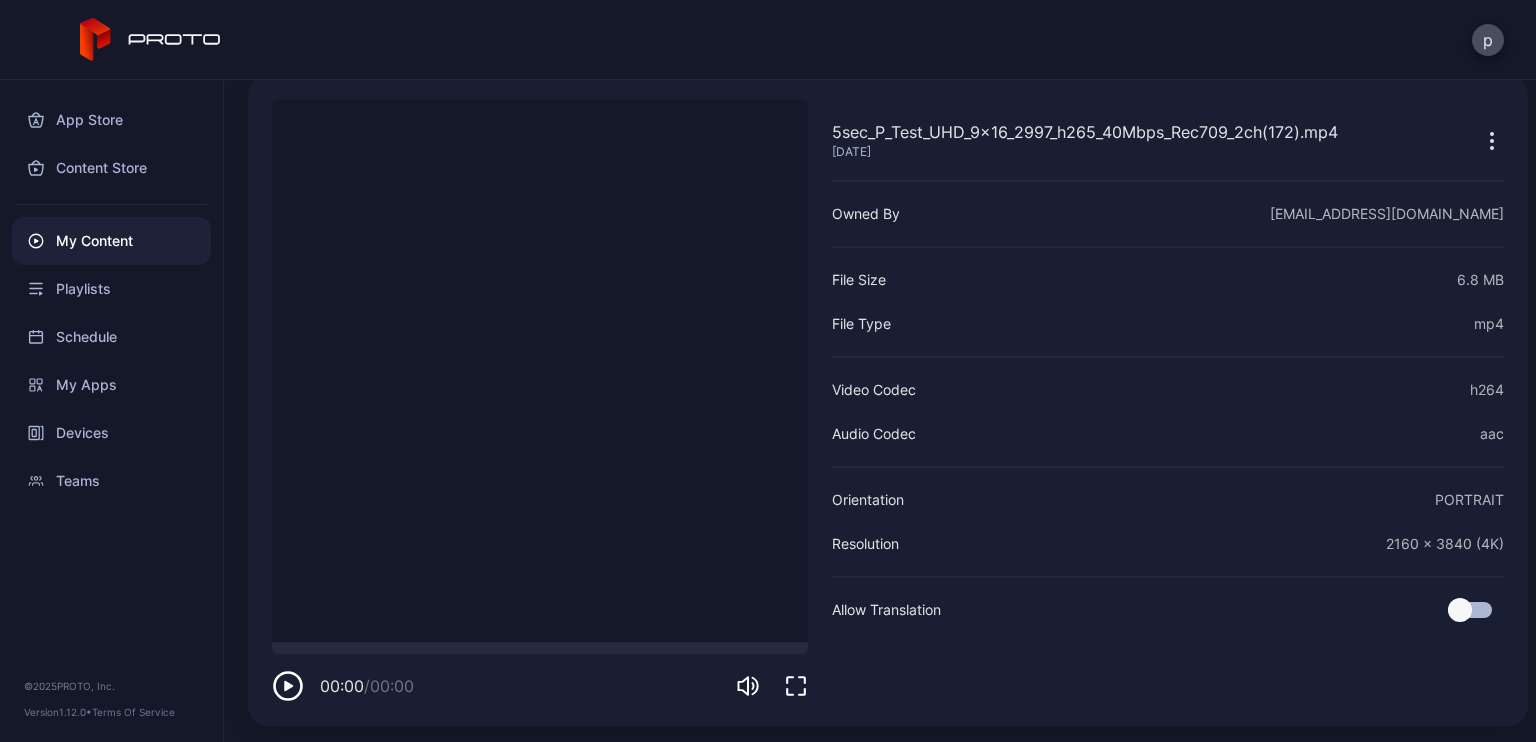 scroll, scrollTop: 0, scrollLeft: 0, axis: both 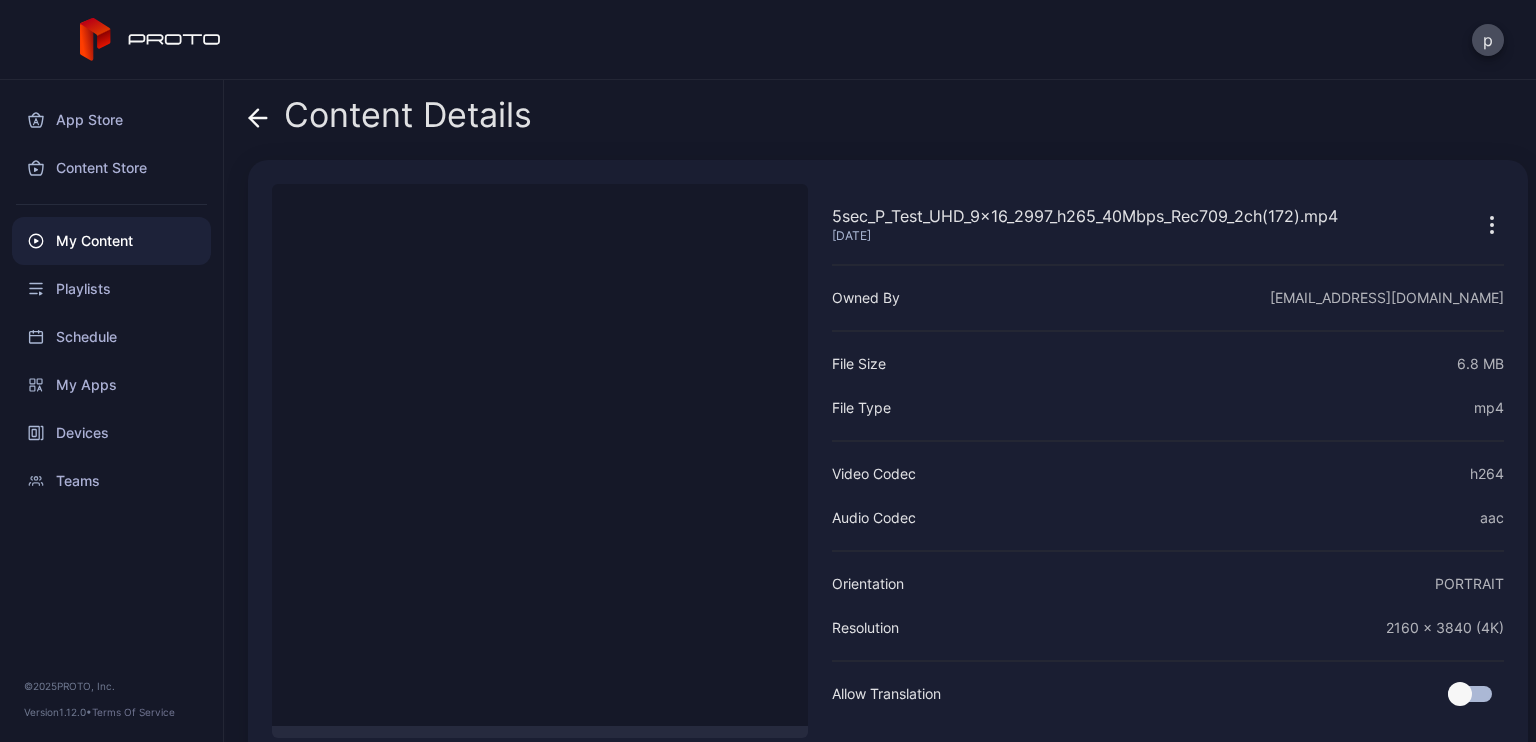 click on "Content Details" at bounding box center (390, 120) 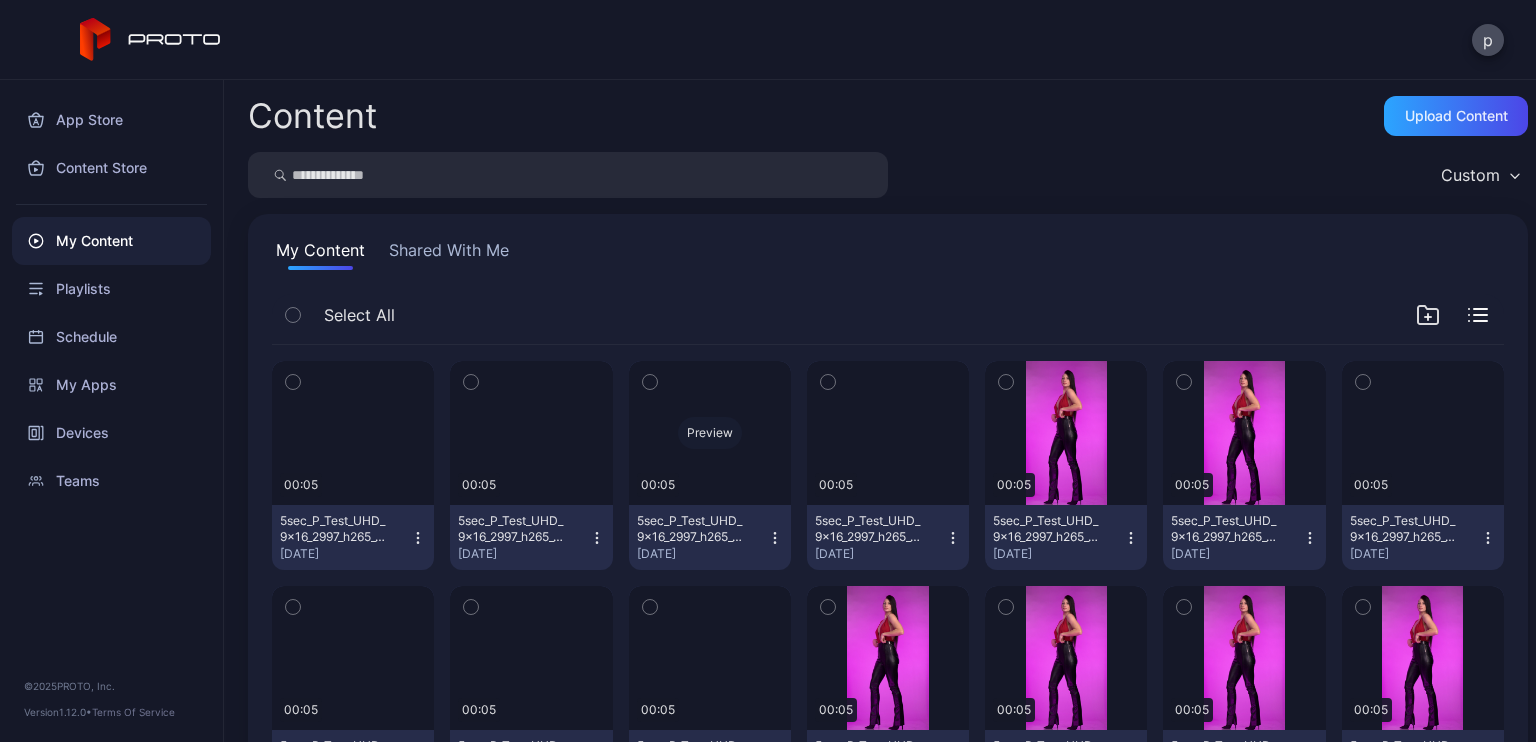 click on "Preview" at bounding box center (710, 433) 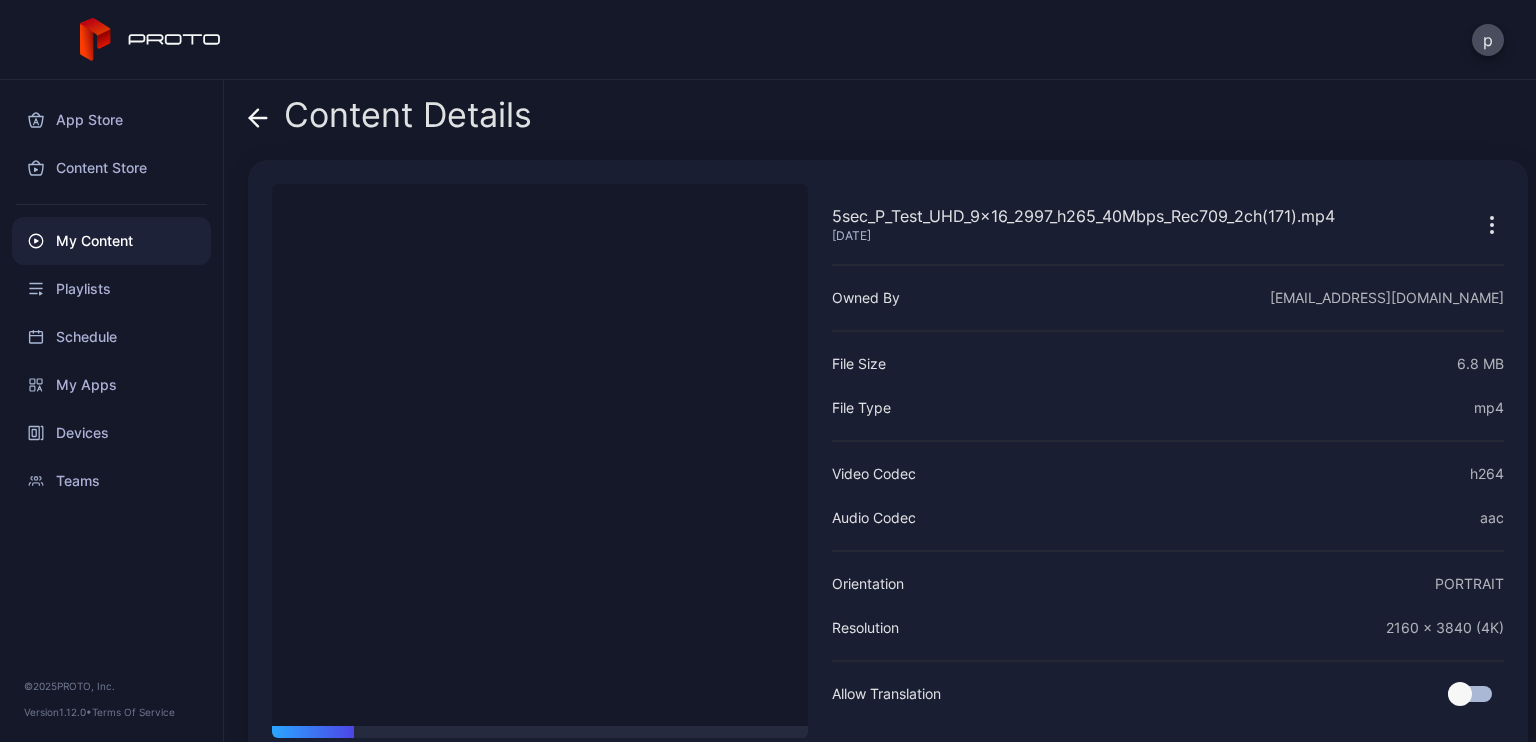 click 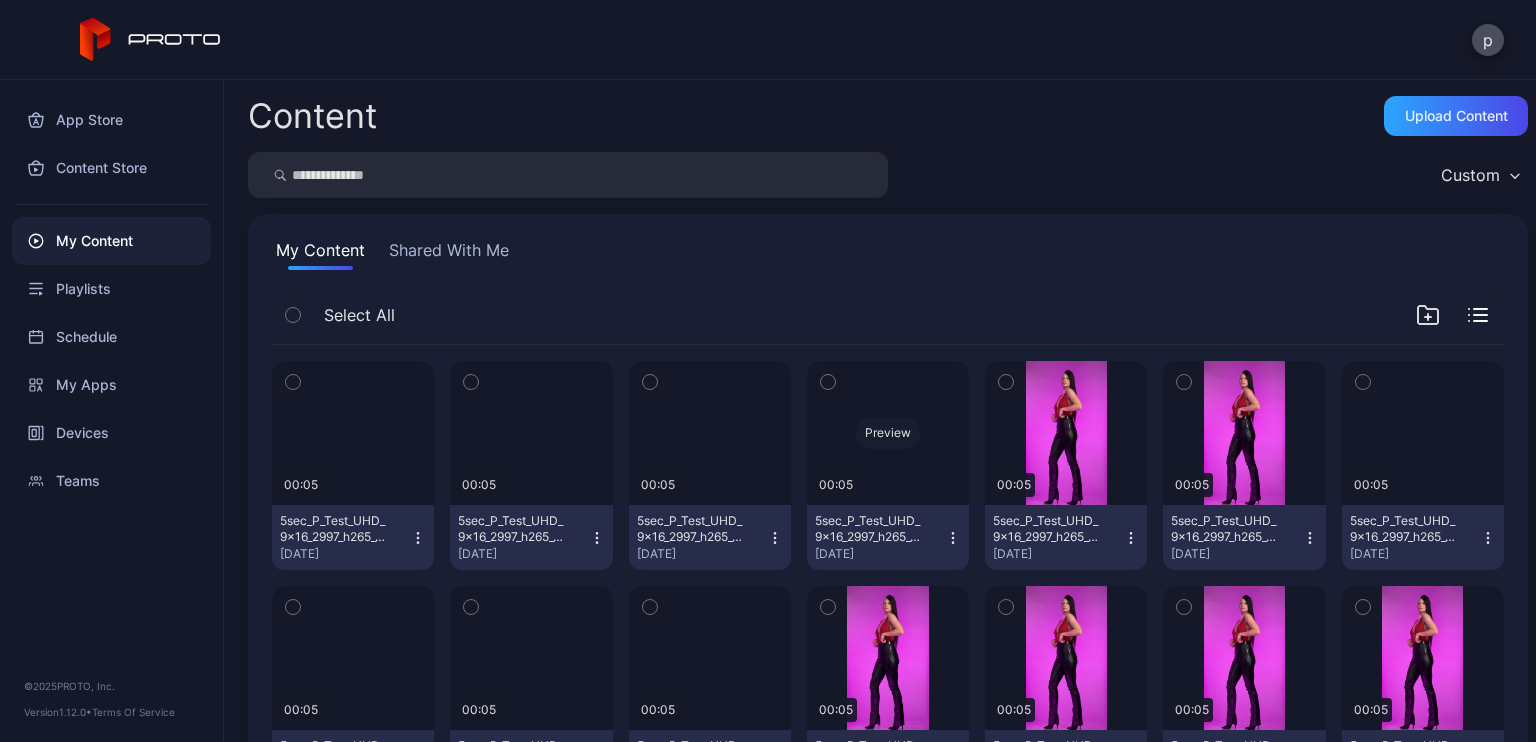 click on "Preview" at bounding box center [888, 433] 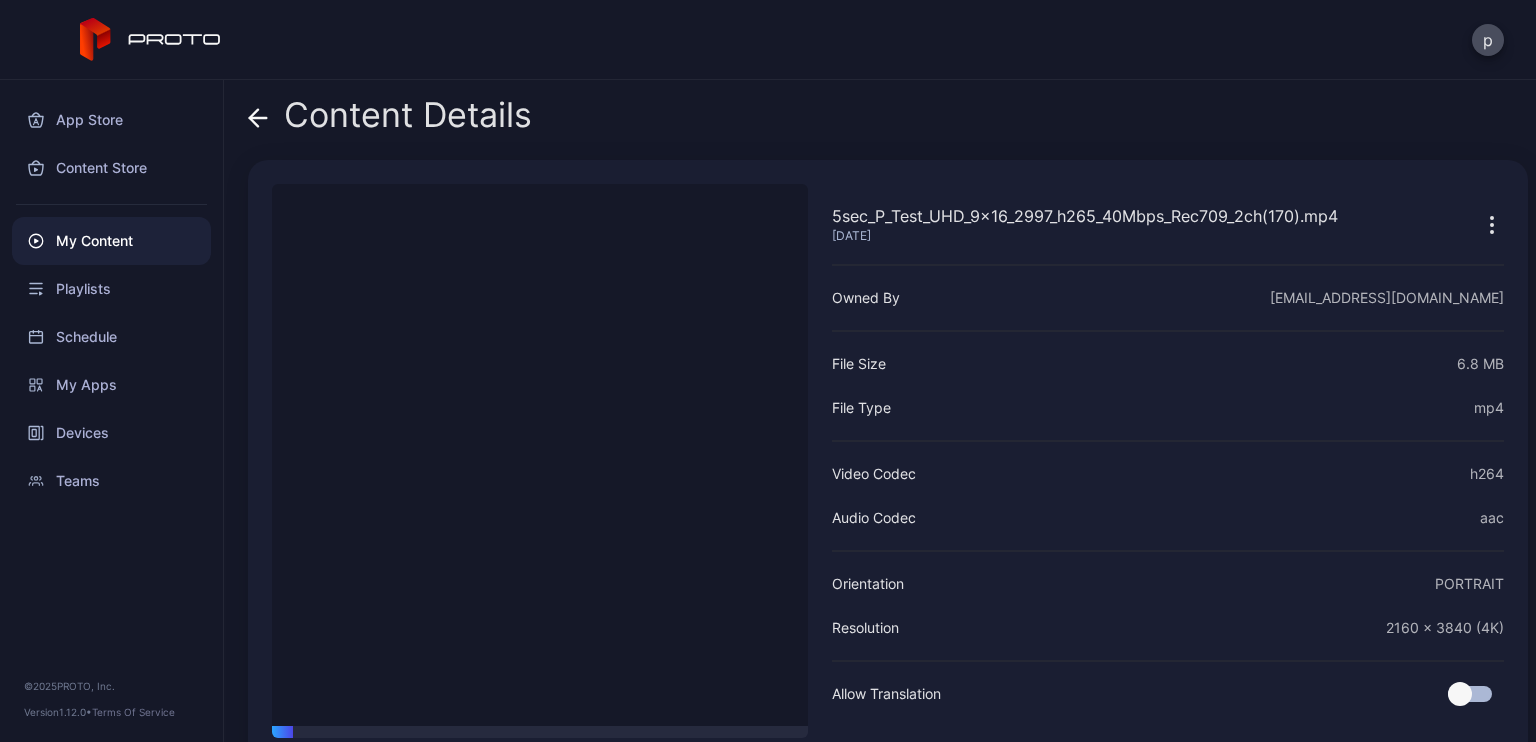 click 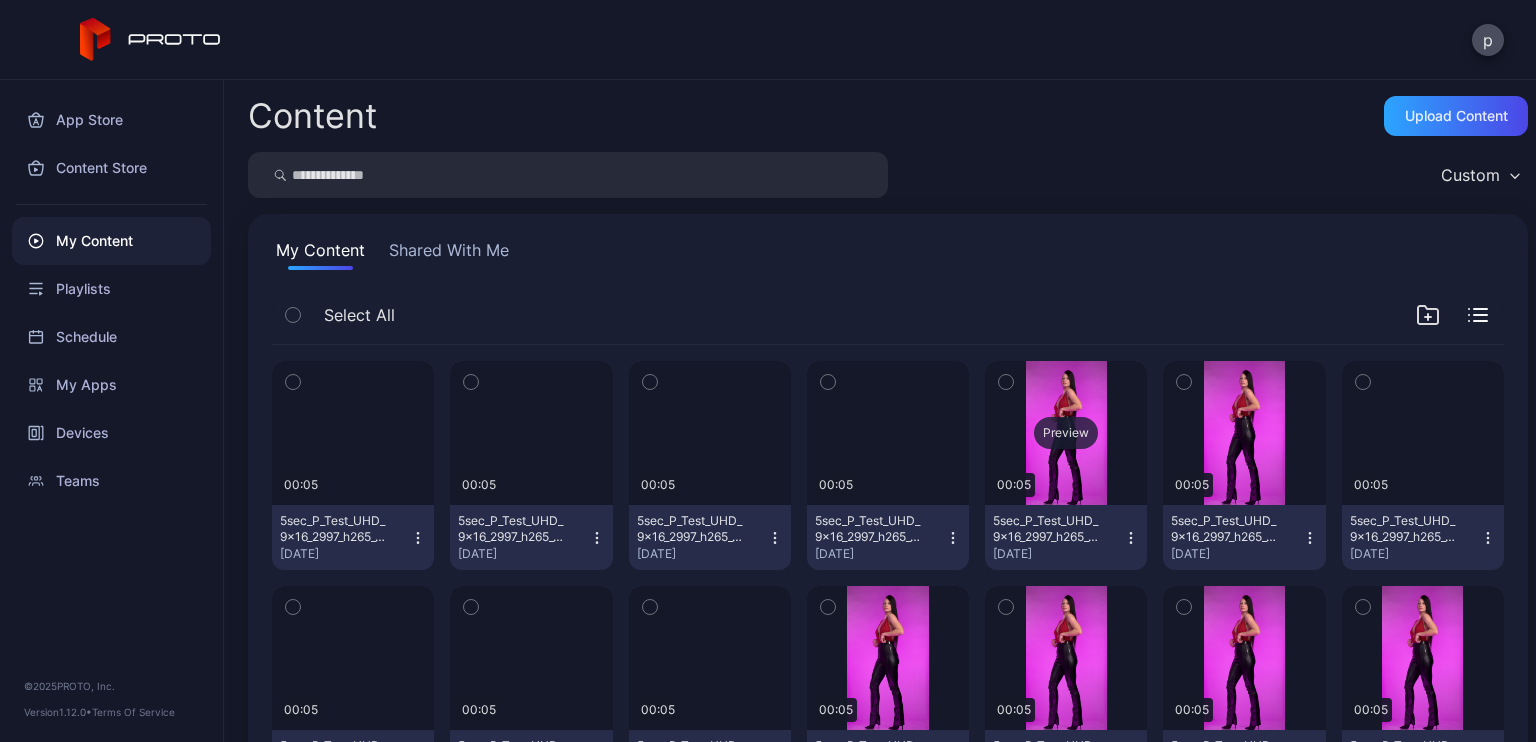 click on "Preview" at bounding box center (1066, 433) 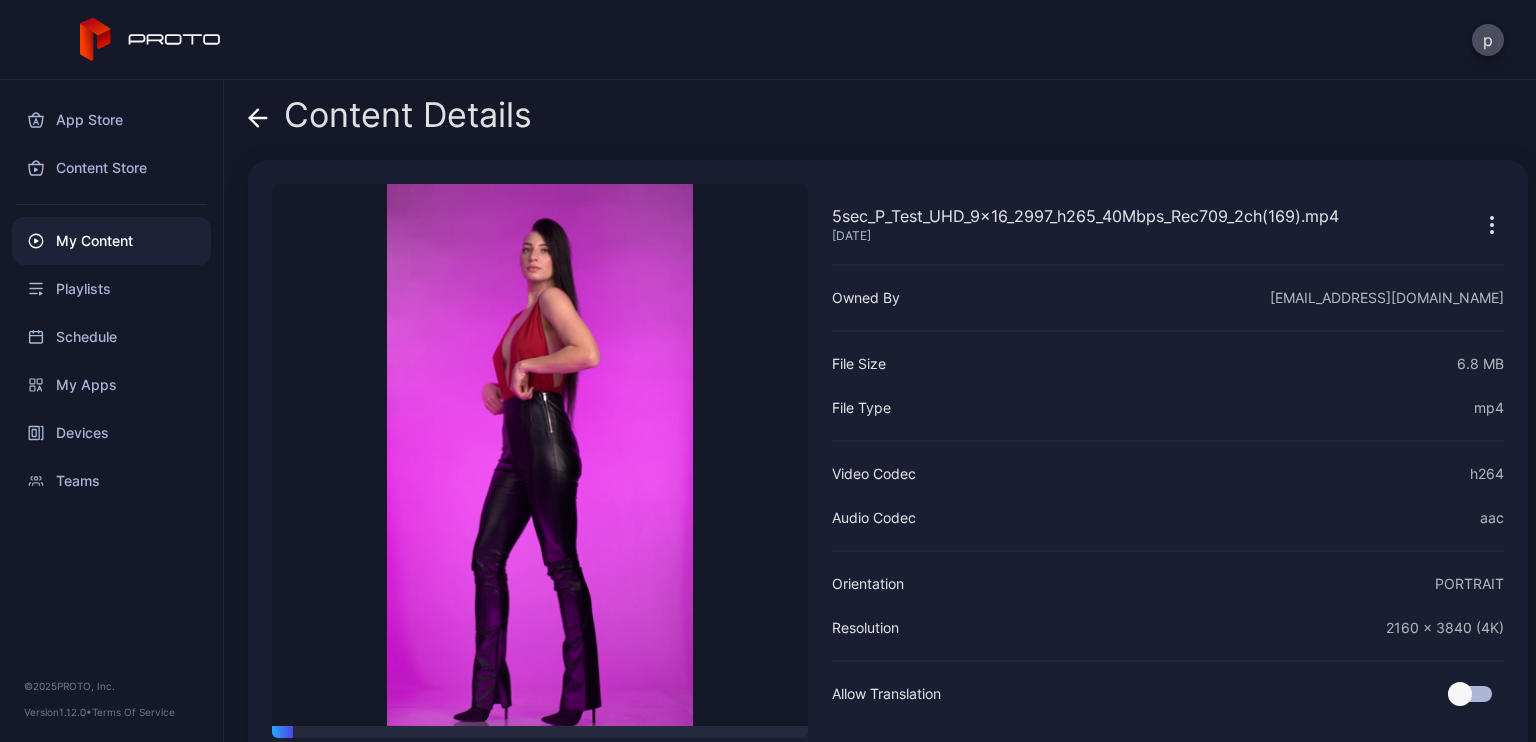 click 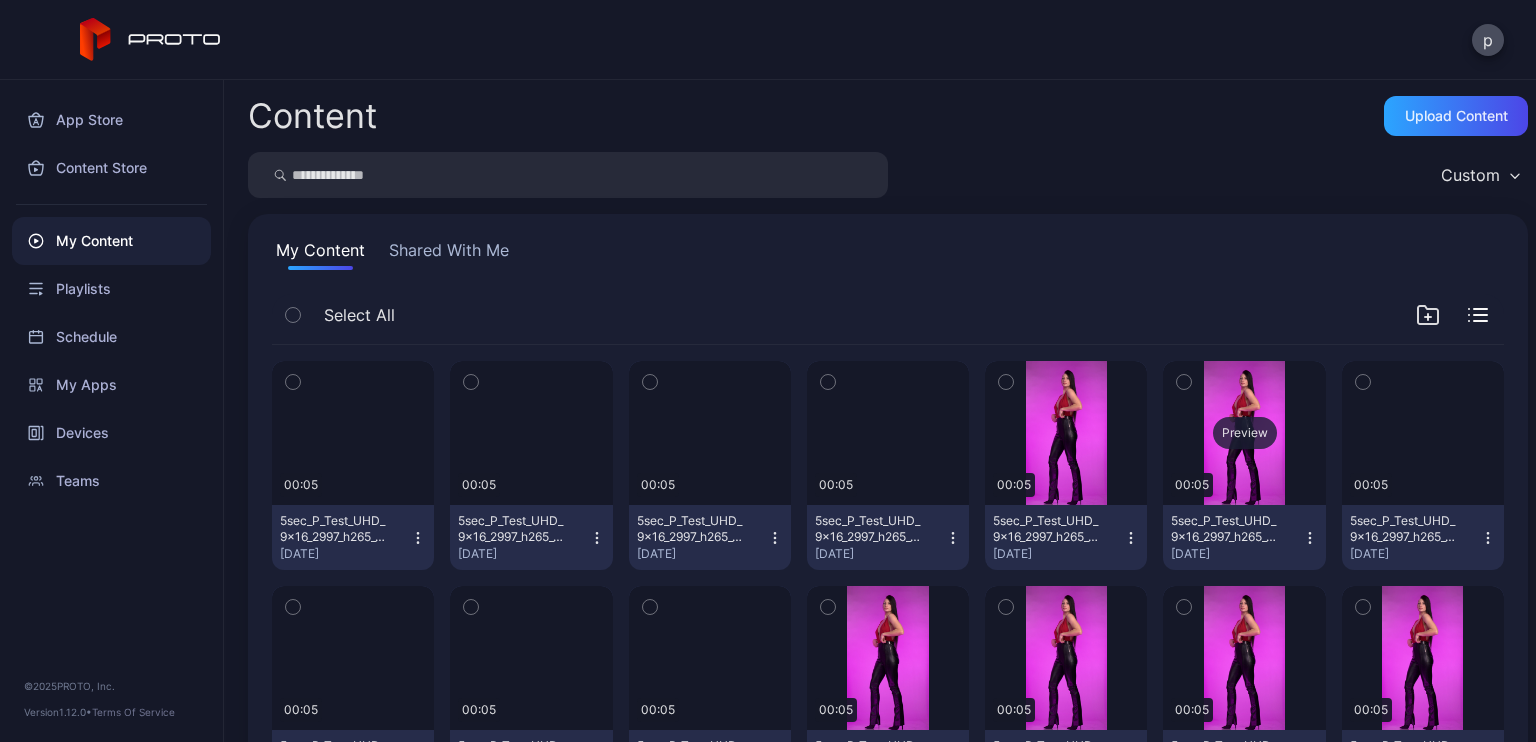 click on "Preview" at bounding box center (1244, 433) 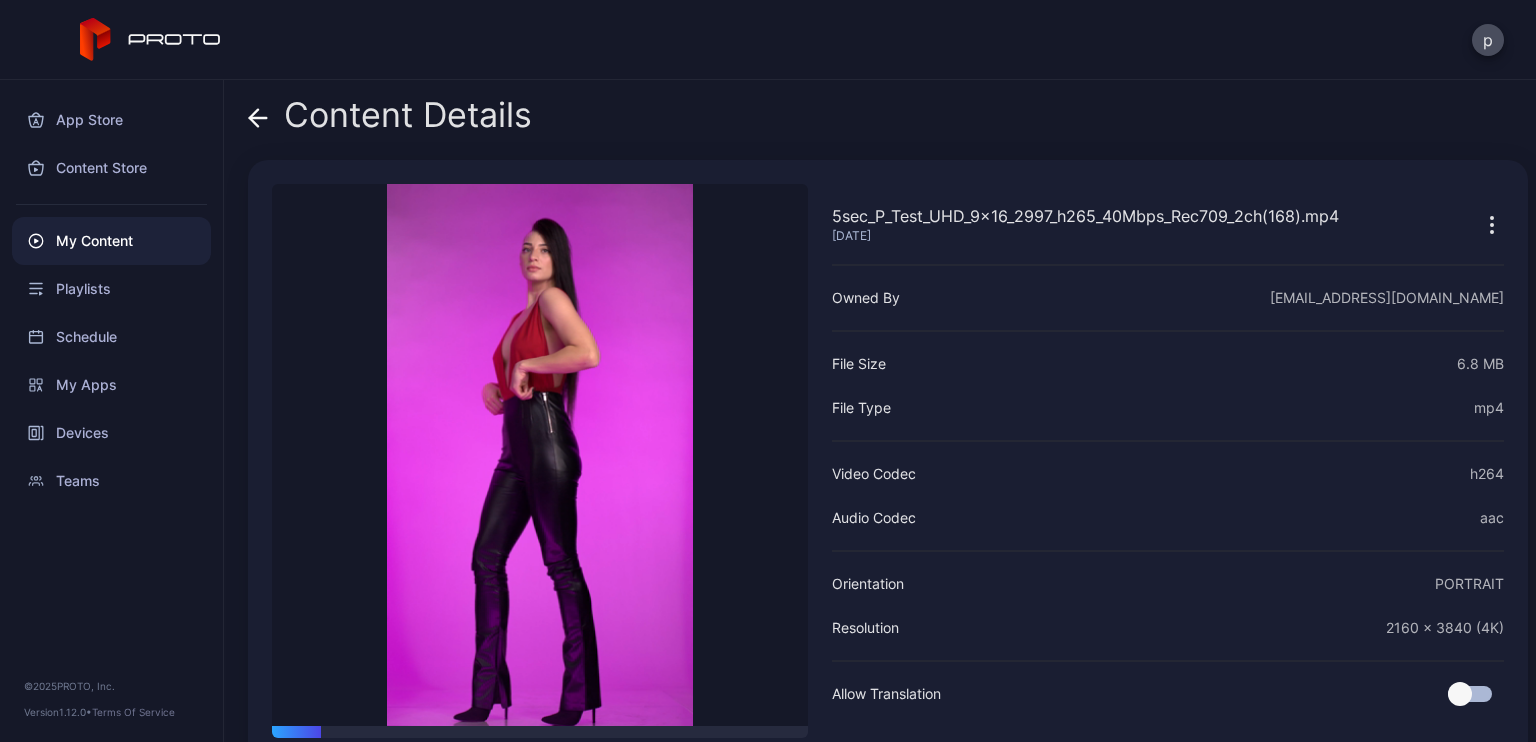 click 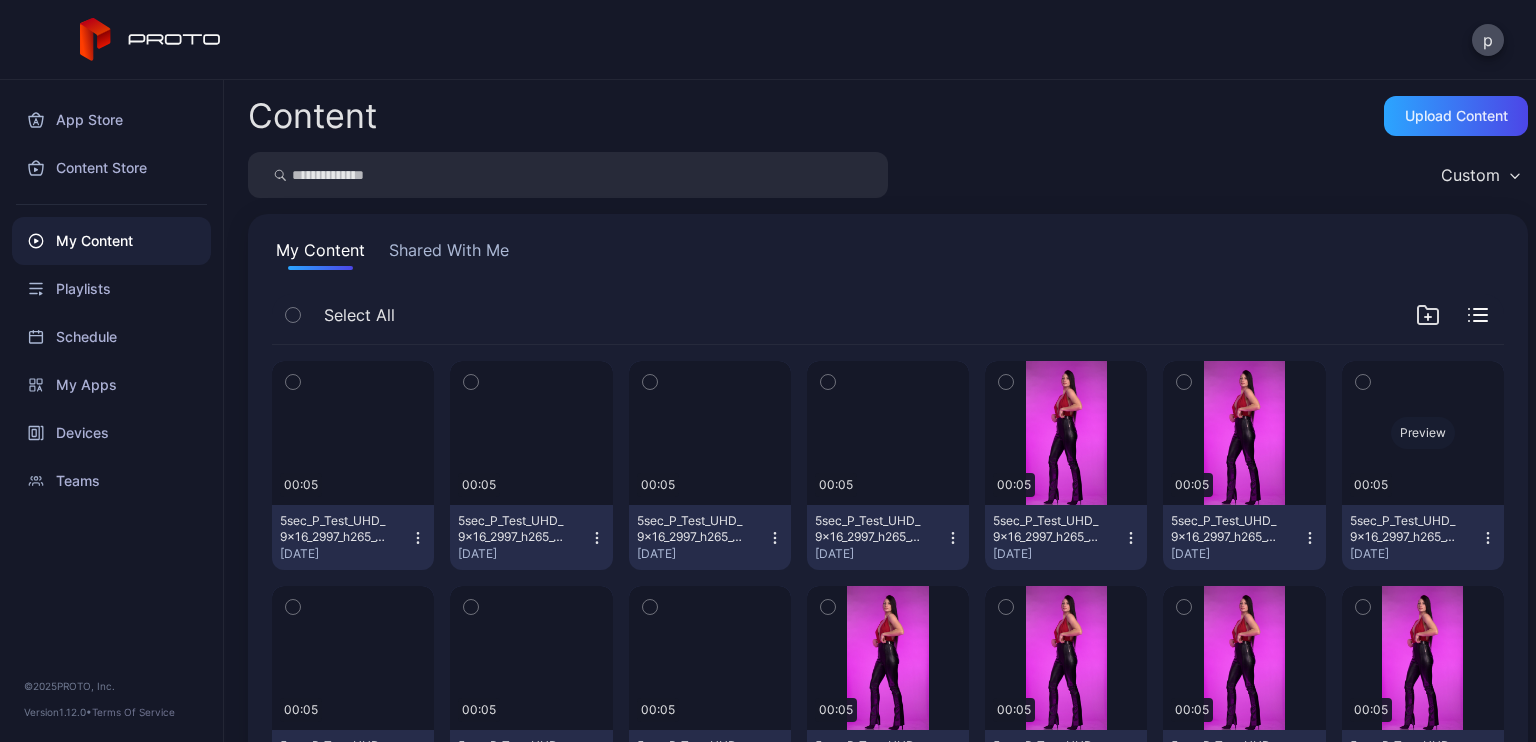 click on "Preview" at bounding box center [1423, 433] 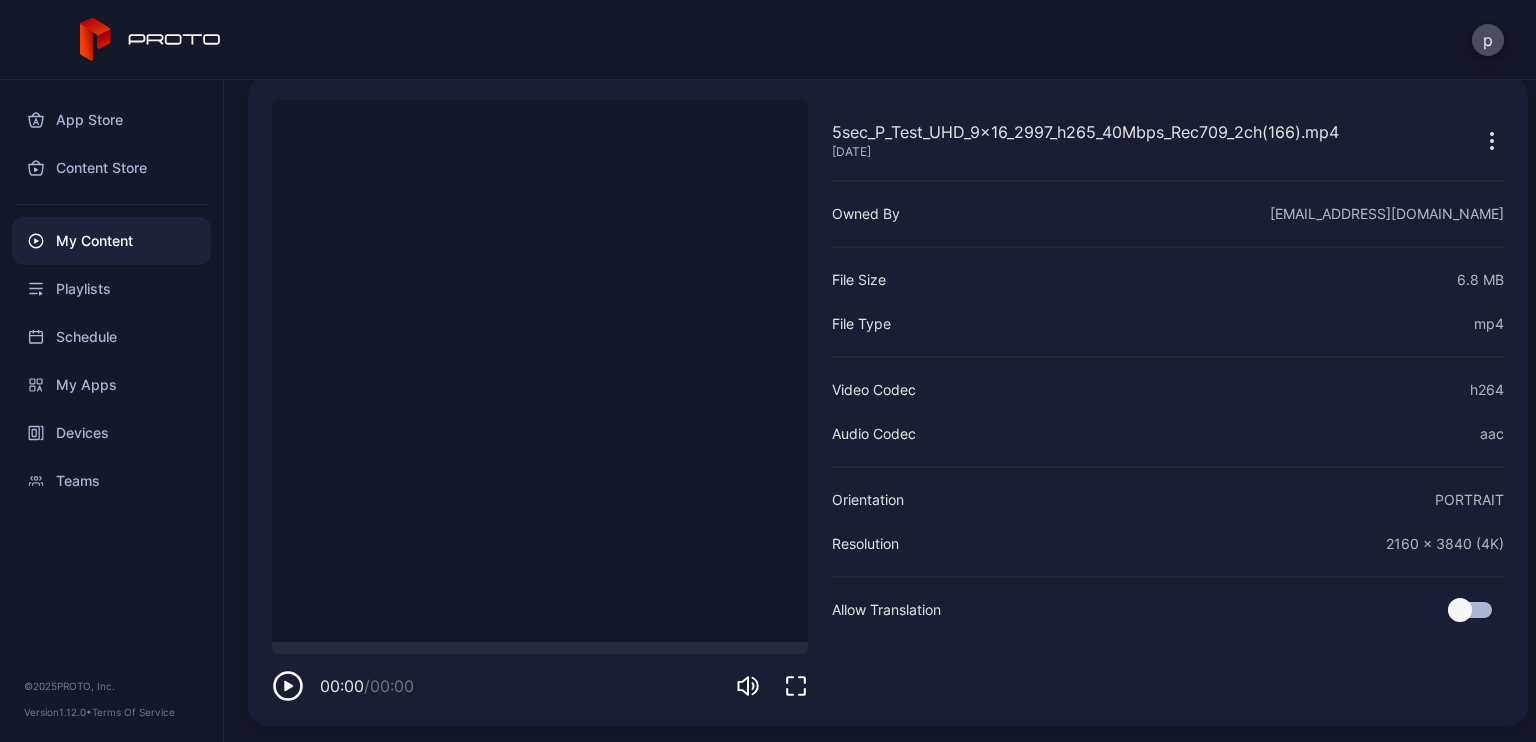 scroll, scrollTop: 0, scrollLeft: 0, axis: both 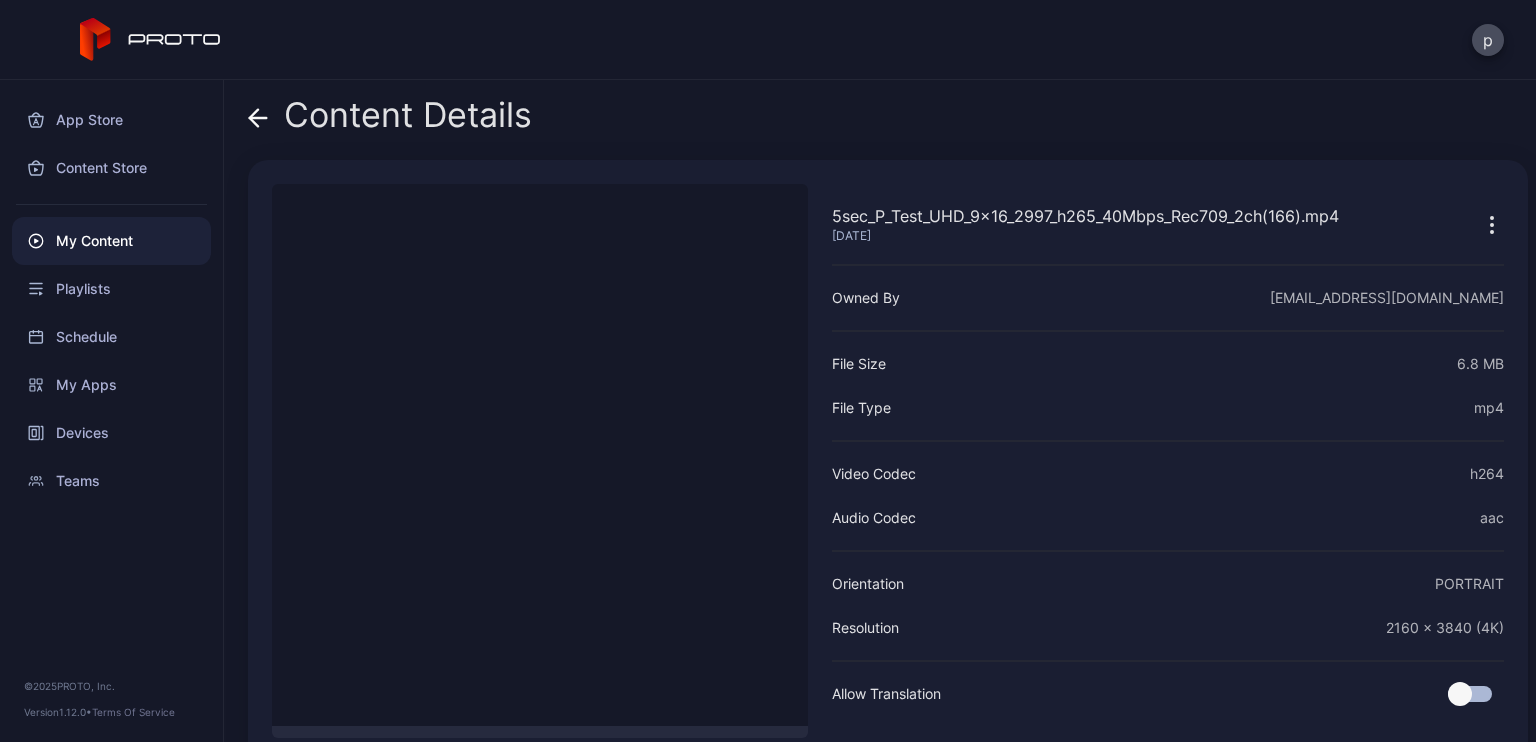 click on "Content Details" at bounding box center [390, 120] 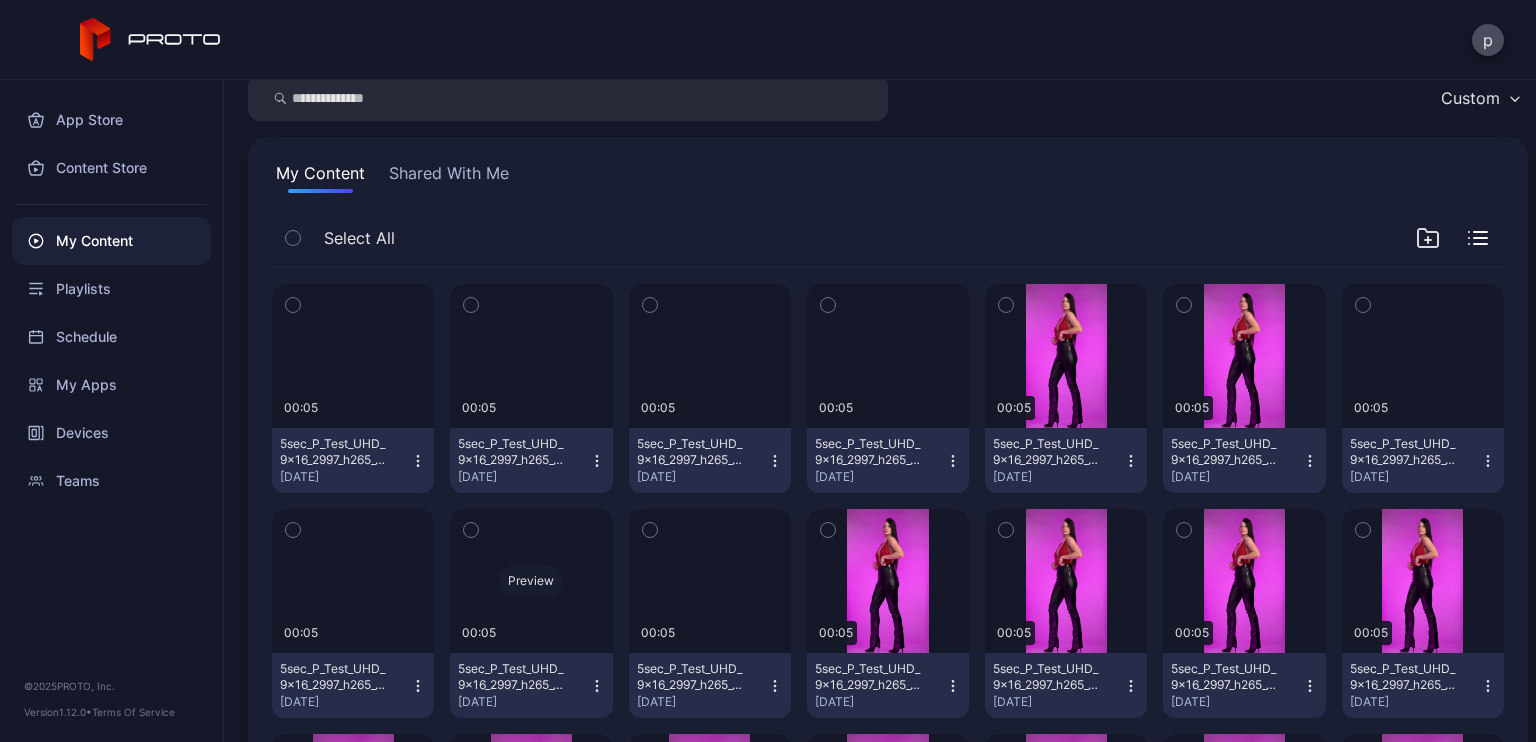 scroll, scrollTop: 200, scrollLeft: 0, axis: vertical 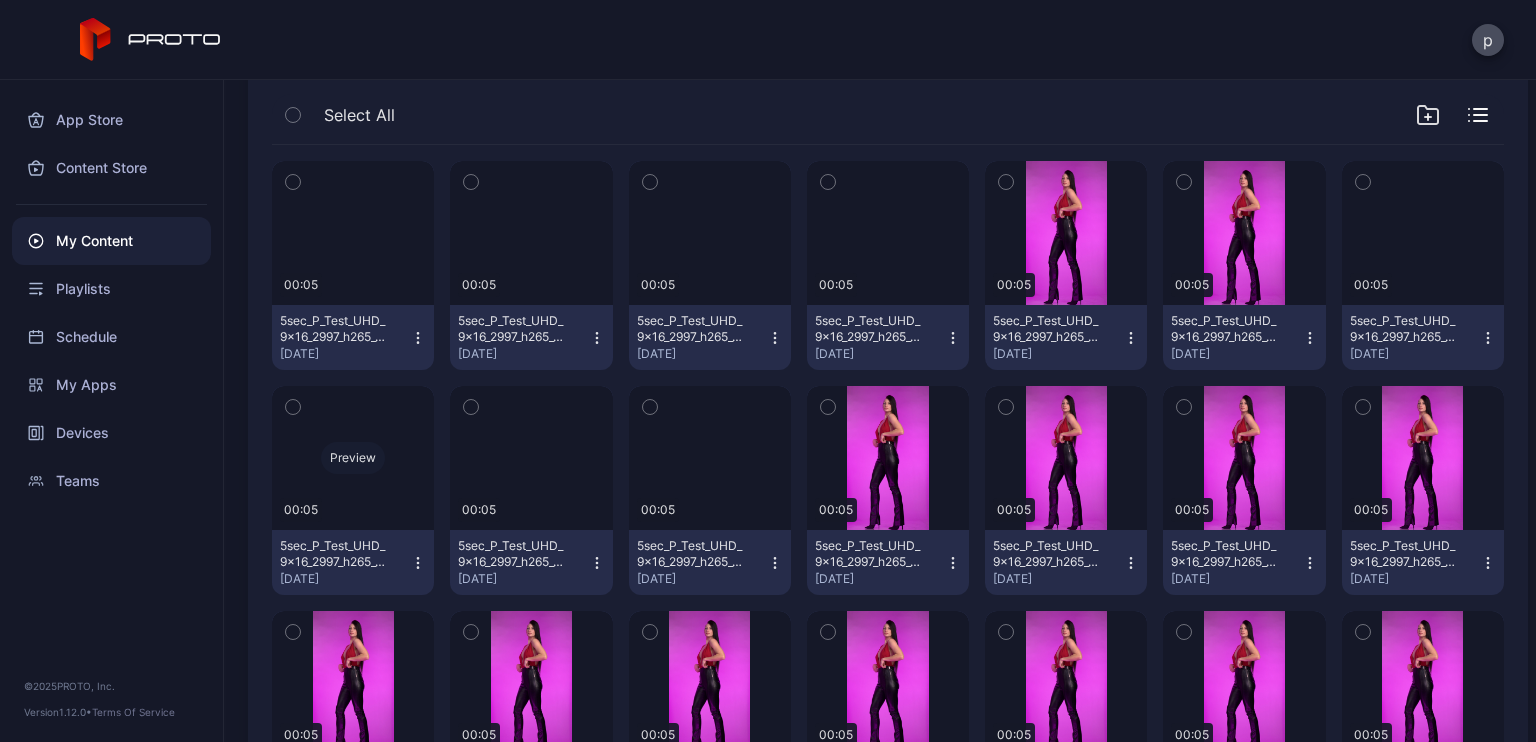 click on "Preview" at bounding box center (353, 458) 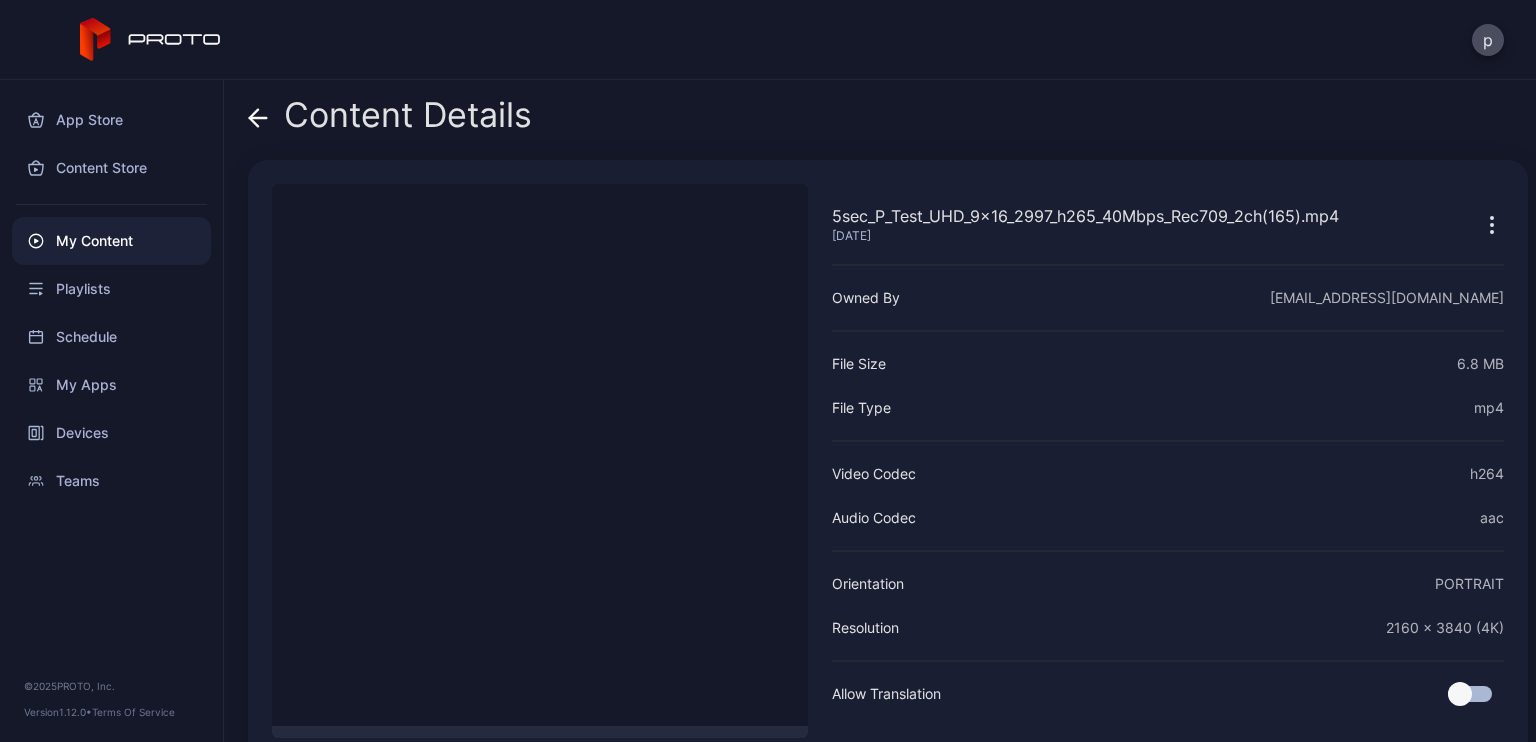 click 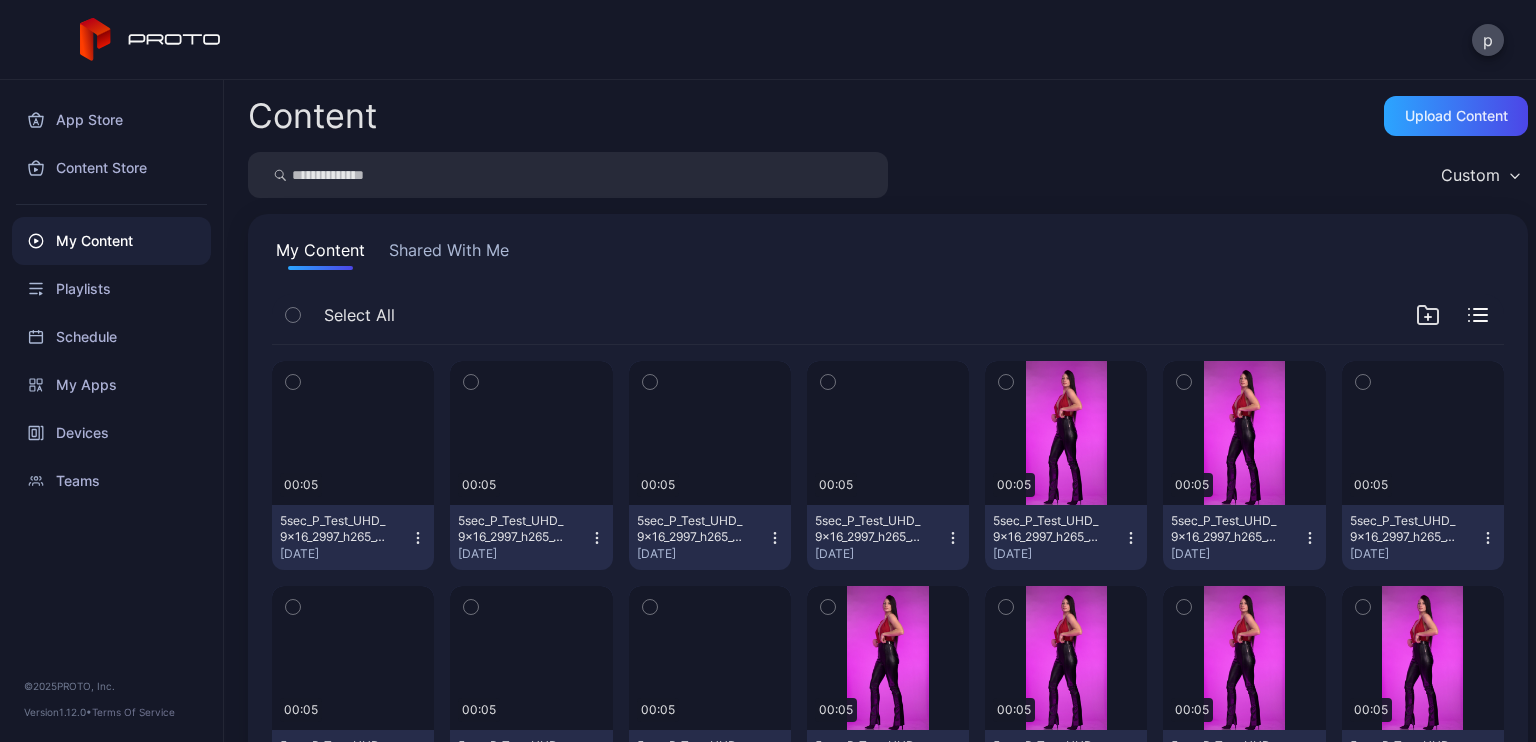 scroll, scrollTop: 200, scrollLeft: 0, axis: vertical 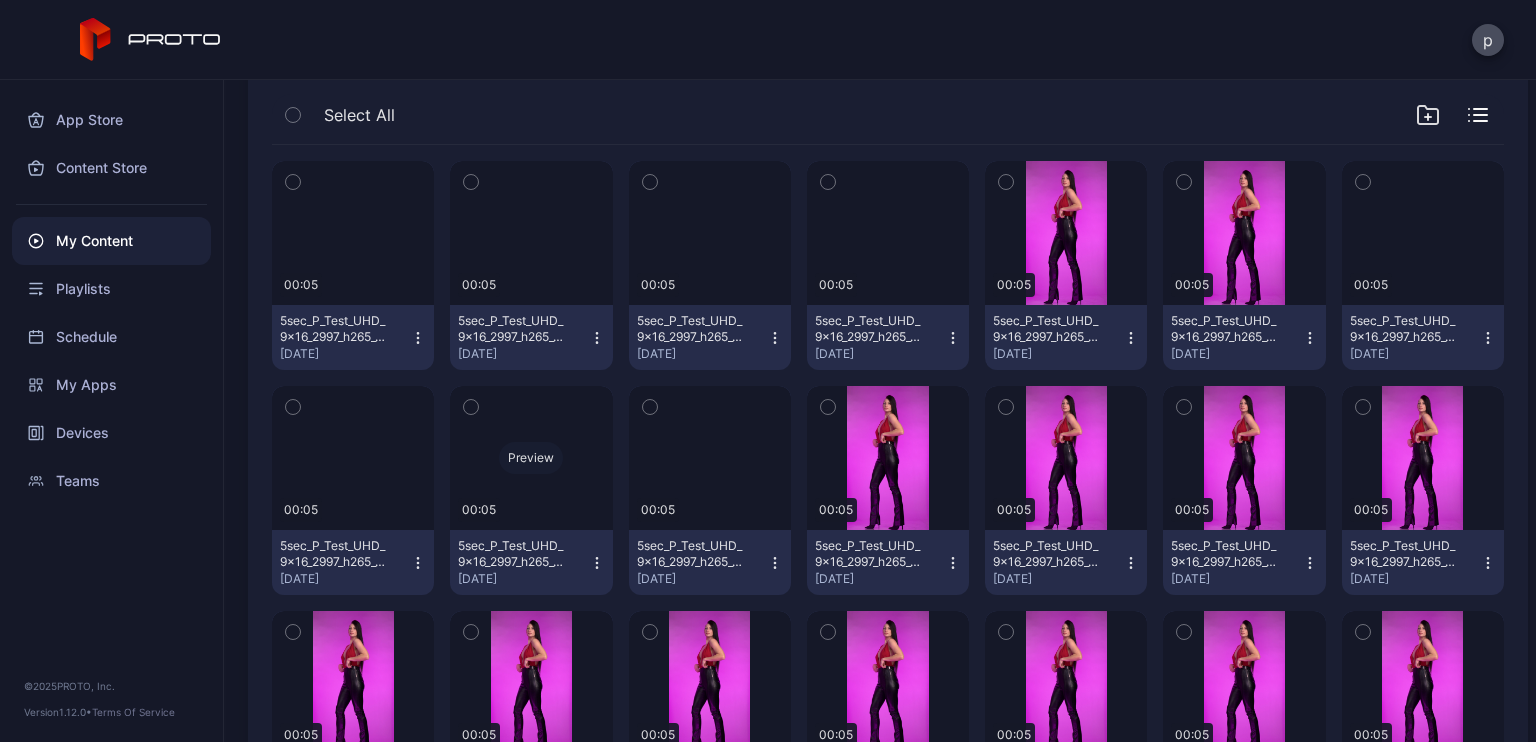 click on "Preview" at bounding box center (531, 458) 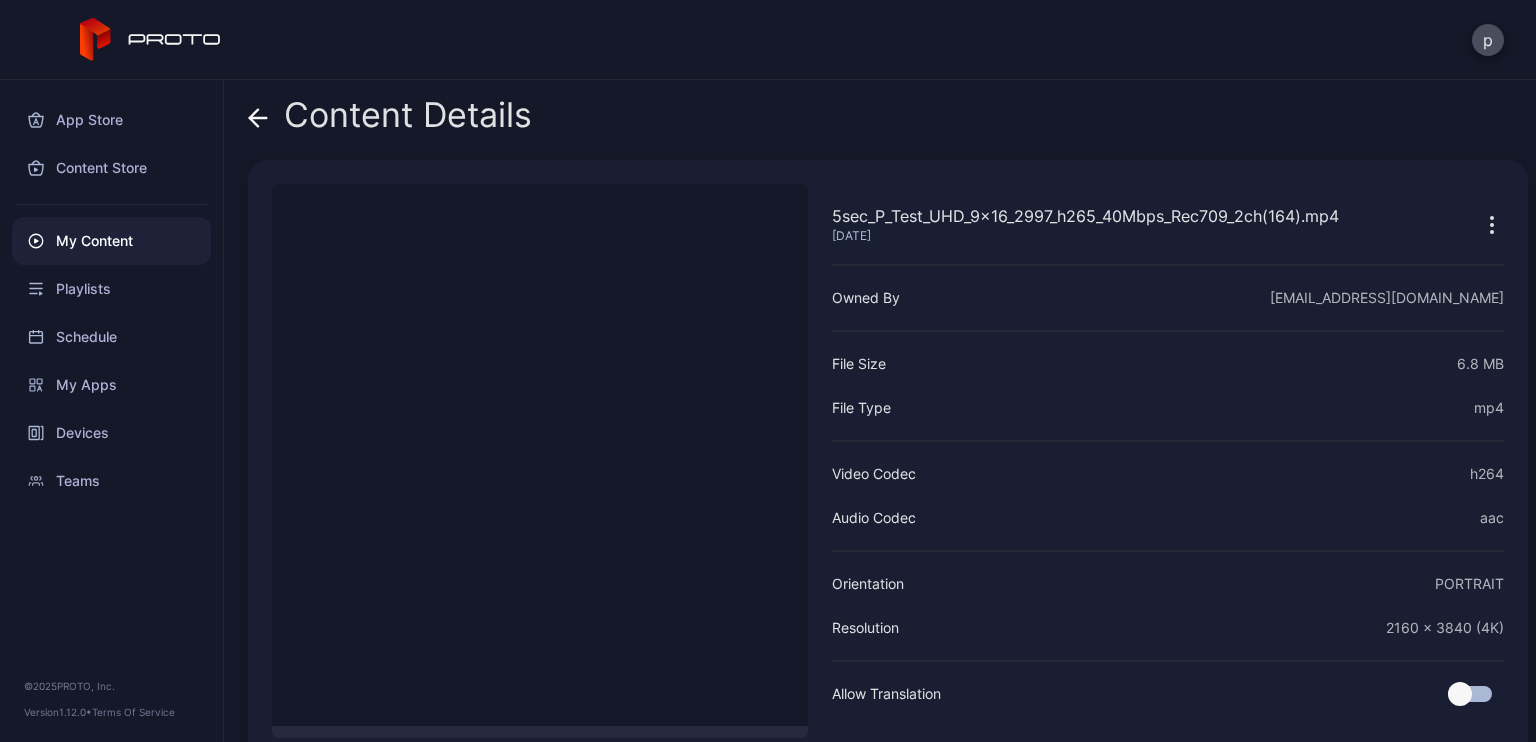 click on "Content Details" at bounding box center [390, 120] 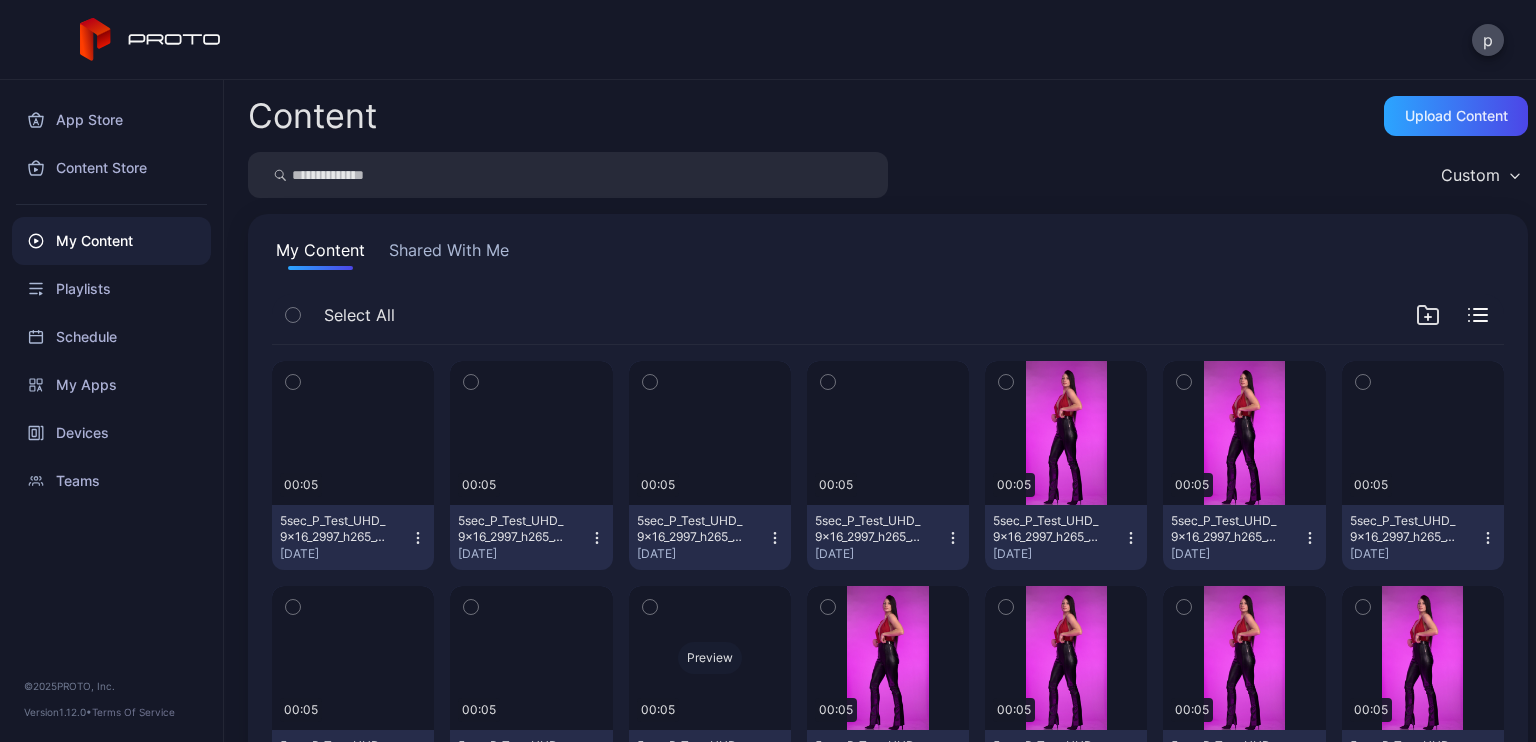 scroll, scrollTop: 200, scrollLeft: 0, axis: vertical 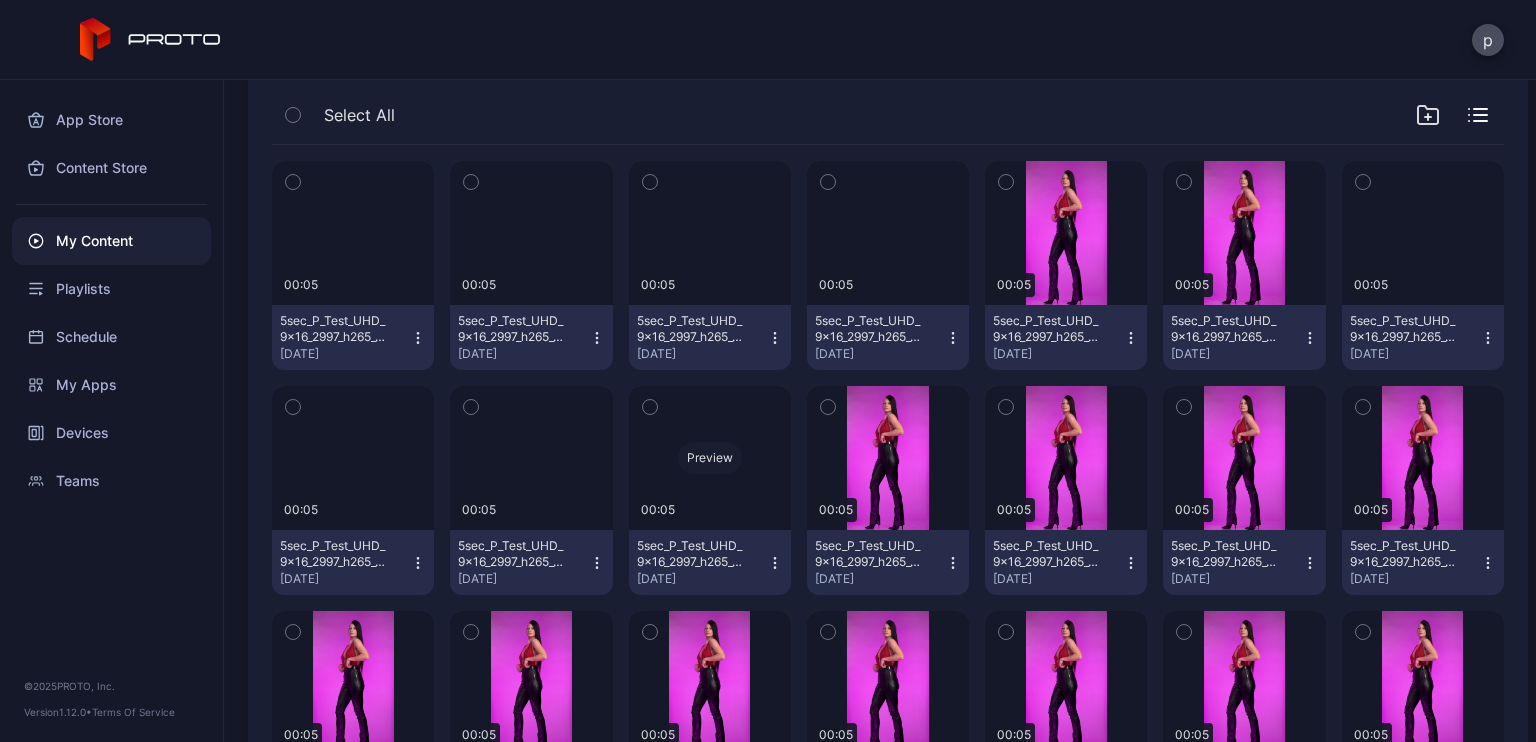 click on "Preview" at bounding box center [710, 458] 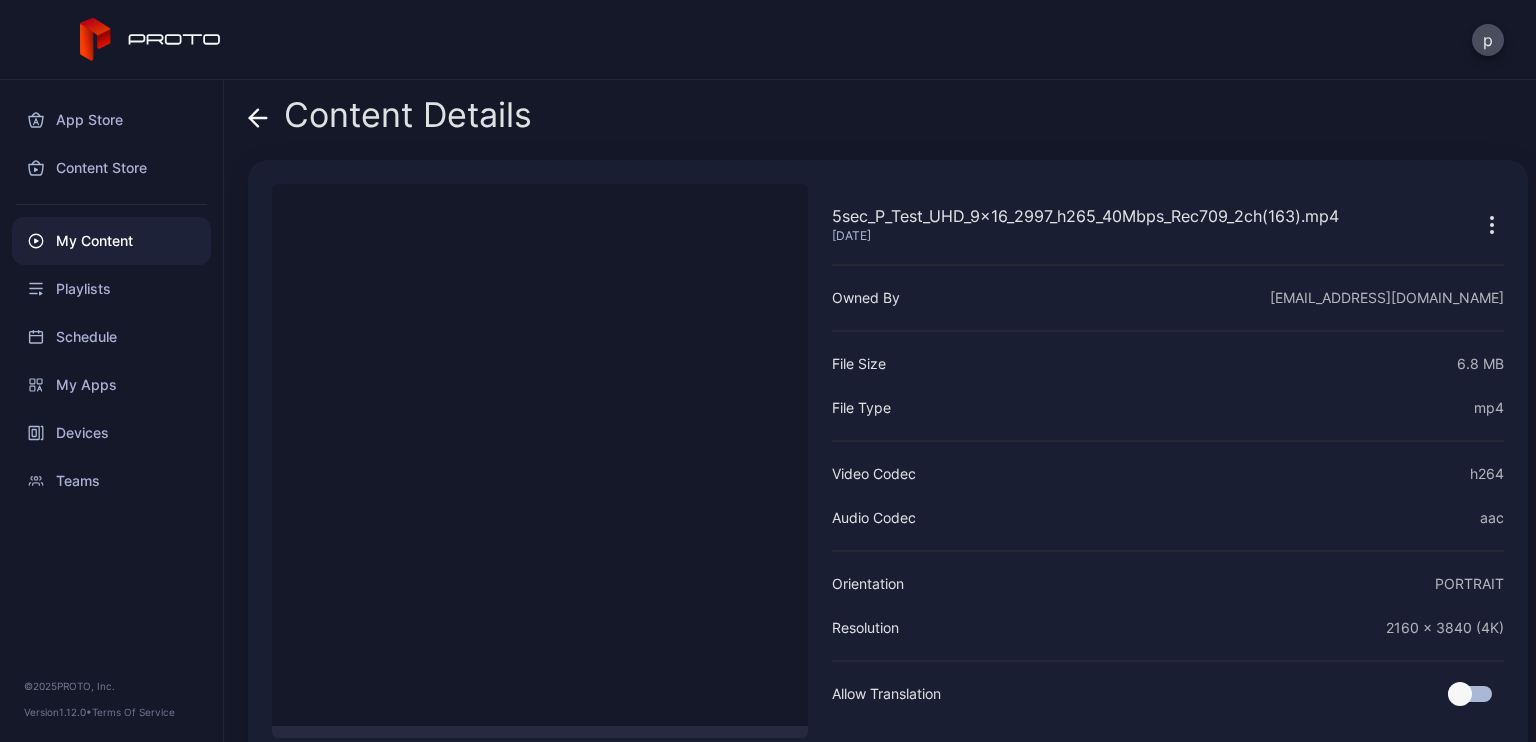 click on "Content Details" at bounding box center [390, 120] 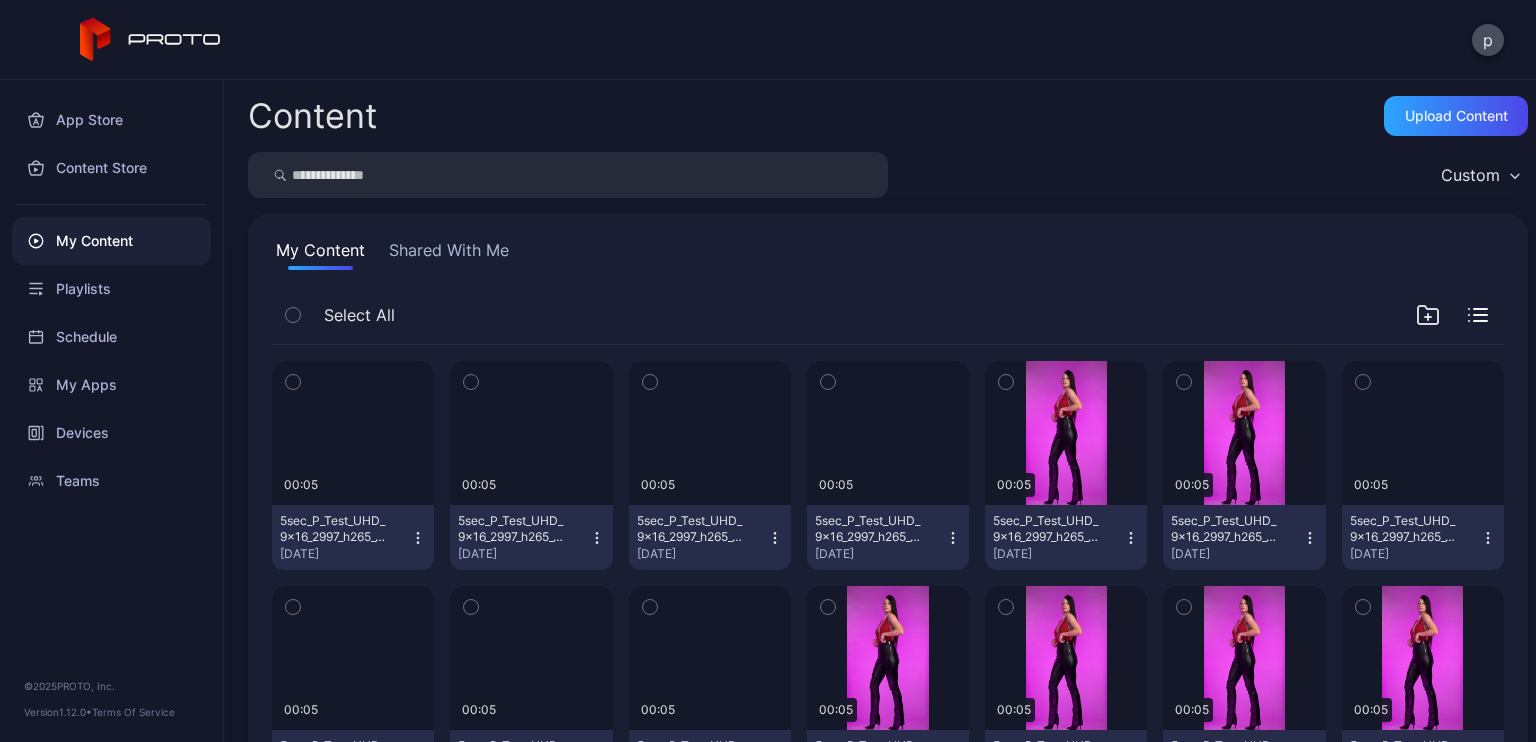 scroll, scrollTop: 200, scrollLeft: 0, axis: vertical 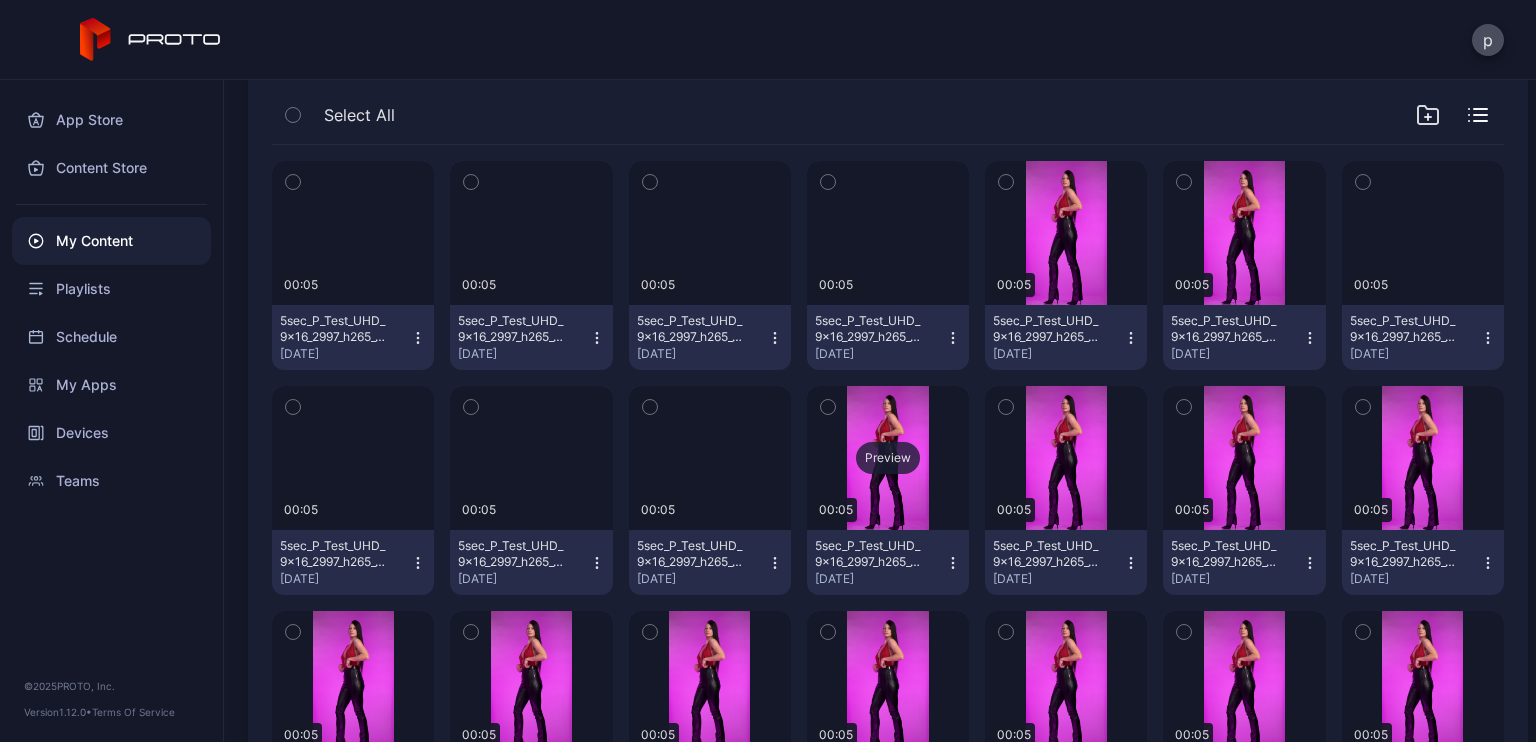 click on "Preview" at bounding box center [888, 458] 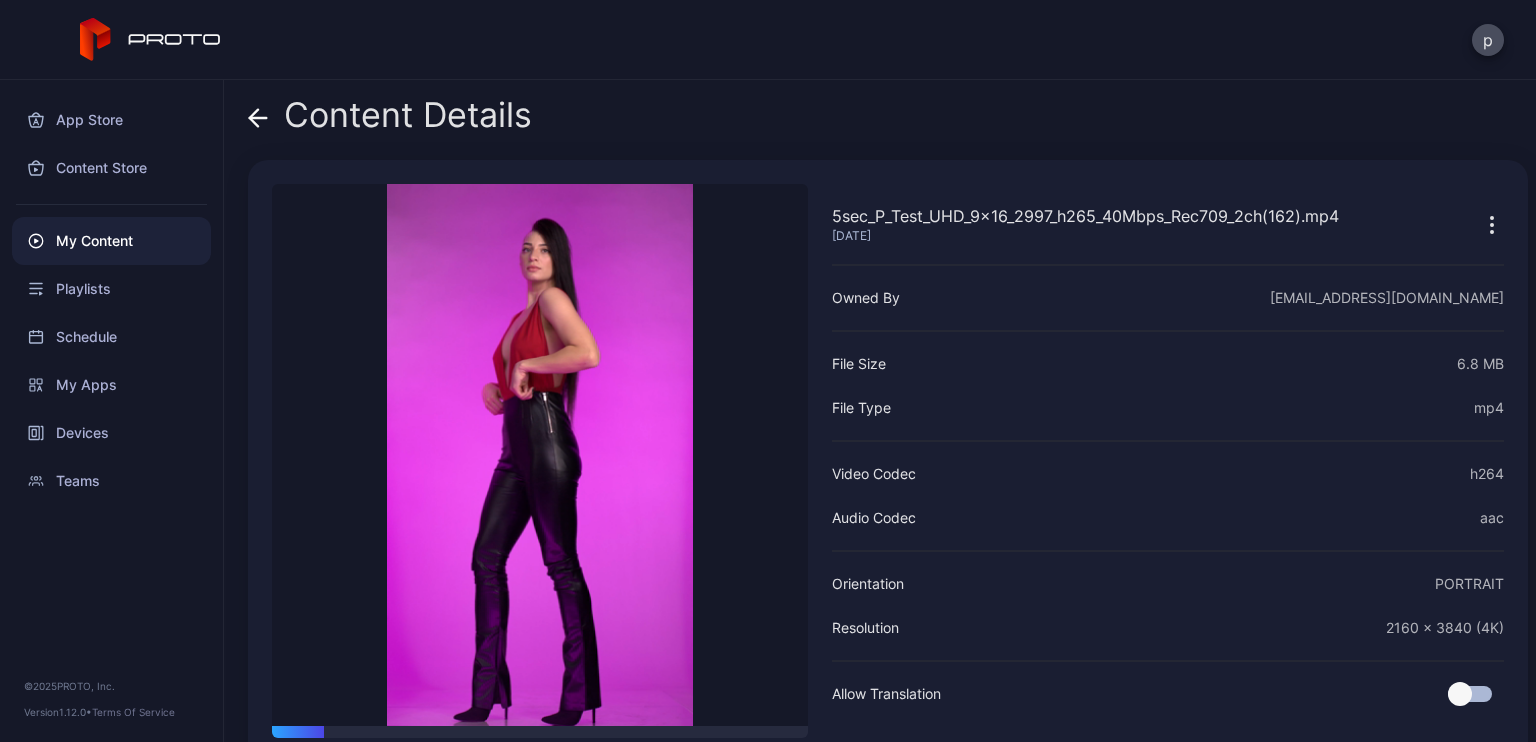 click at bounding box center [258, 115] 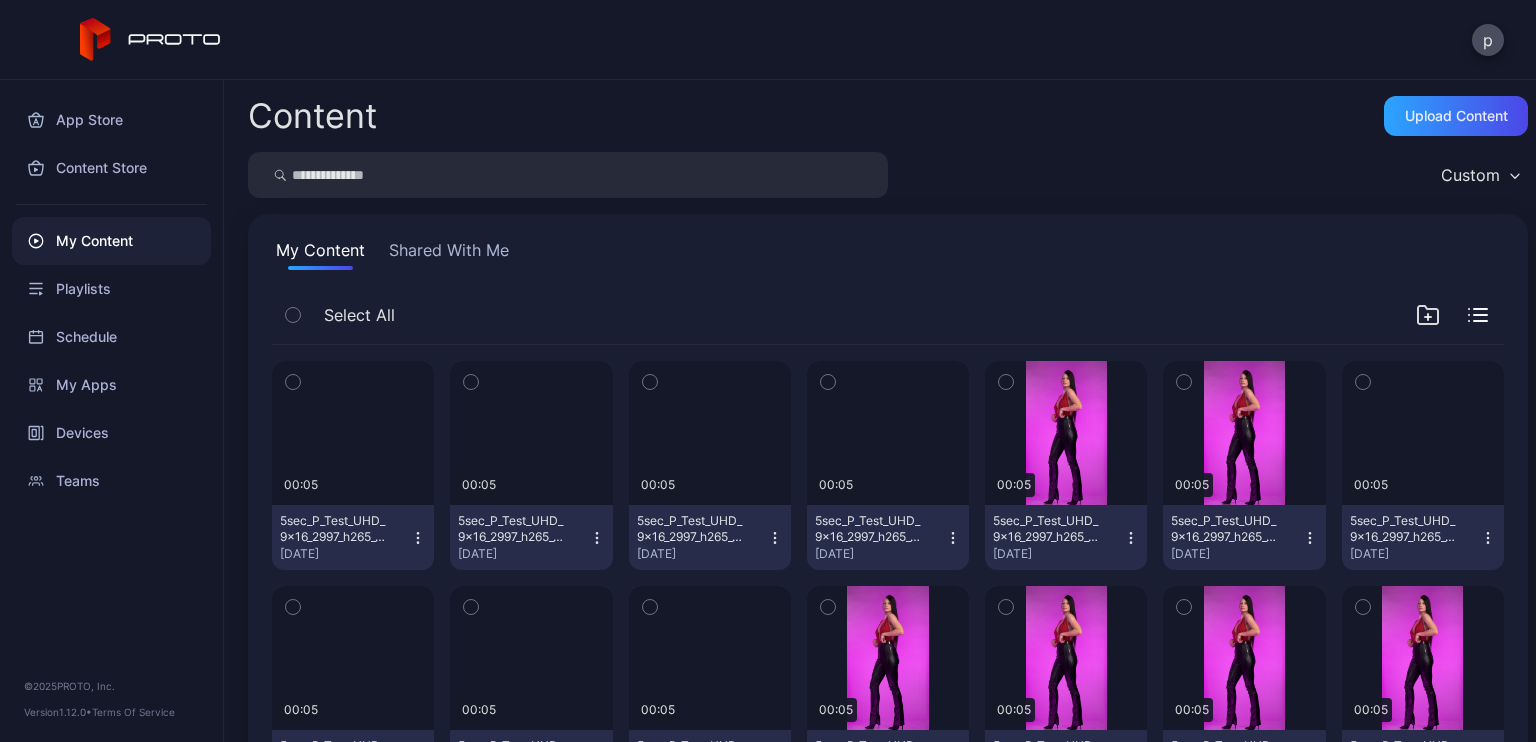 scroll, scrollTop: 200, scrollLeft: 0, axis: vertical 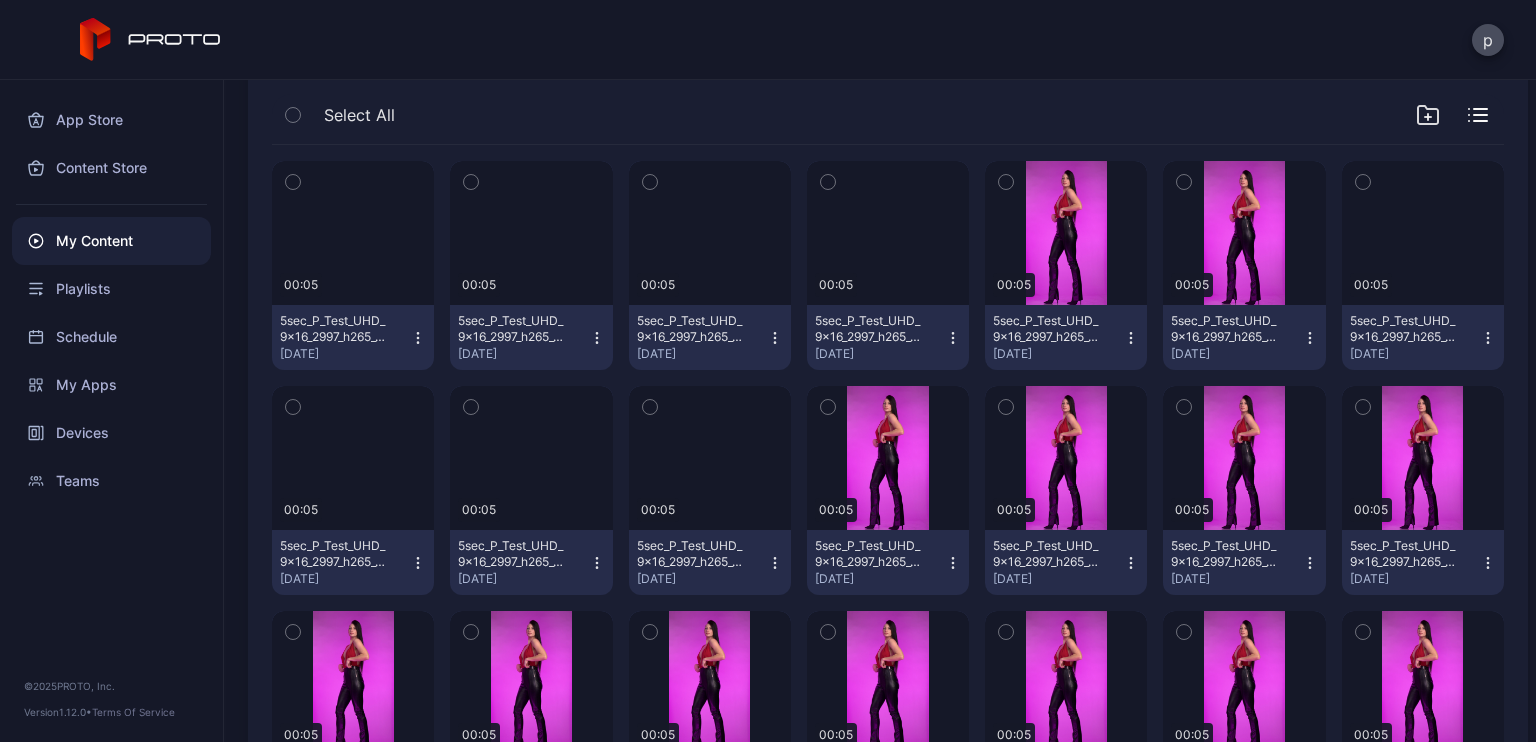 click 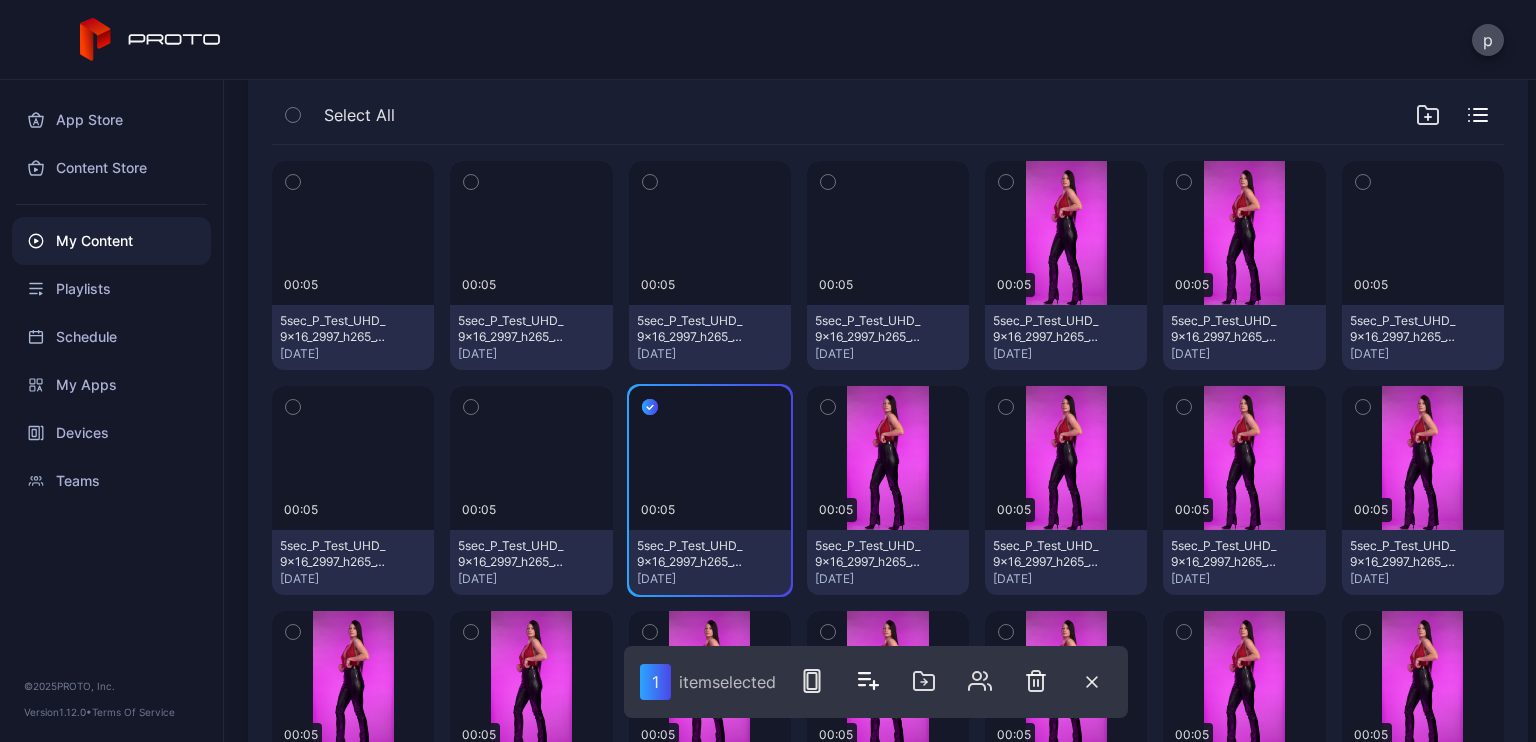 click 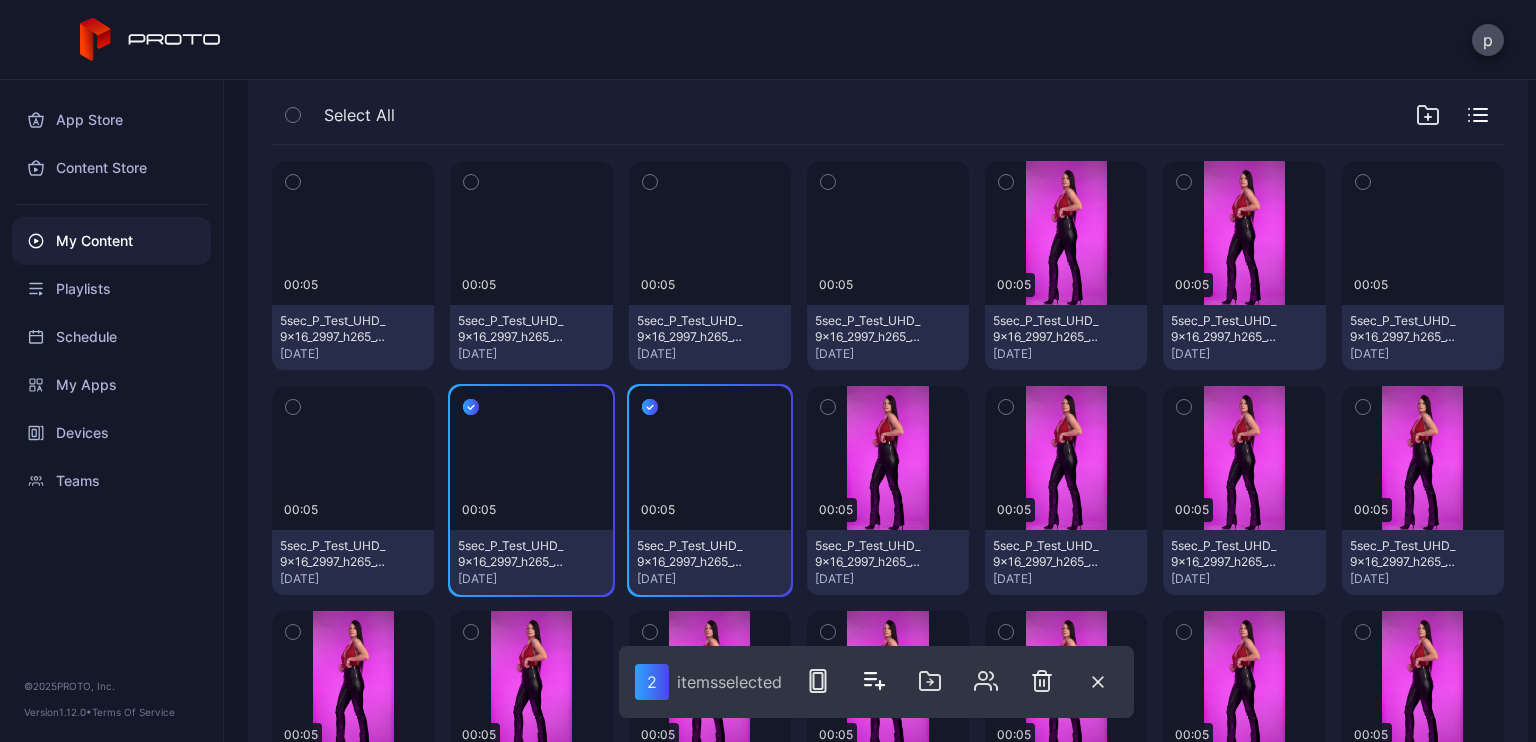 click 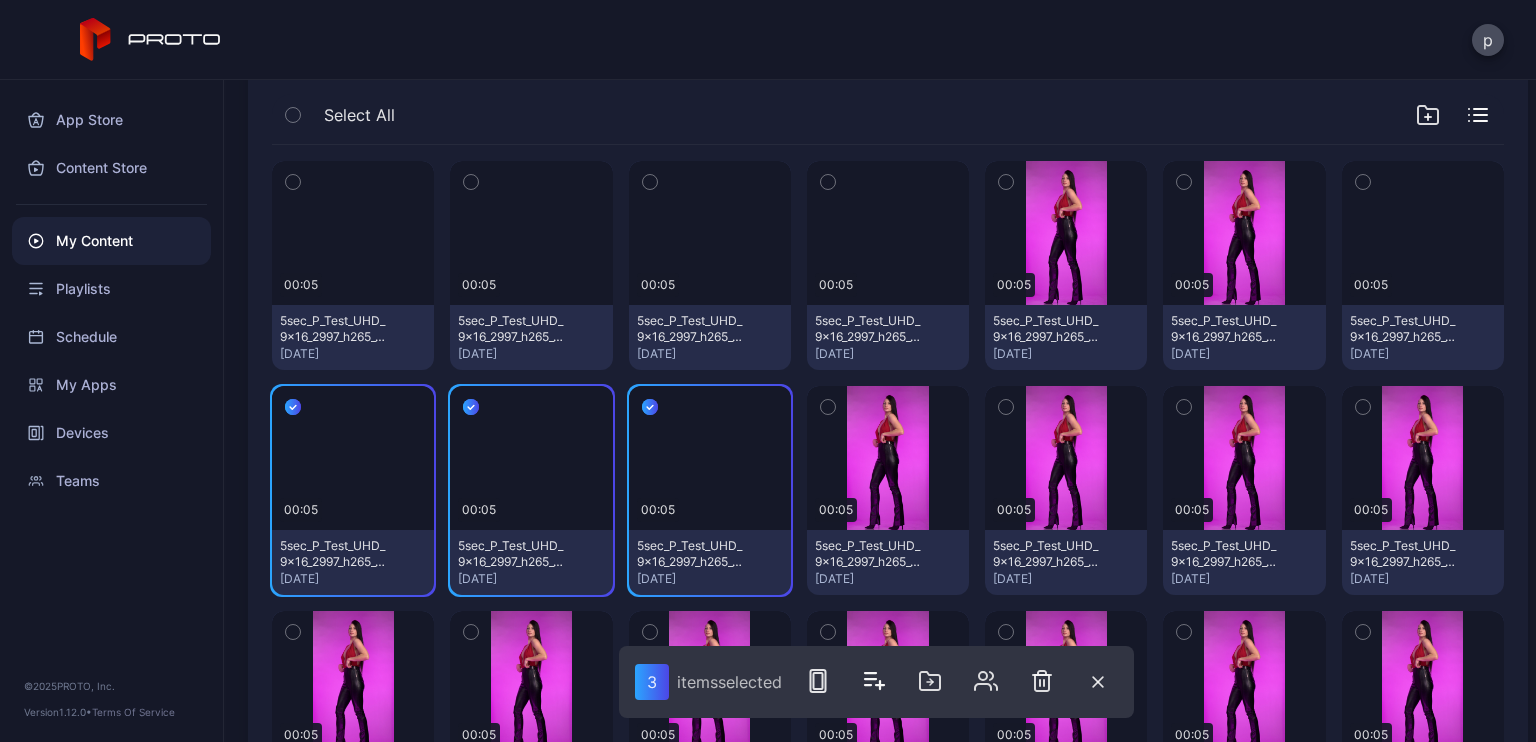 click at bounding box center (1363, 182) 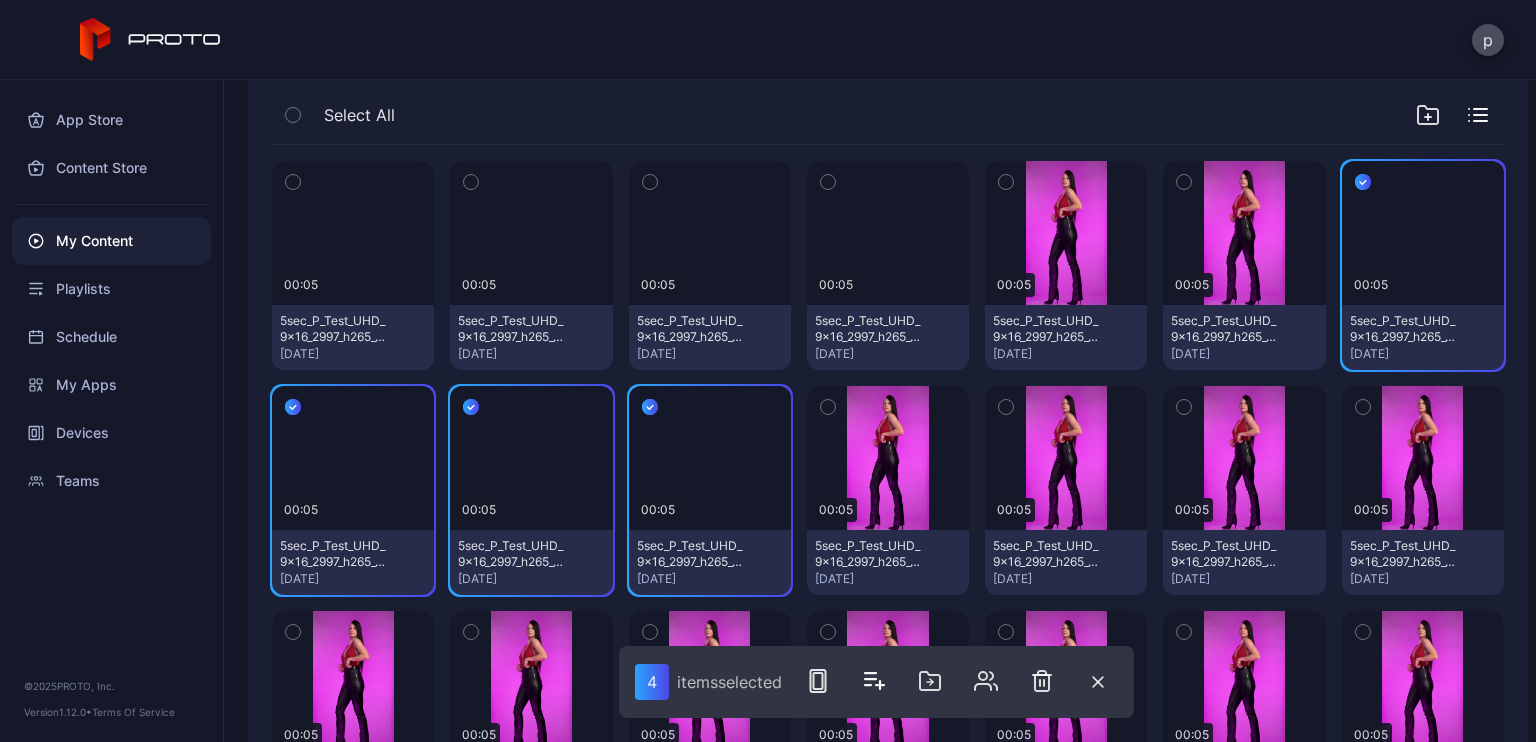 click at bounding box center [828, 182] 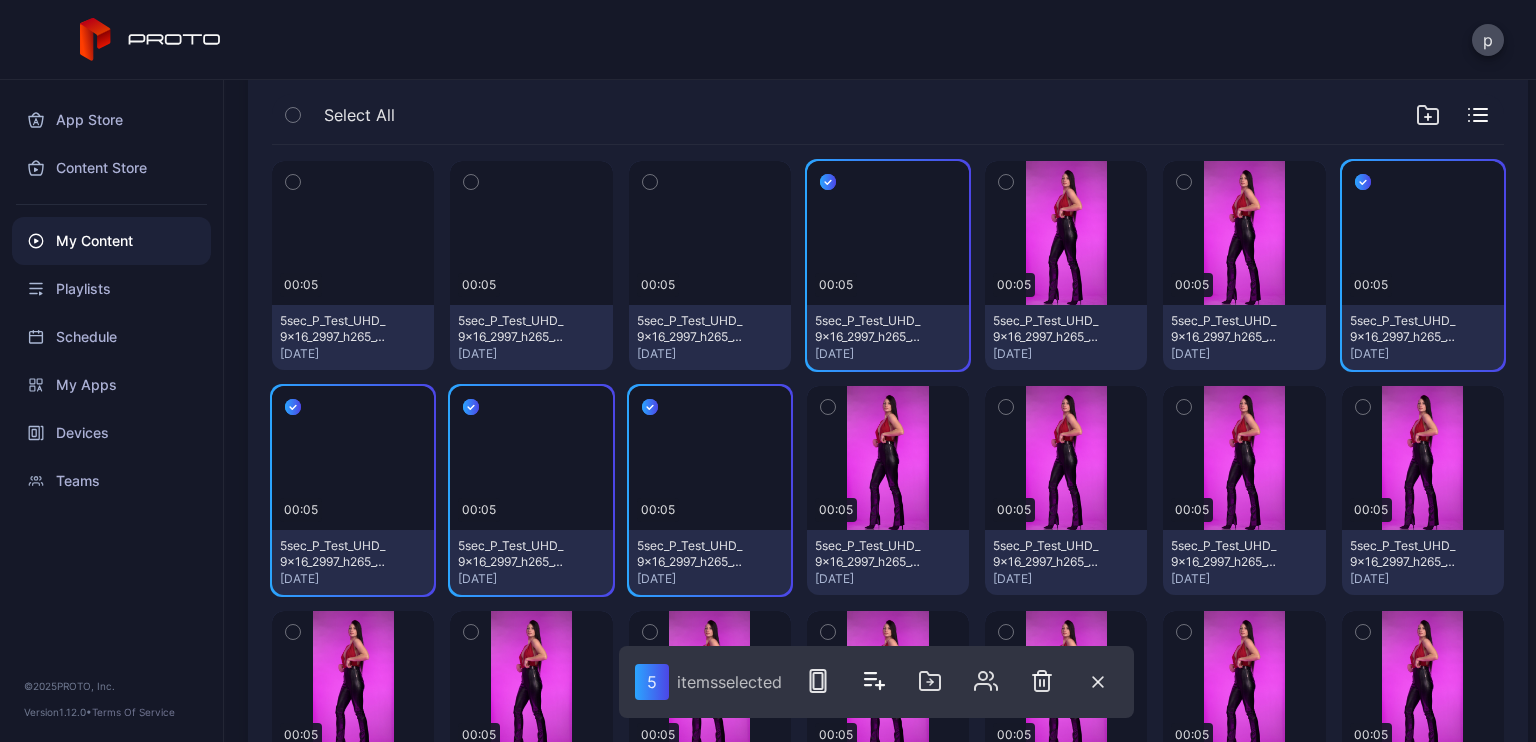 click 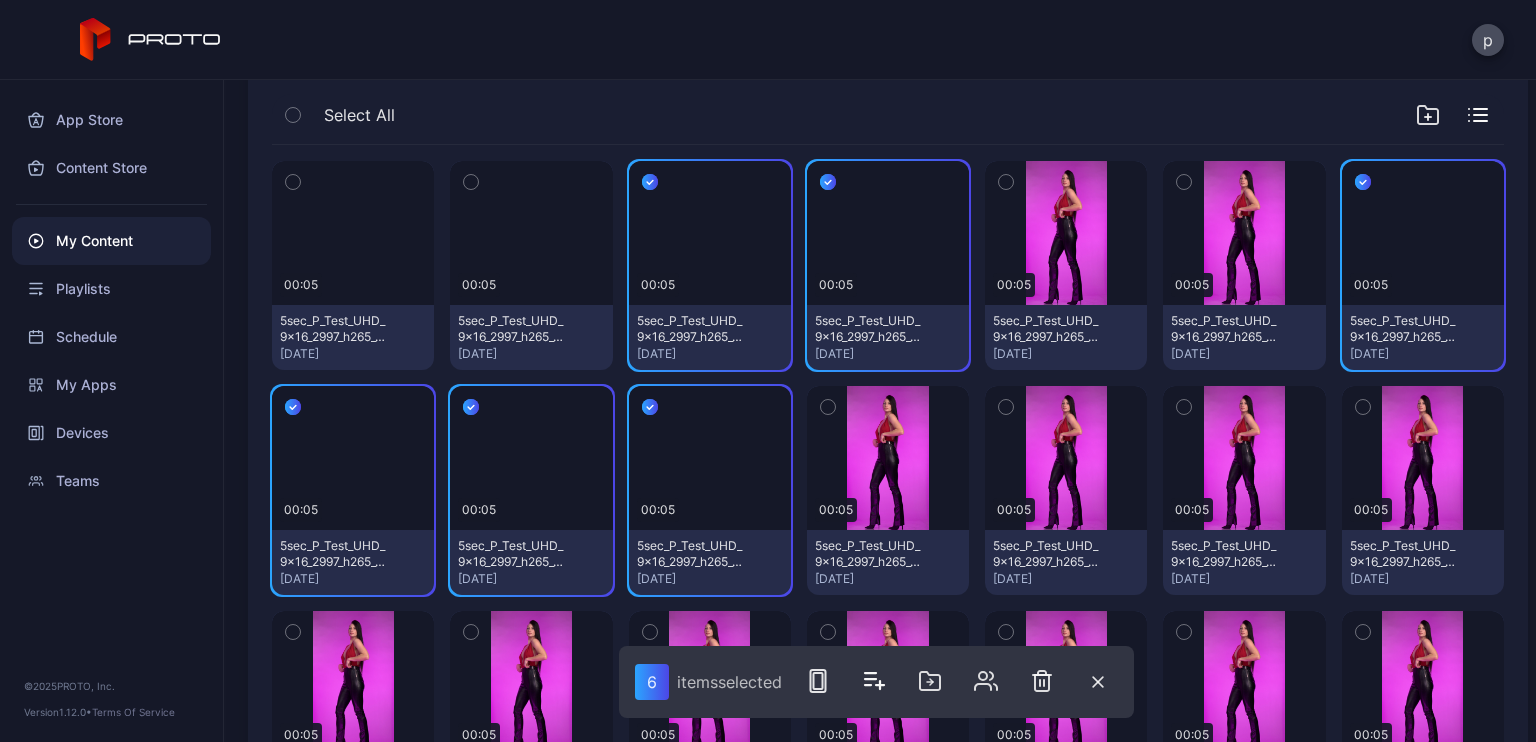 click 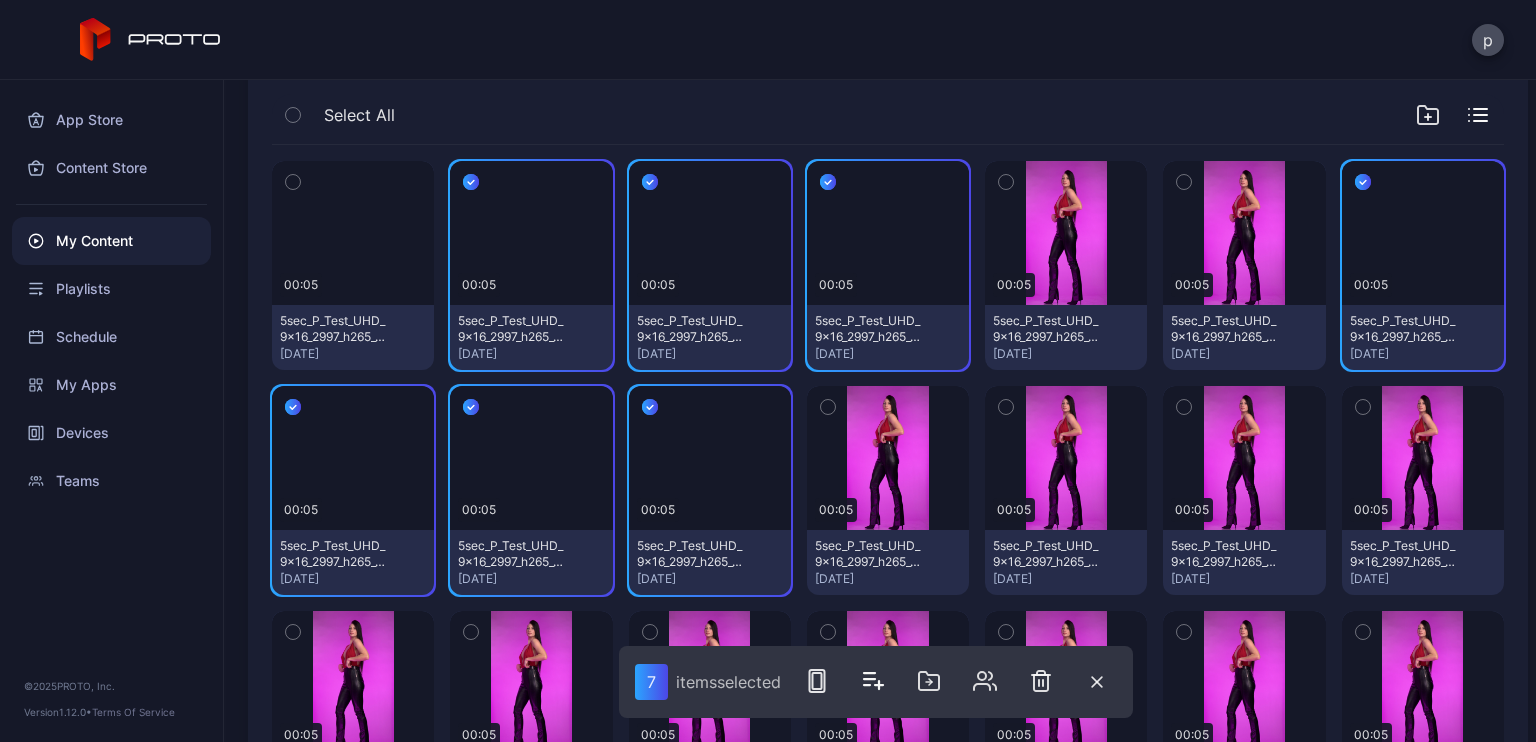 click 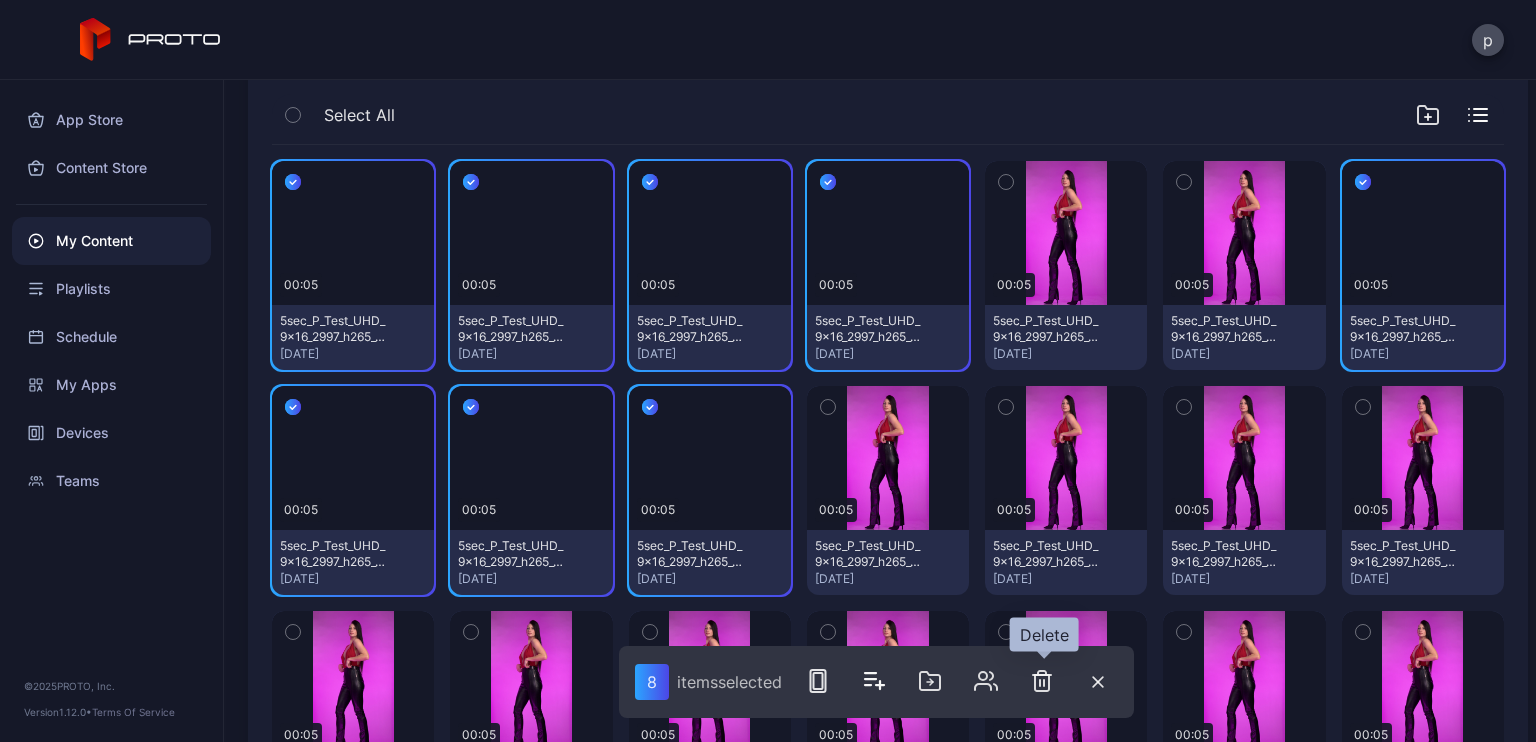 click 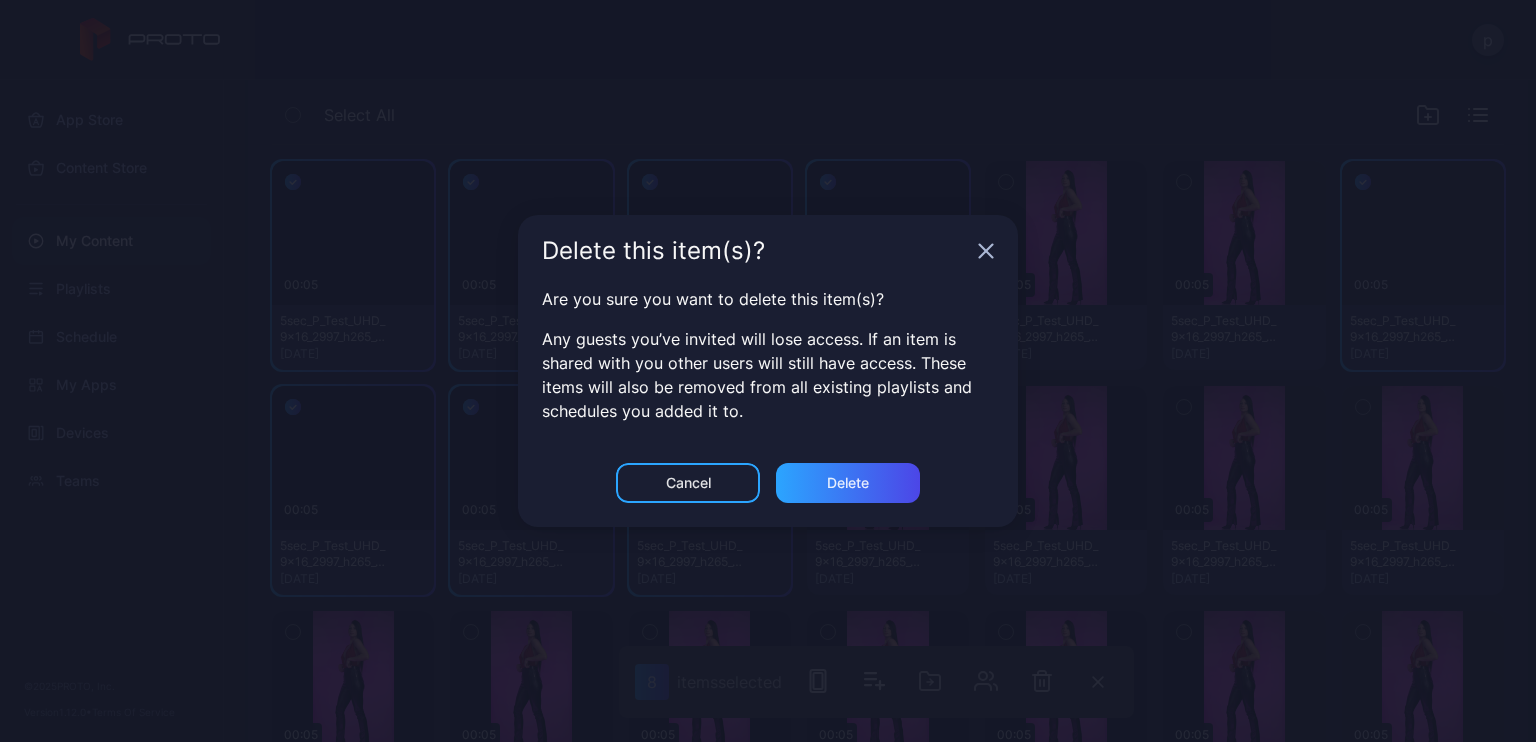 click on "Cancel Delete" at bounding box center [768, 495] 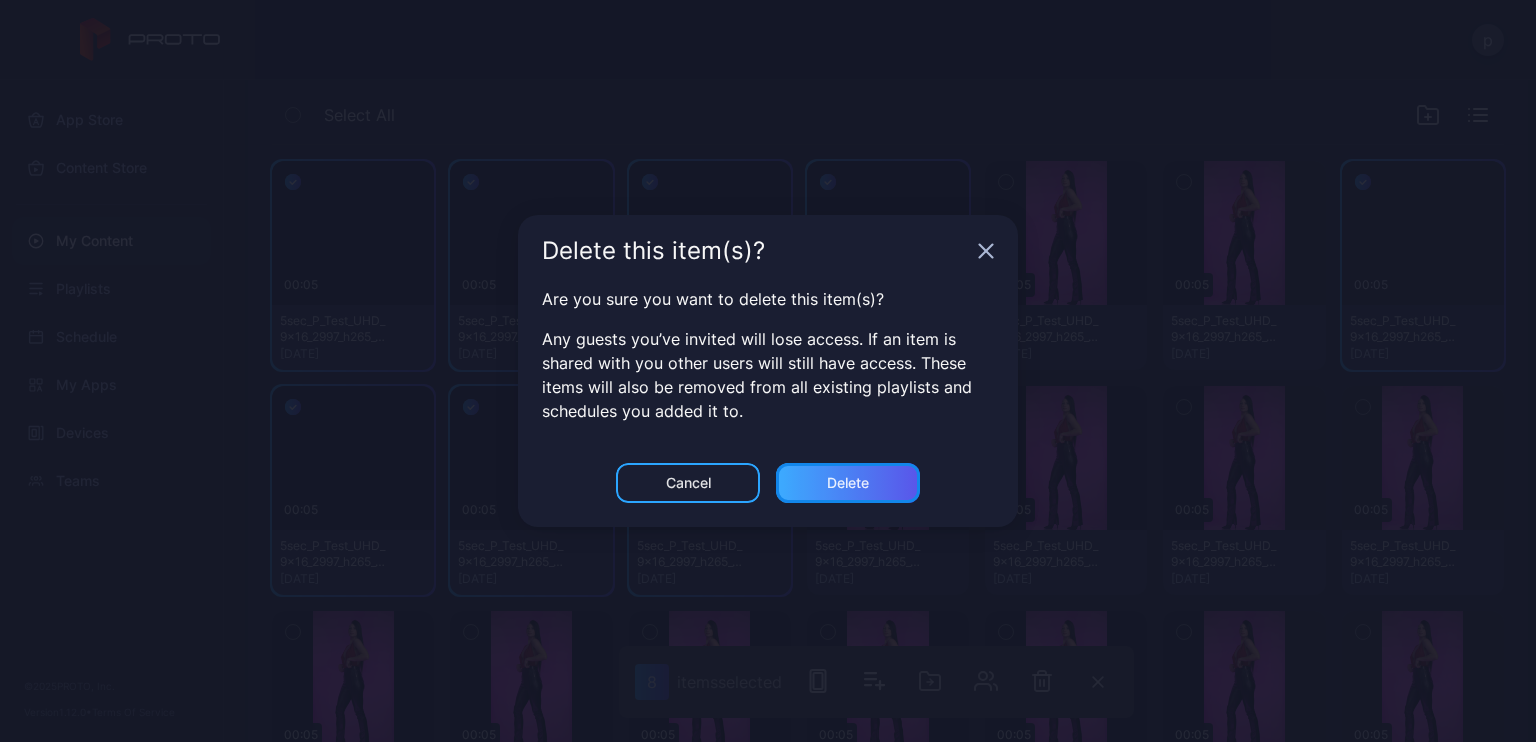 click on "Delete" at bounding box center (848, 483) 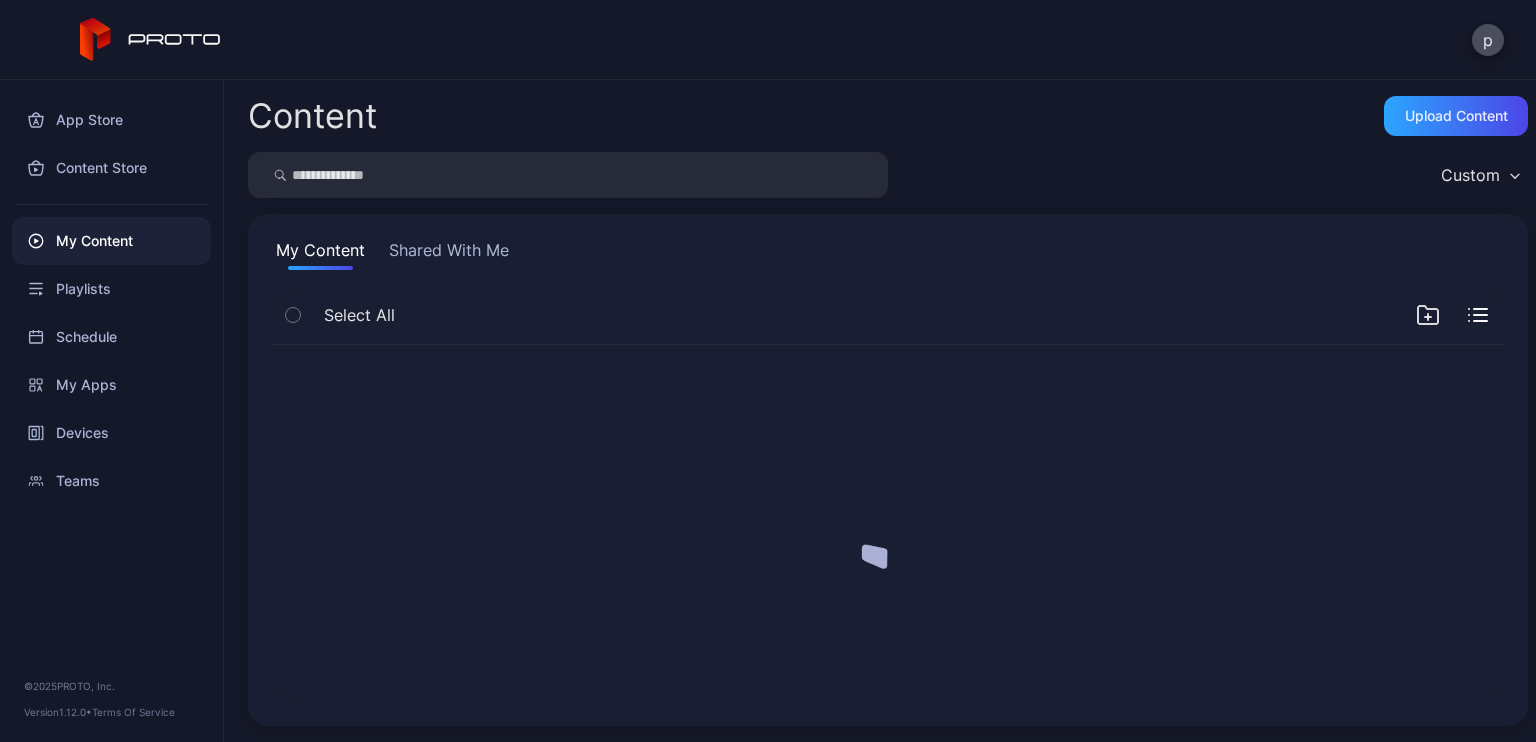 scroll, scrollTop: 0, scrollLeft: 0, axis: both 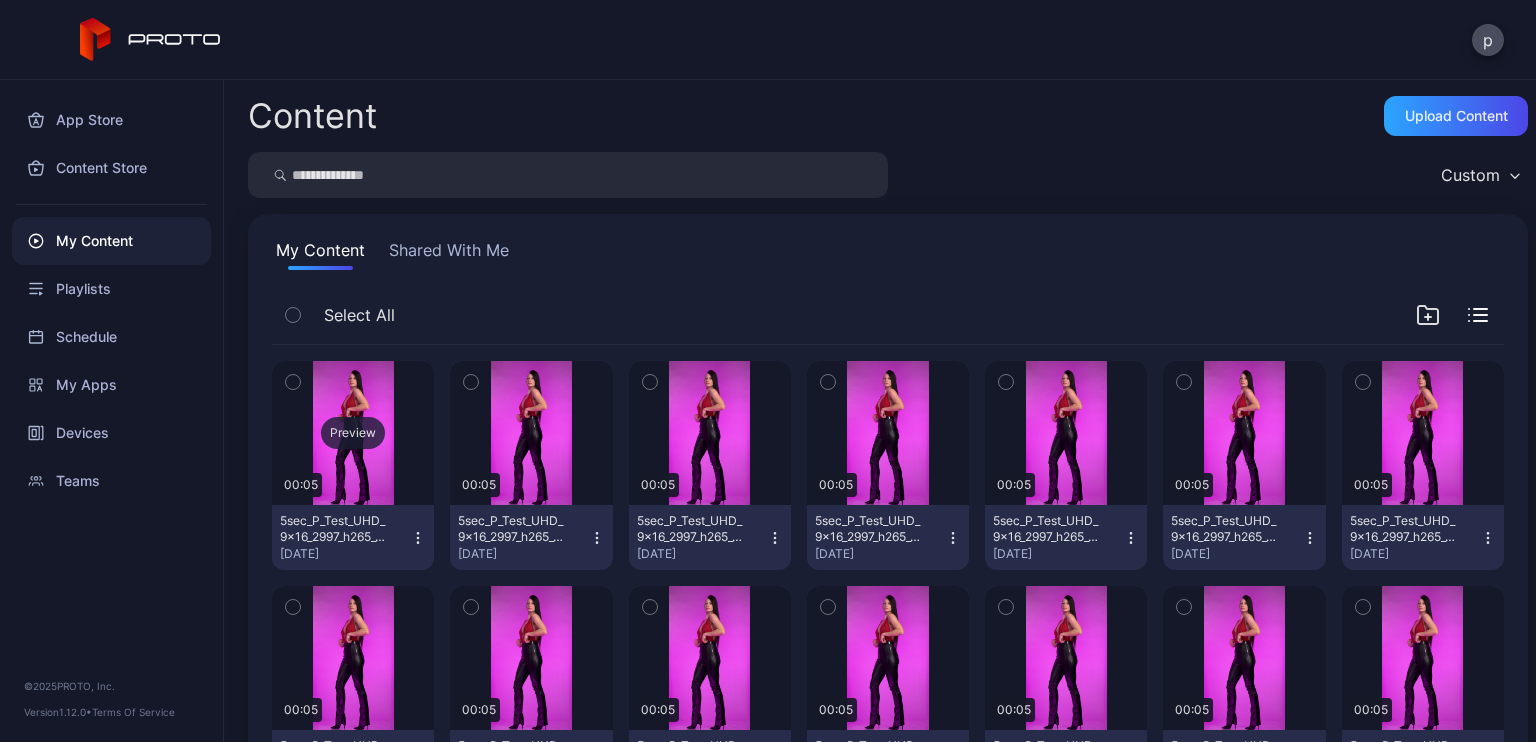 click on "Preview" at bounding box center (353, 433) 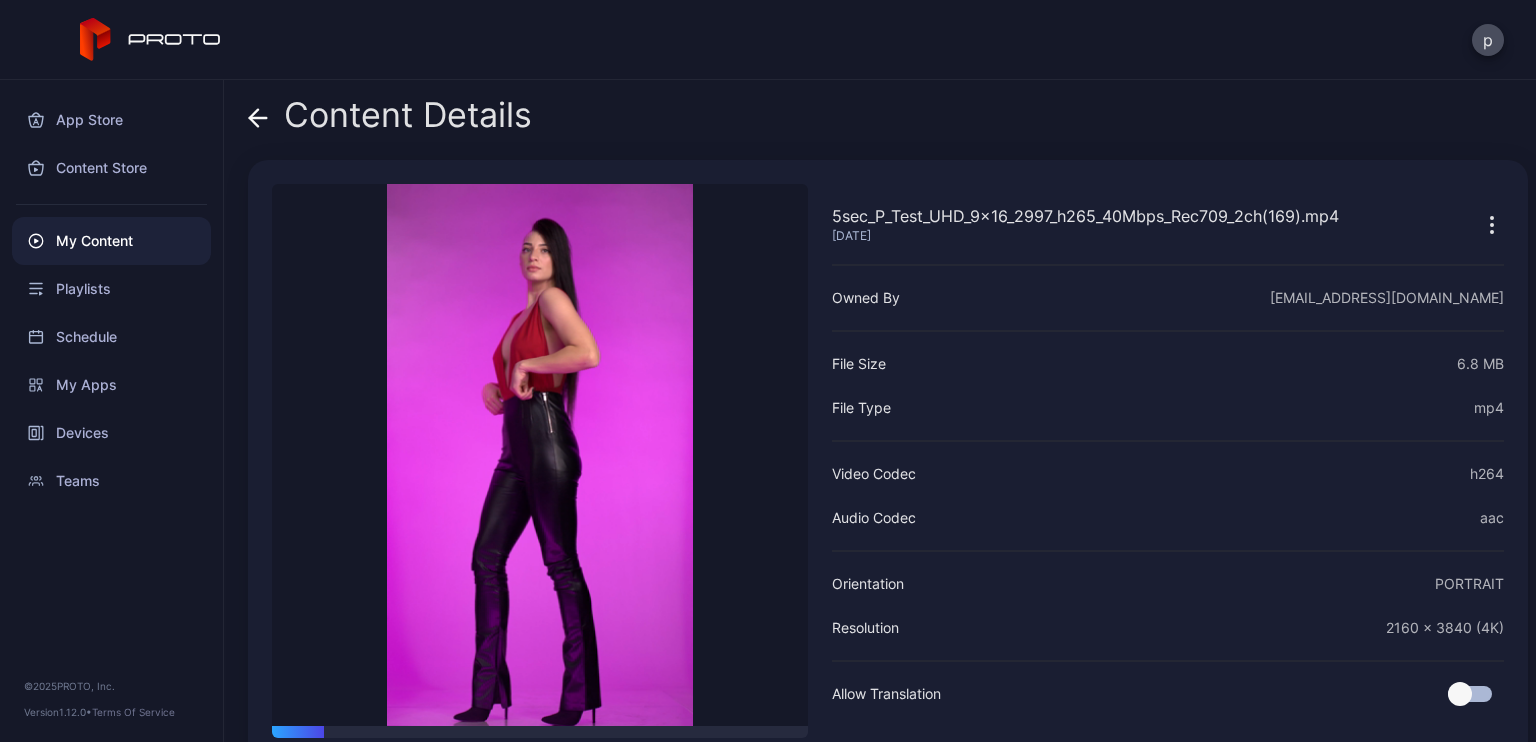 click 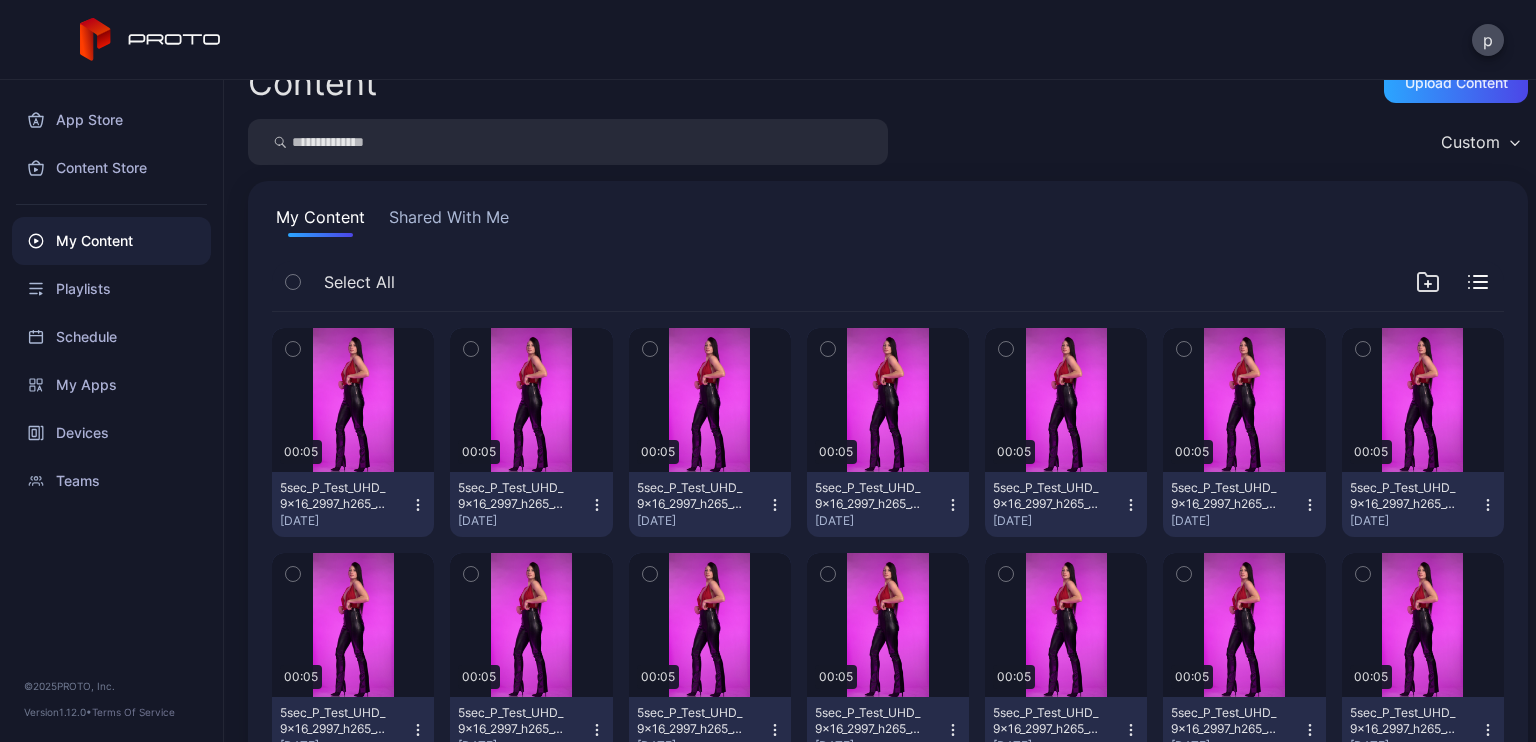scroll, scrollTop: 0, scrollLeft: 0, axis: both 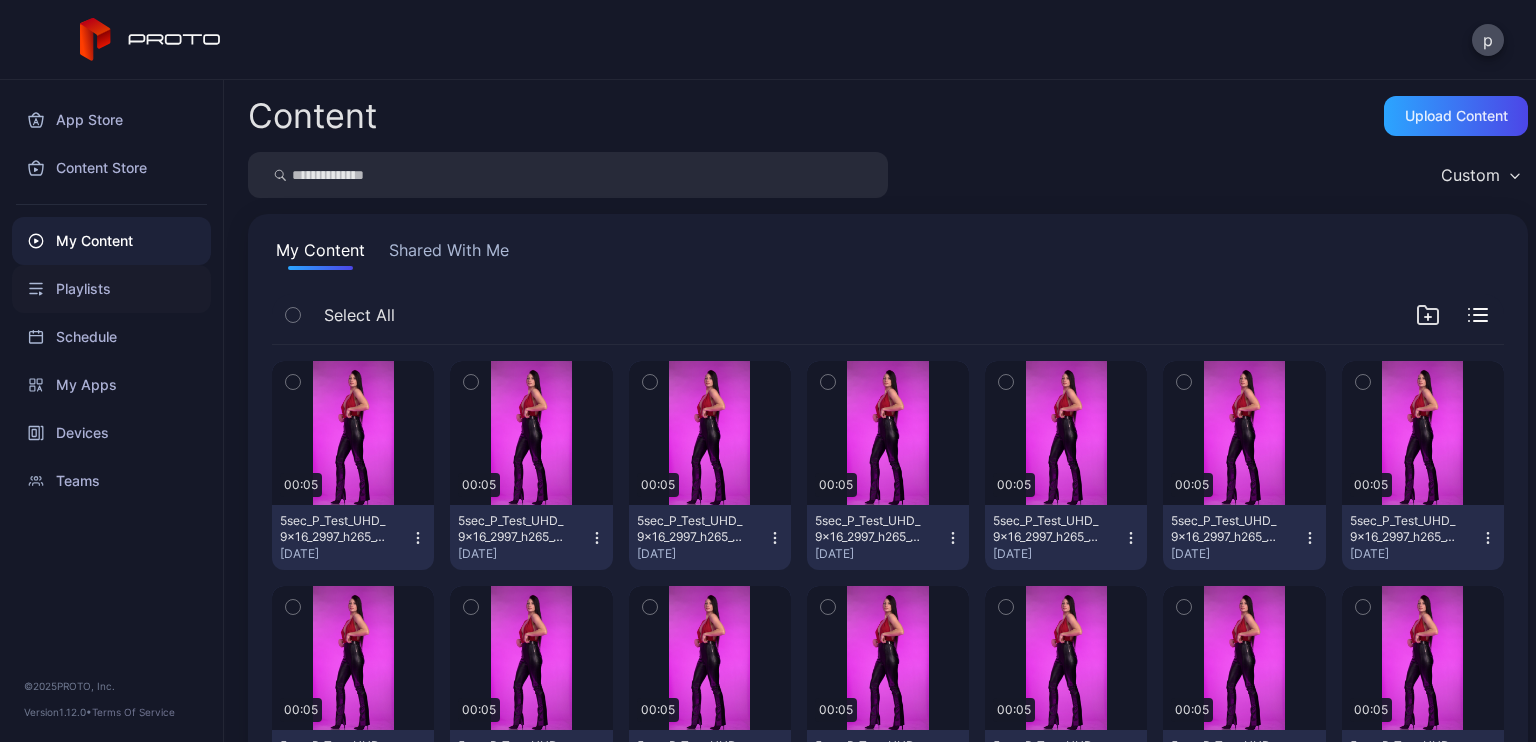 click on "Playlists" at bounding box center [111, 289] 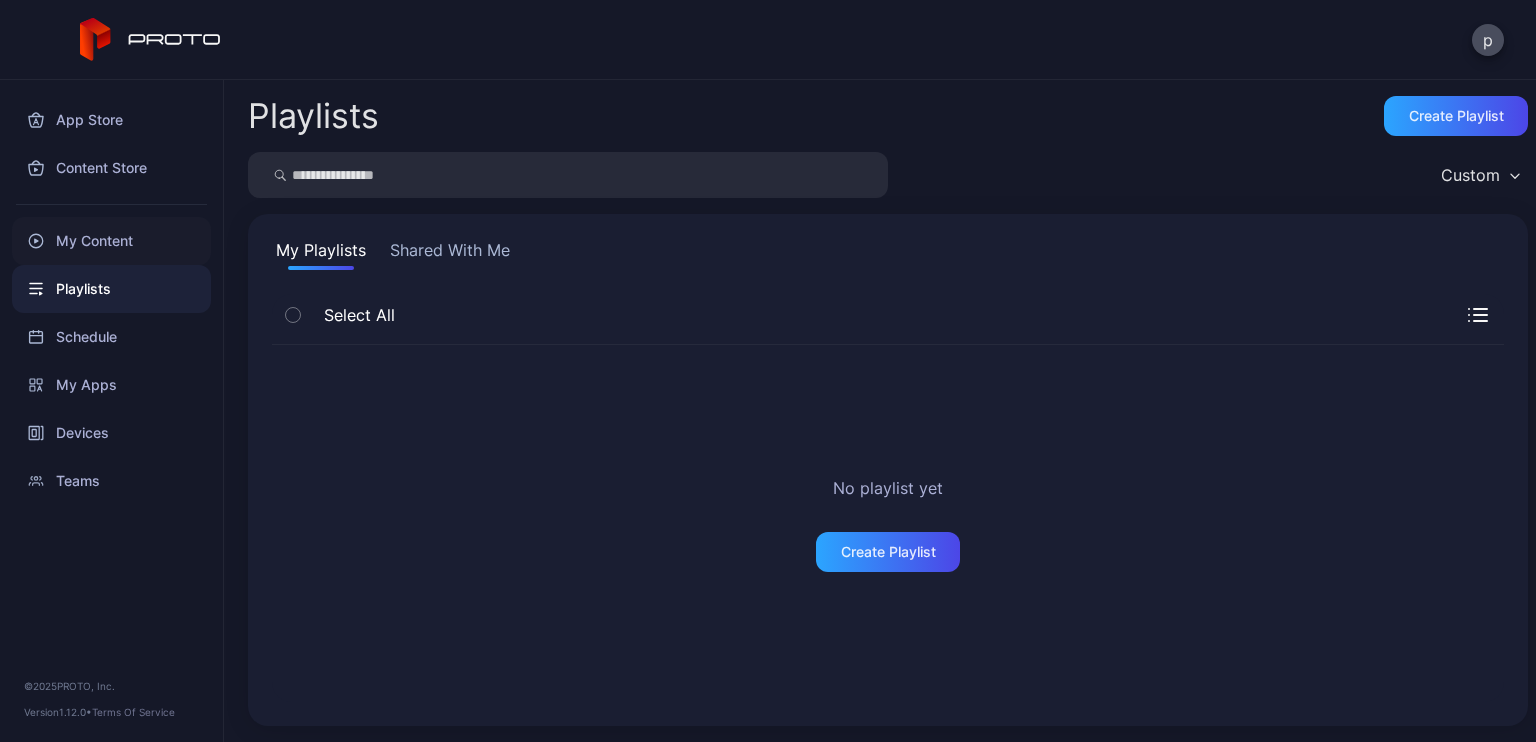click on "My Content" at bounding box center (111, 241) 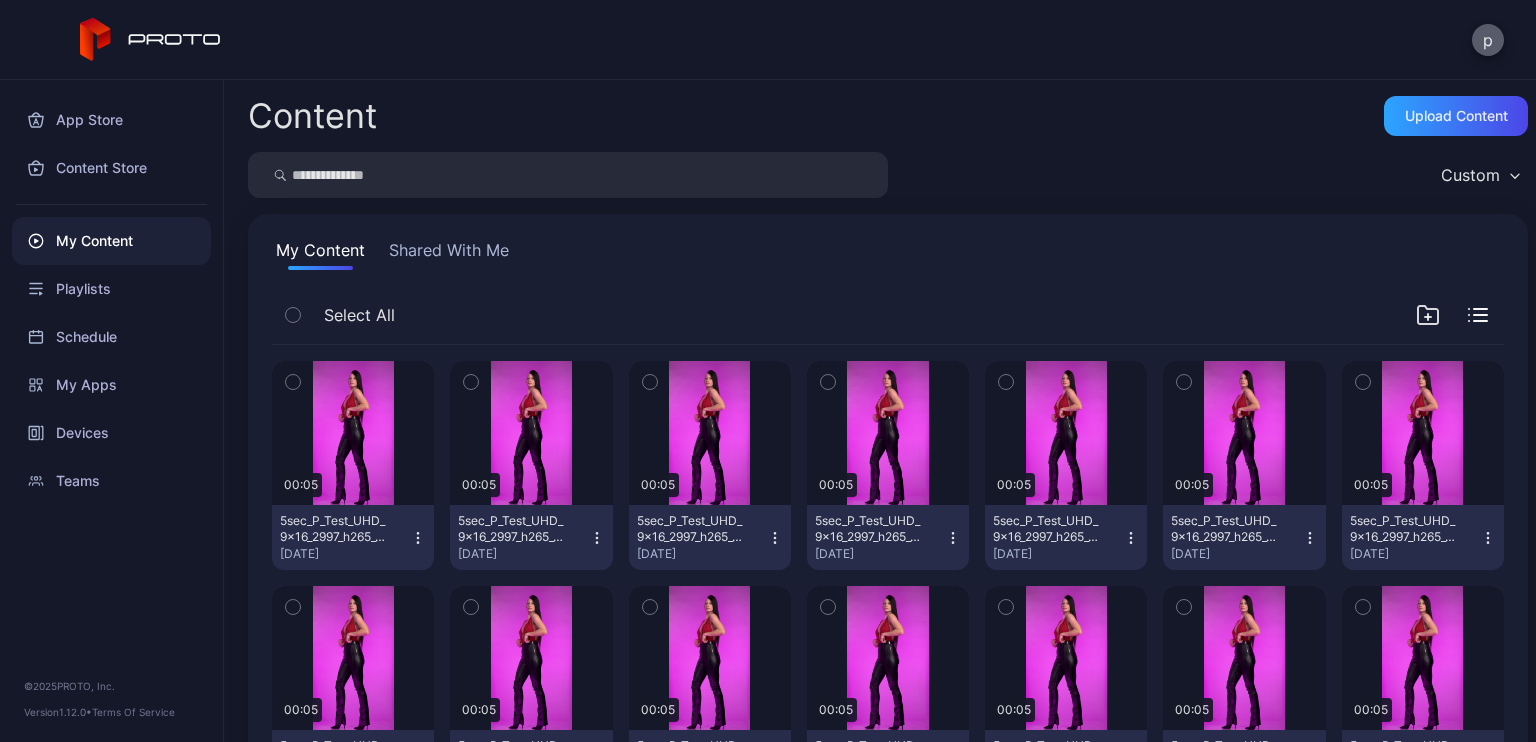 click on "p" at bounding box center (1488, 40) 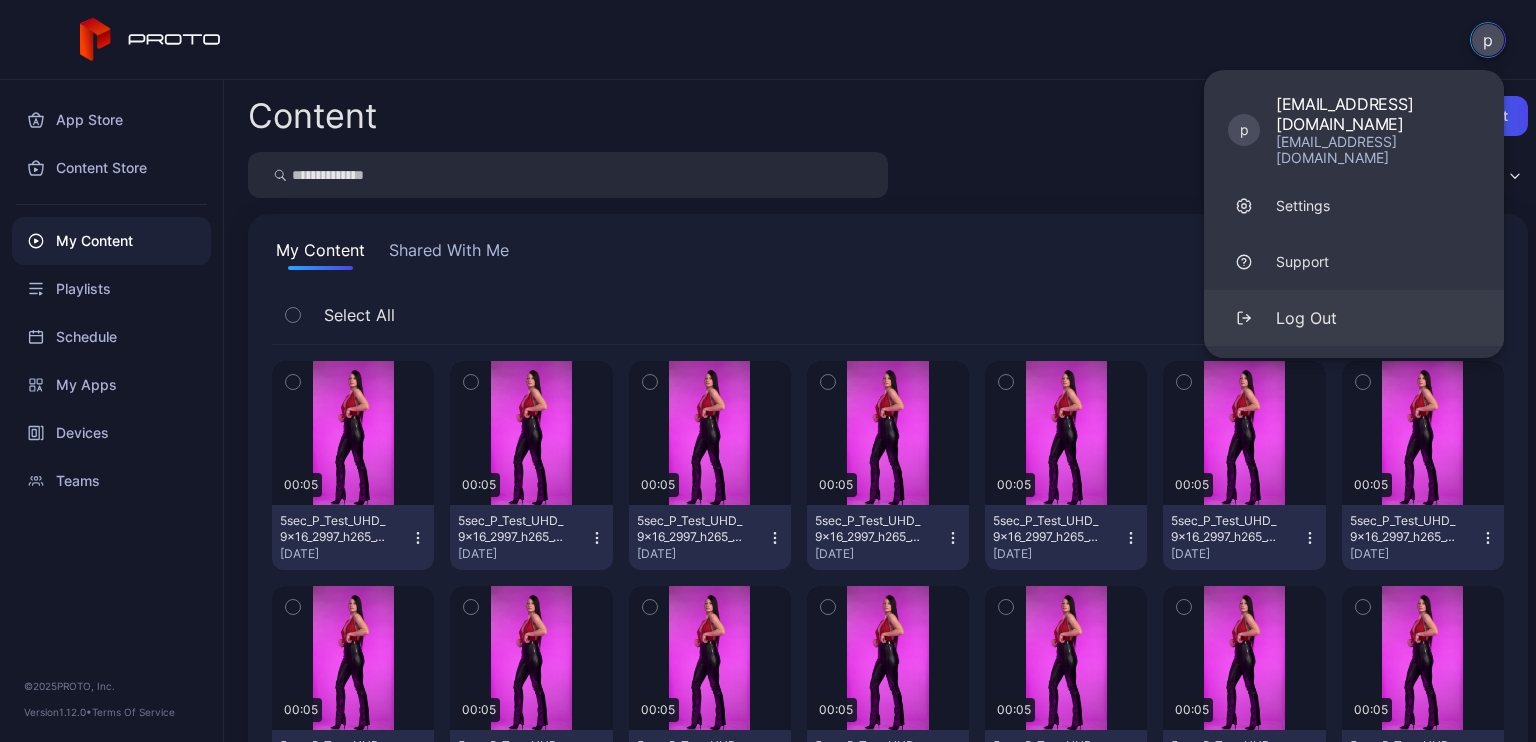 click on "Log Out" at bounding box center (1354, 318) 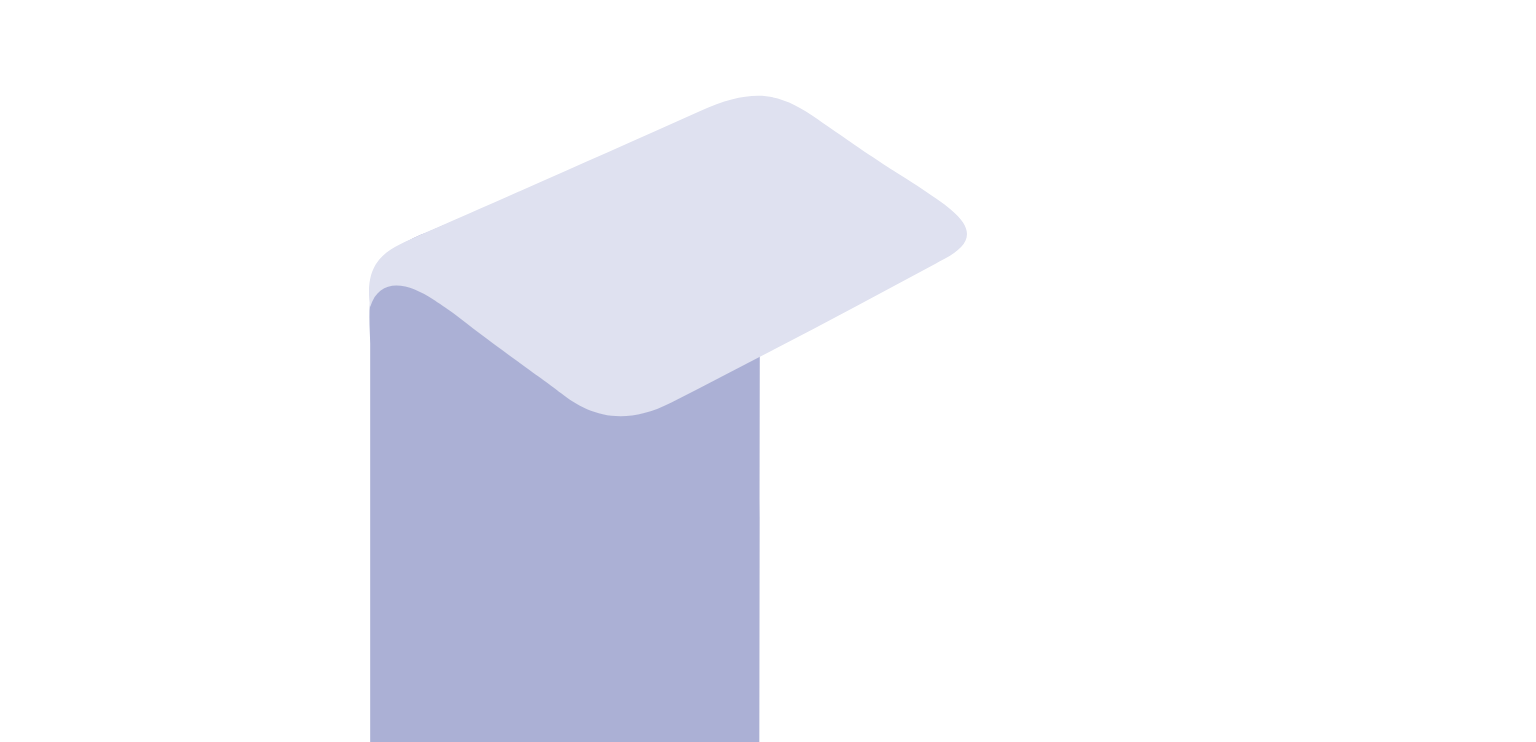 scroll, scrollTop: 0, scrollLeft: 0, axis: both 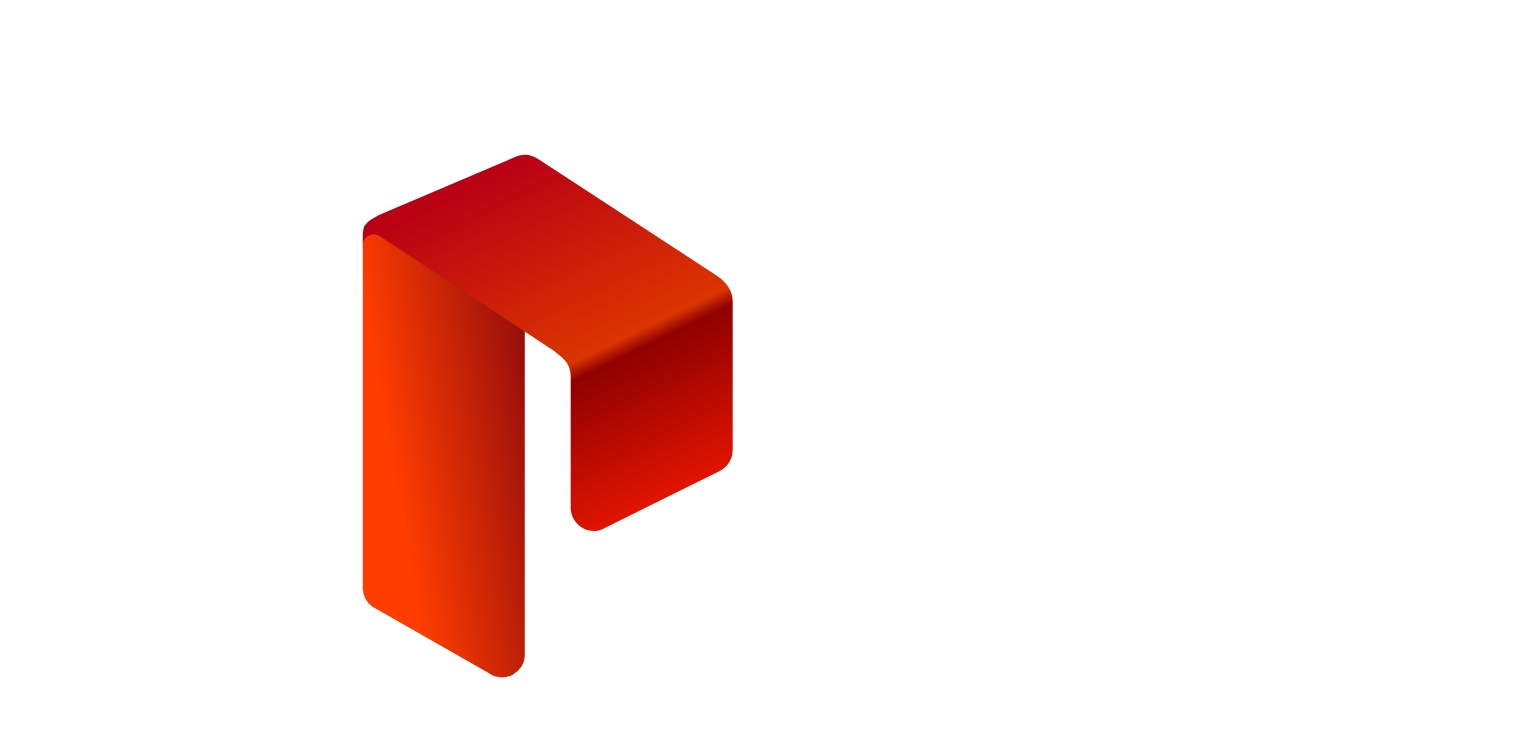 type on "**********" 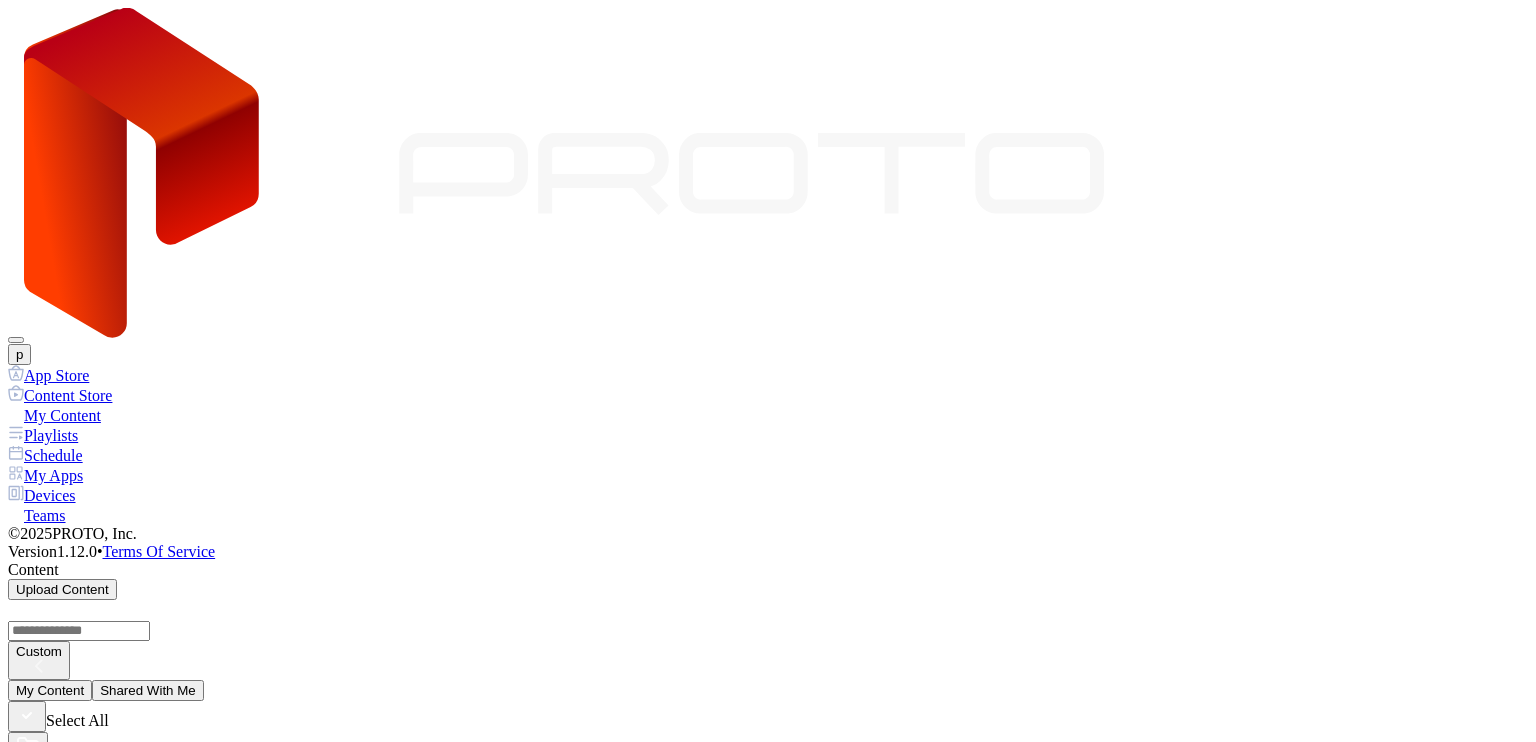 scroll, scrollTop: 0, scrollLeft: 0, axis: both 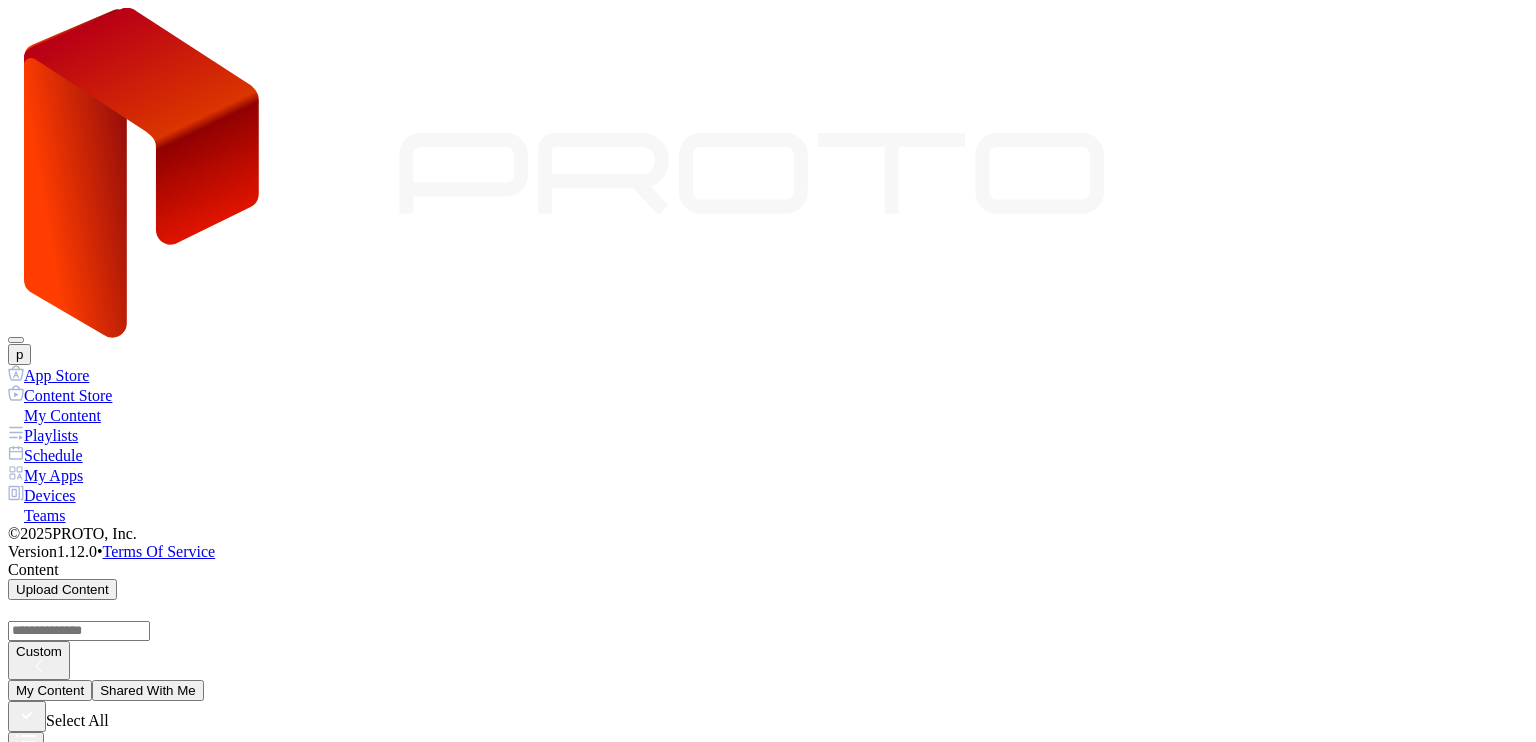 click on "My Content" at bounding box center [50, 690] 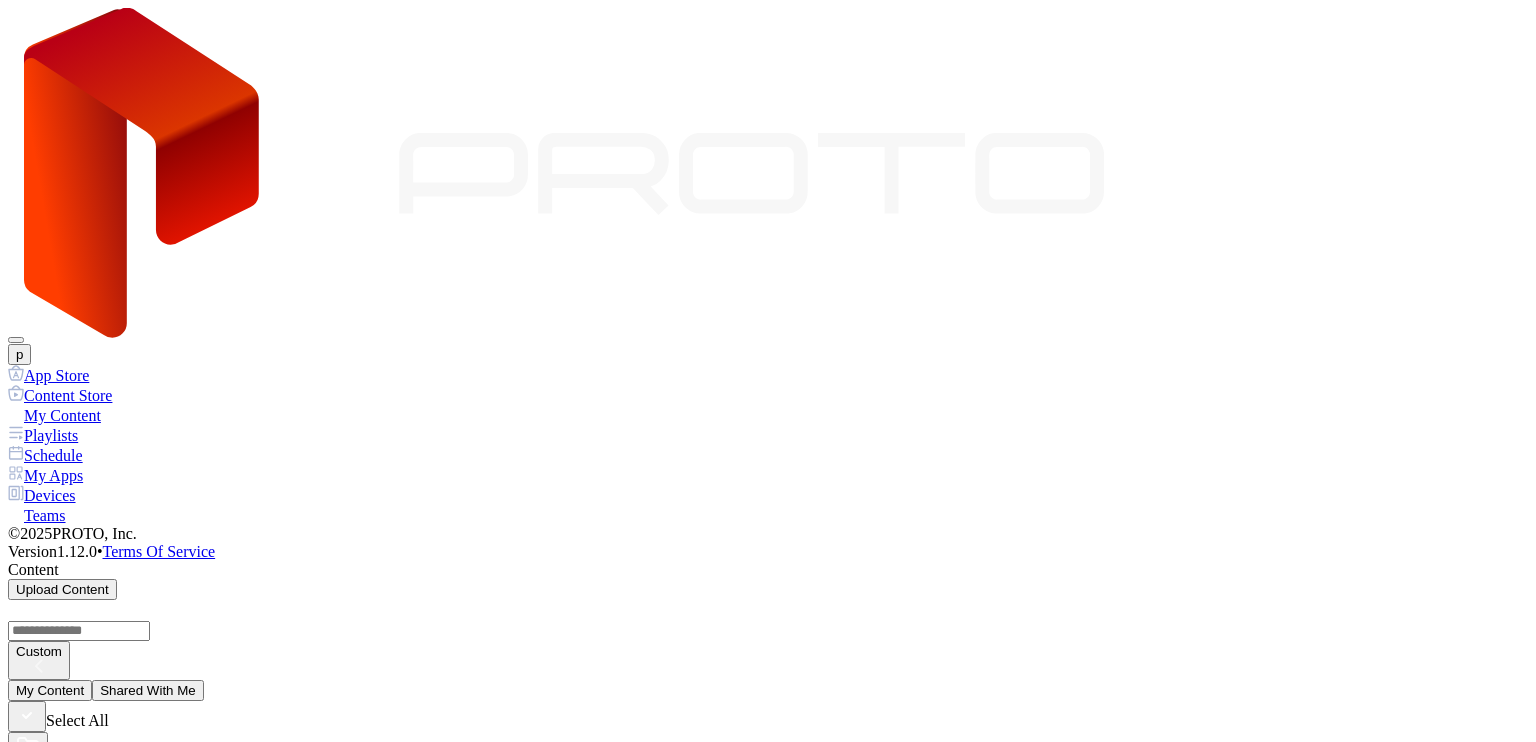 click on "Playlists" at bounding box center (768, 435) 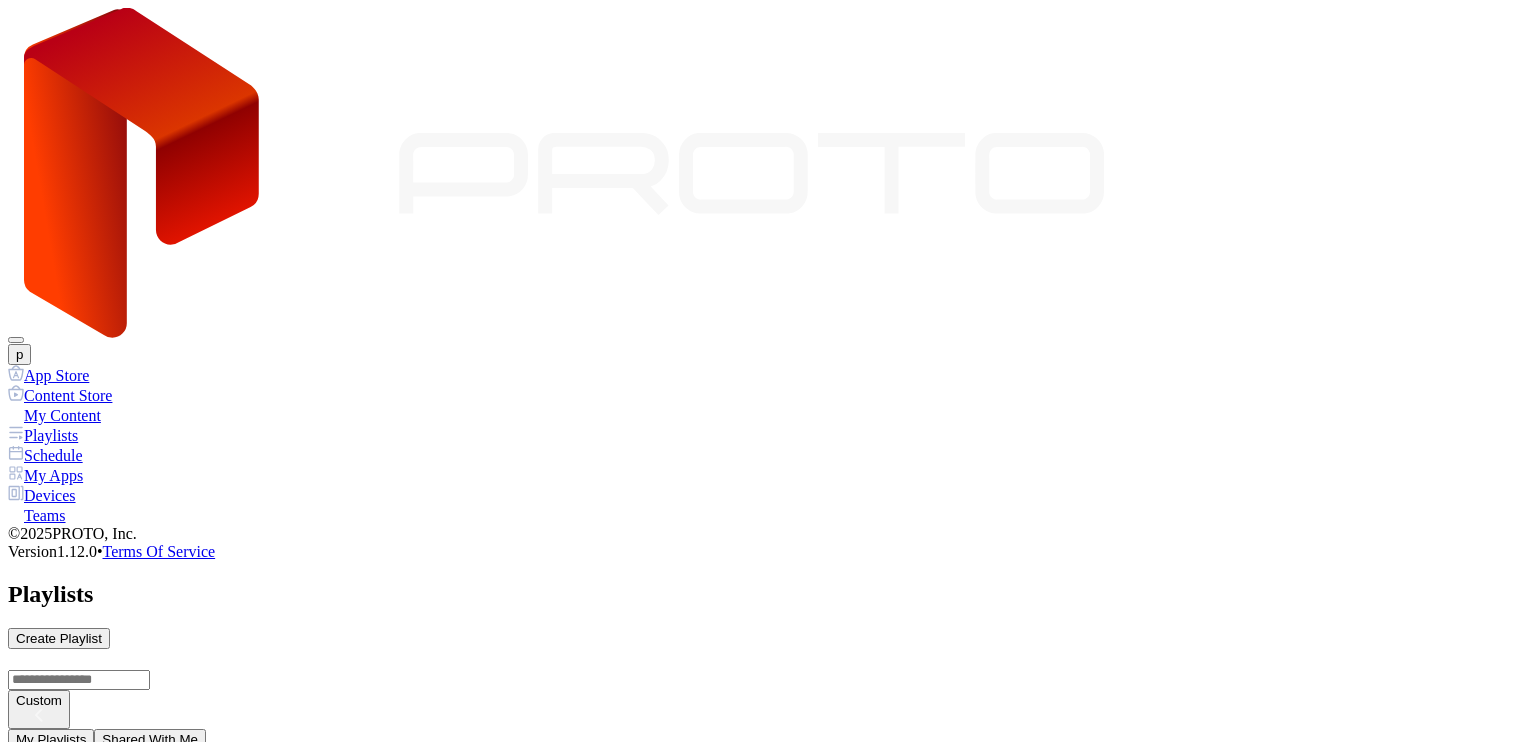 click on "Schedule" at bounding box center (768, 455) 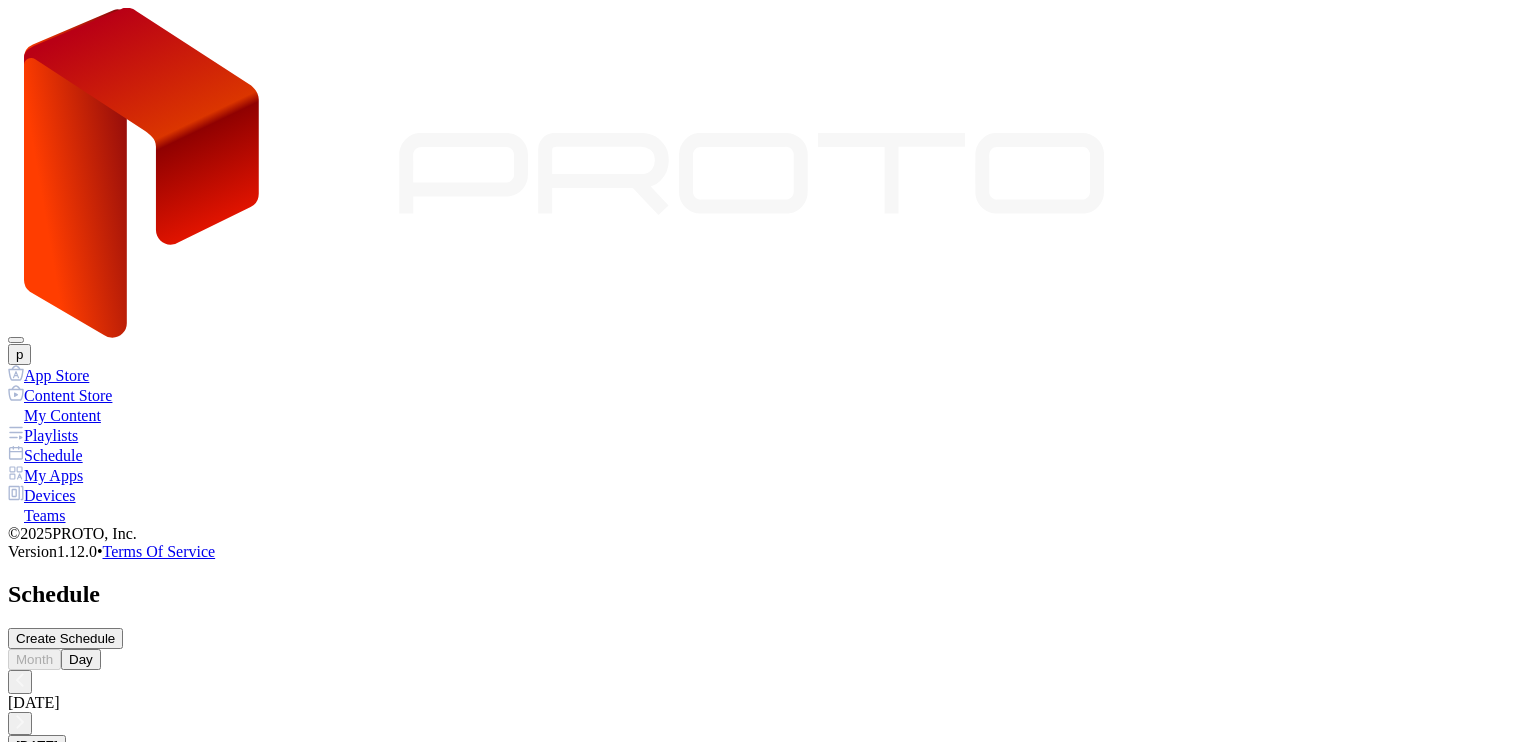 click on "My Apps" at bounding box center (768, 475) 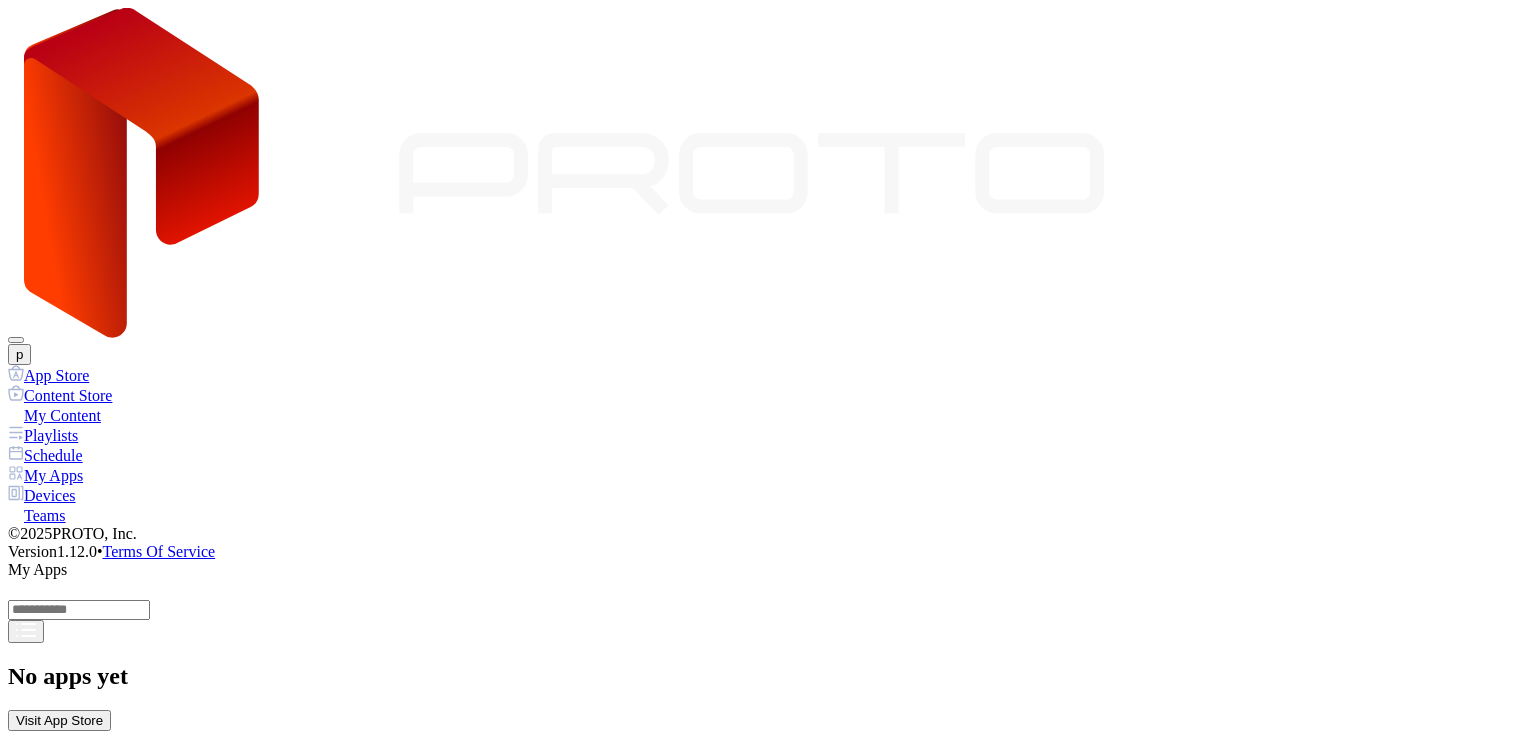click on "Devices" at bounding box center [768, 495] 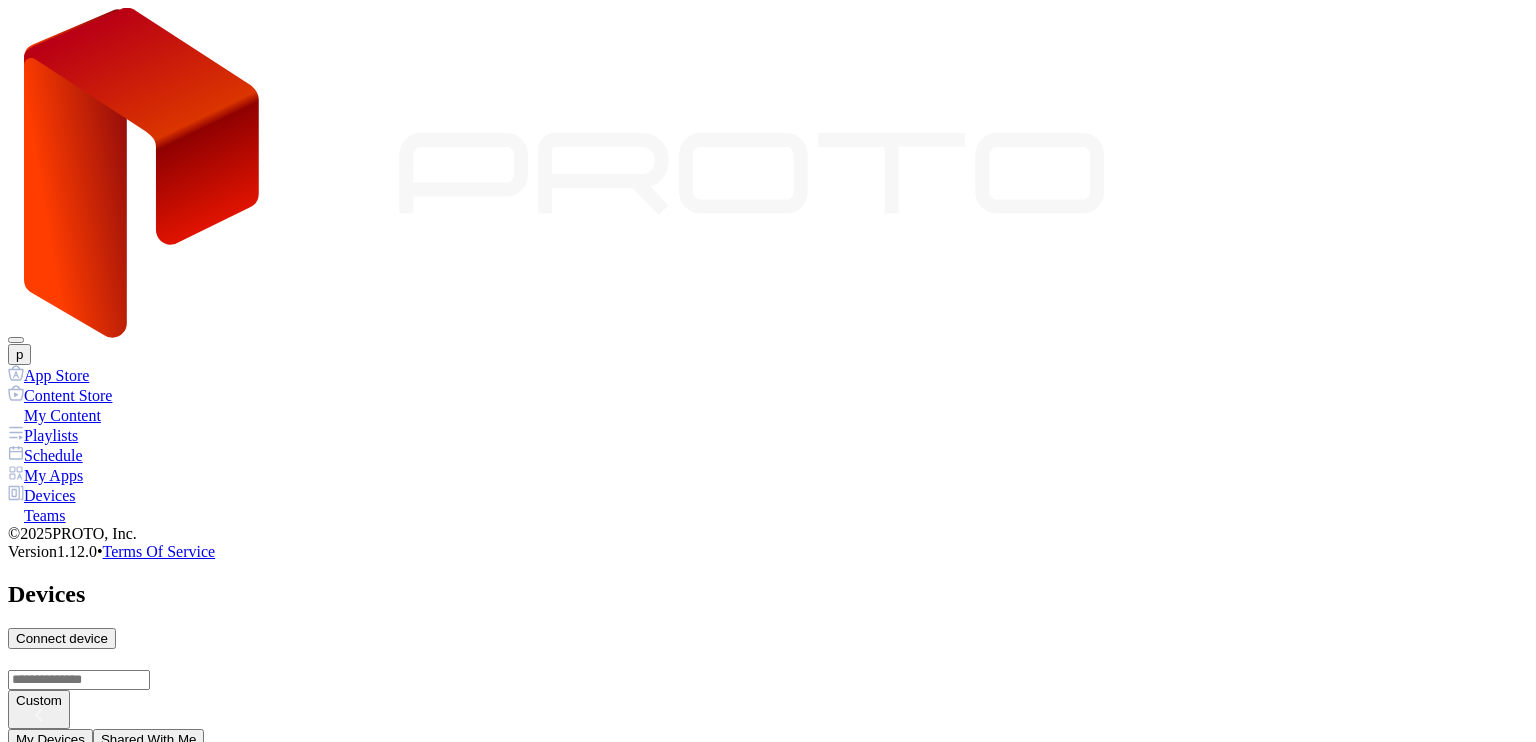 click on "Teams" at bounding box center (768, 515) 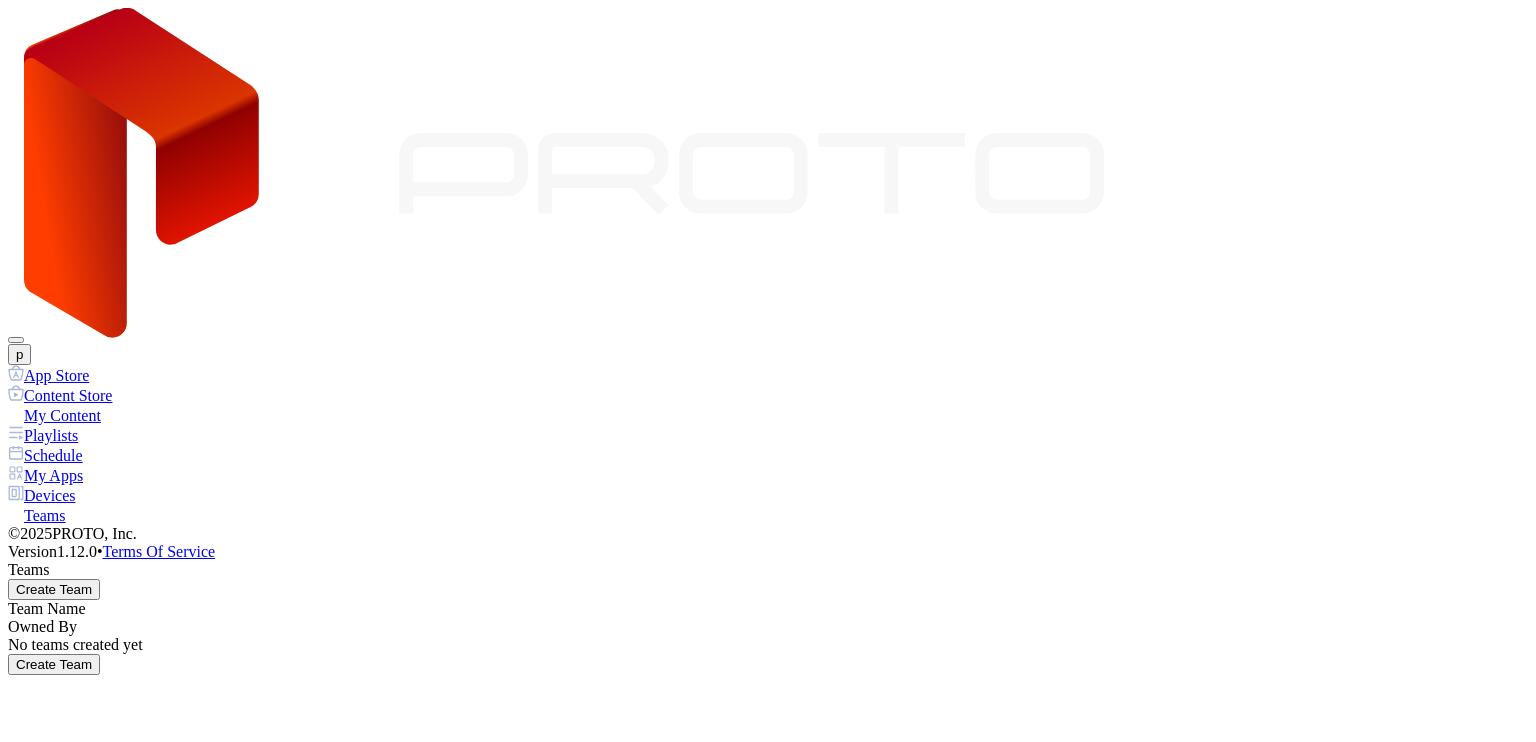 click on "Devices" at bounding box center (768, 495) 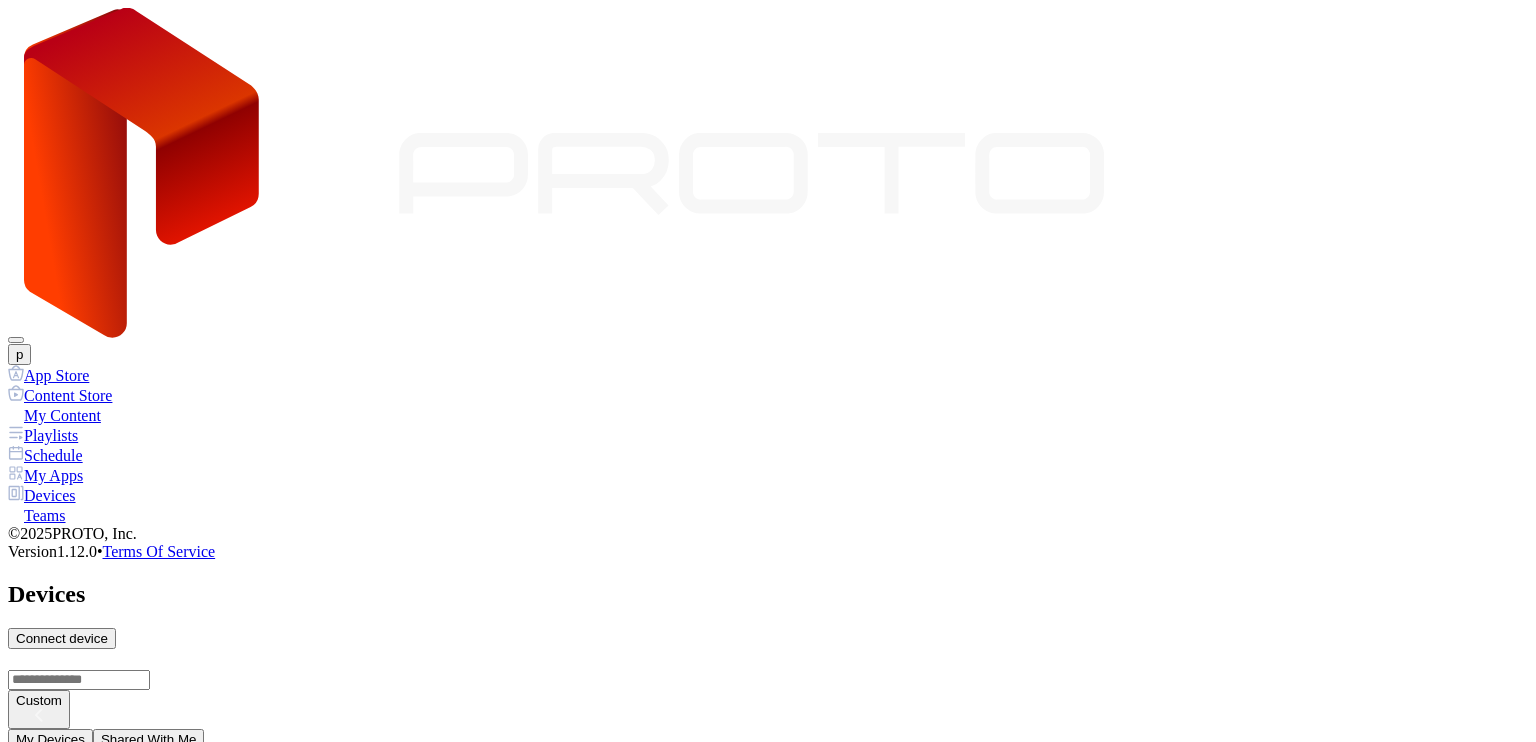 click on "AUTO-TEST-DEVICE-01" at bounding box center (768, 939) 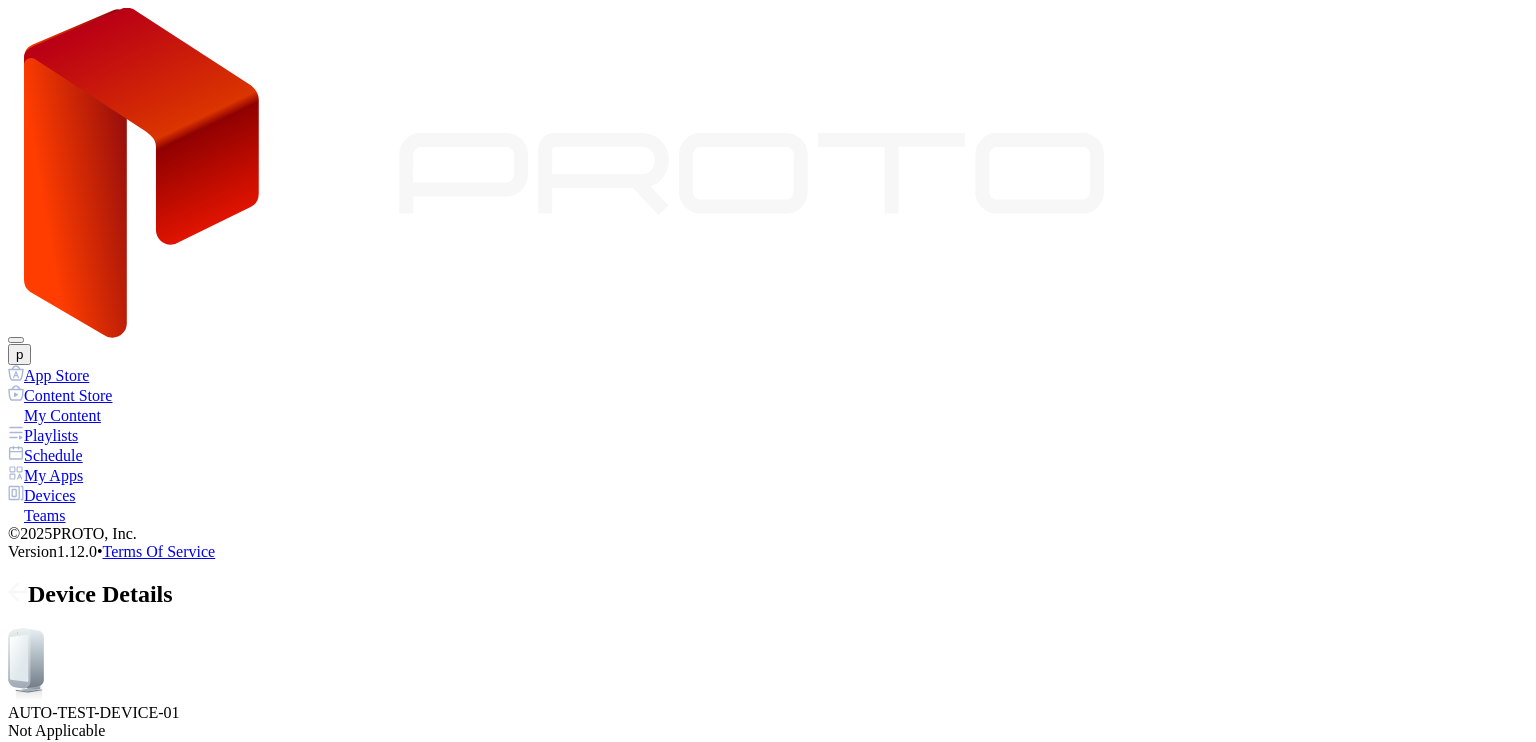 click on "Content Playlists Apps Info Settings Custom Select All No content yet" at bounding box center (768, 933) 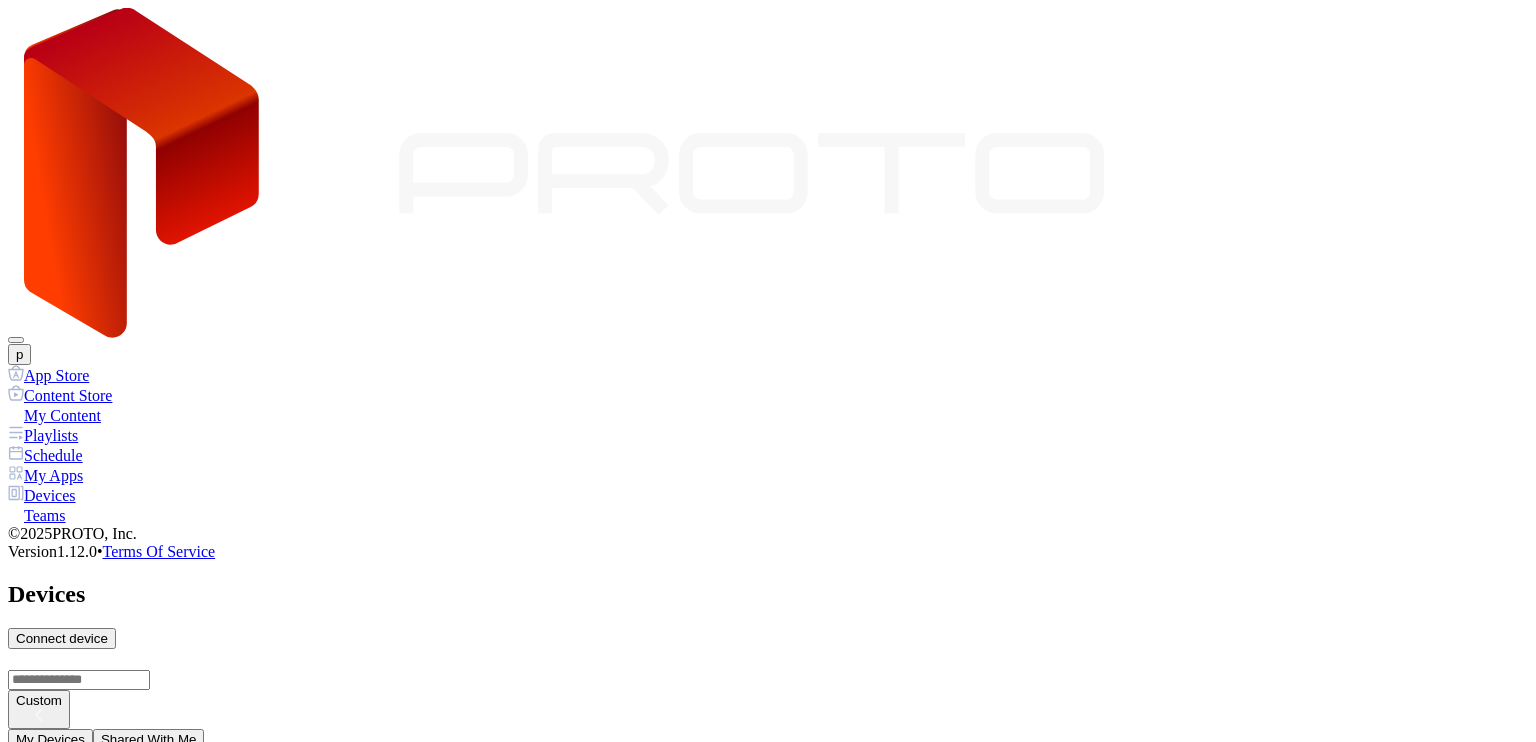 click on "SID:  LOCAL-AUTOTESTING-ONLINE" at bounding box center (768, 1153) 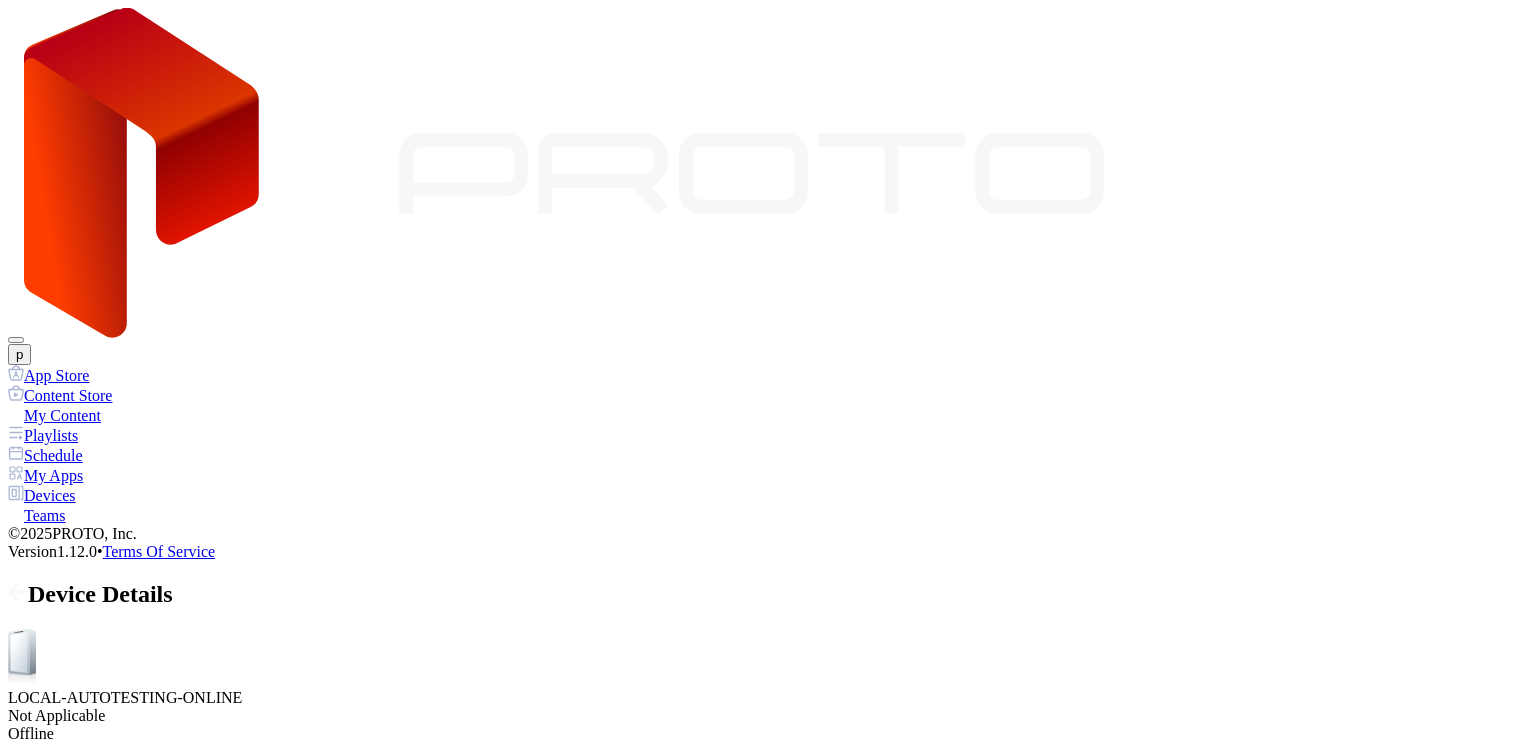 click on "Playlists" at bounding box center [103, 822] 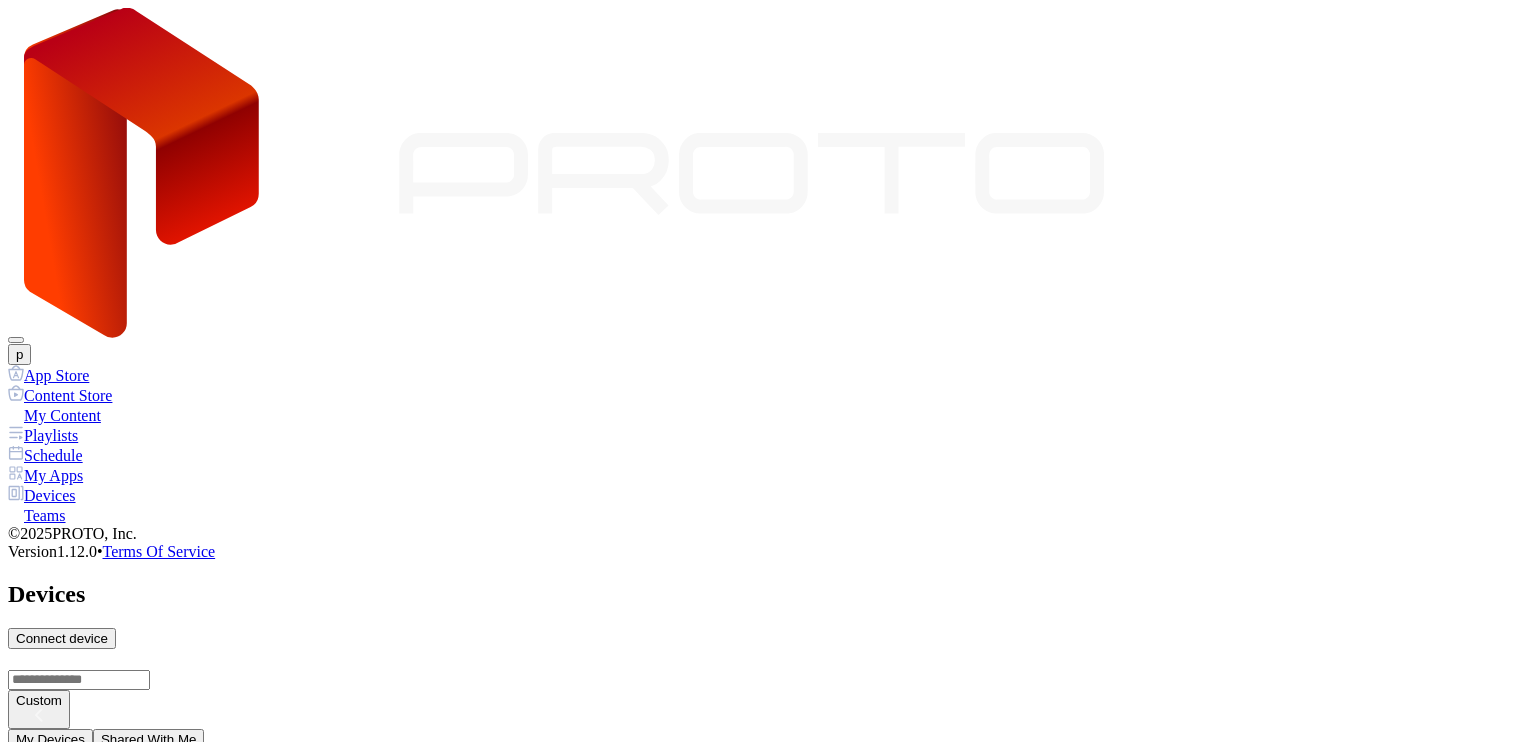 click on "2HBM163 SID:  2HBM163 Offline Aug 09, 2021 at 3:40 PM" at bounding box center [768, 1339] 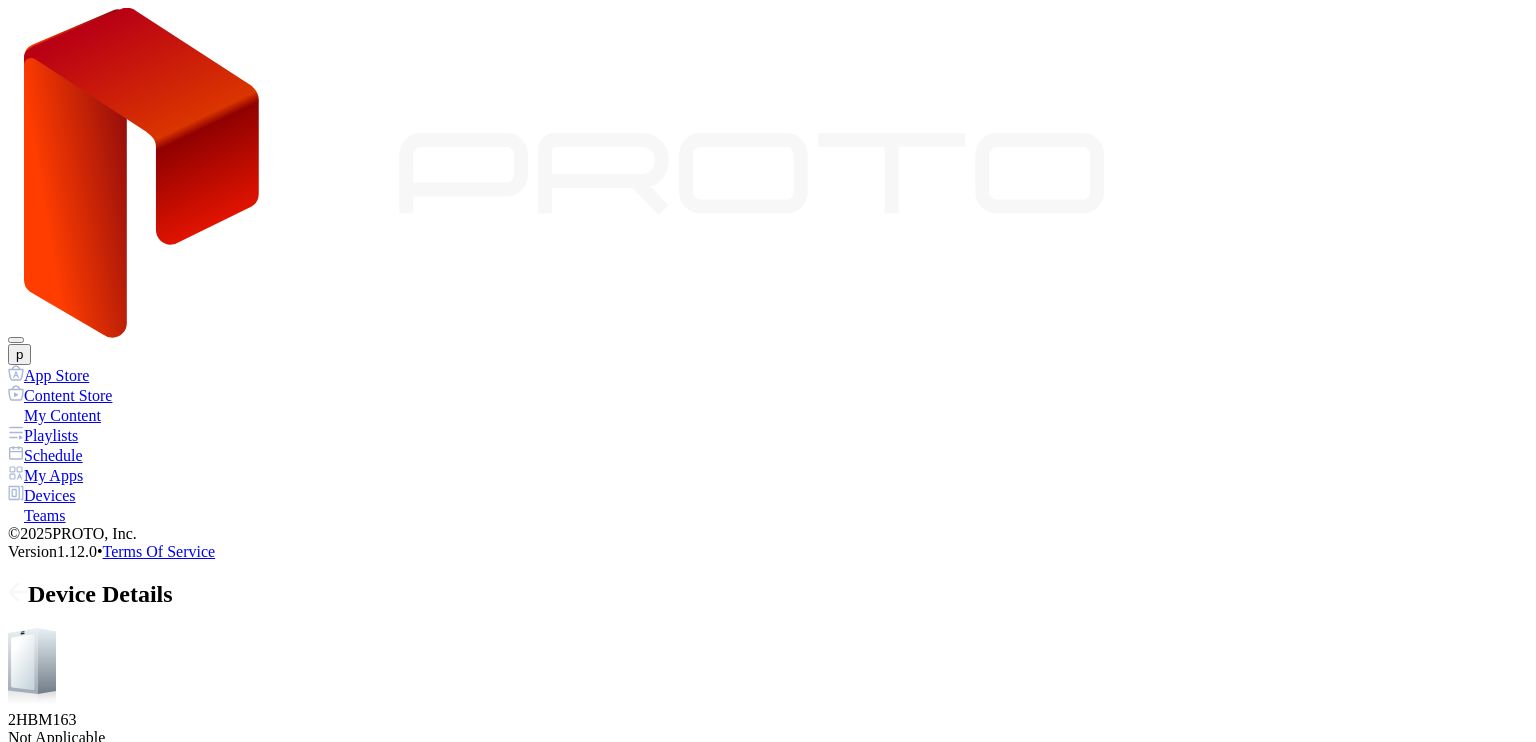 click on "Playlists" at bounding box center (103, 844) 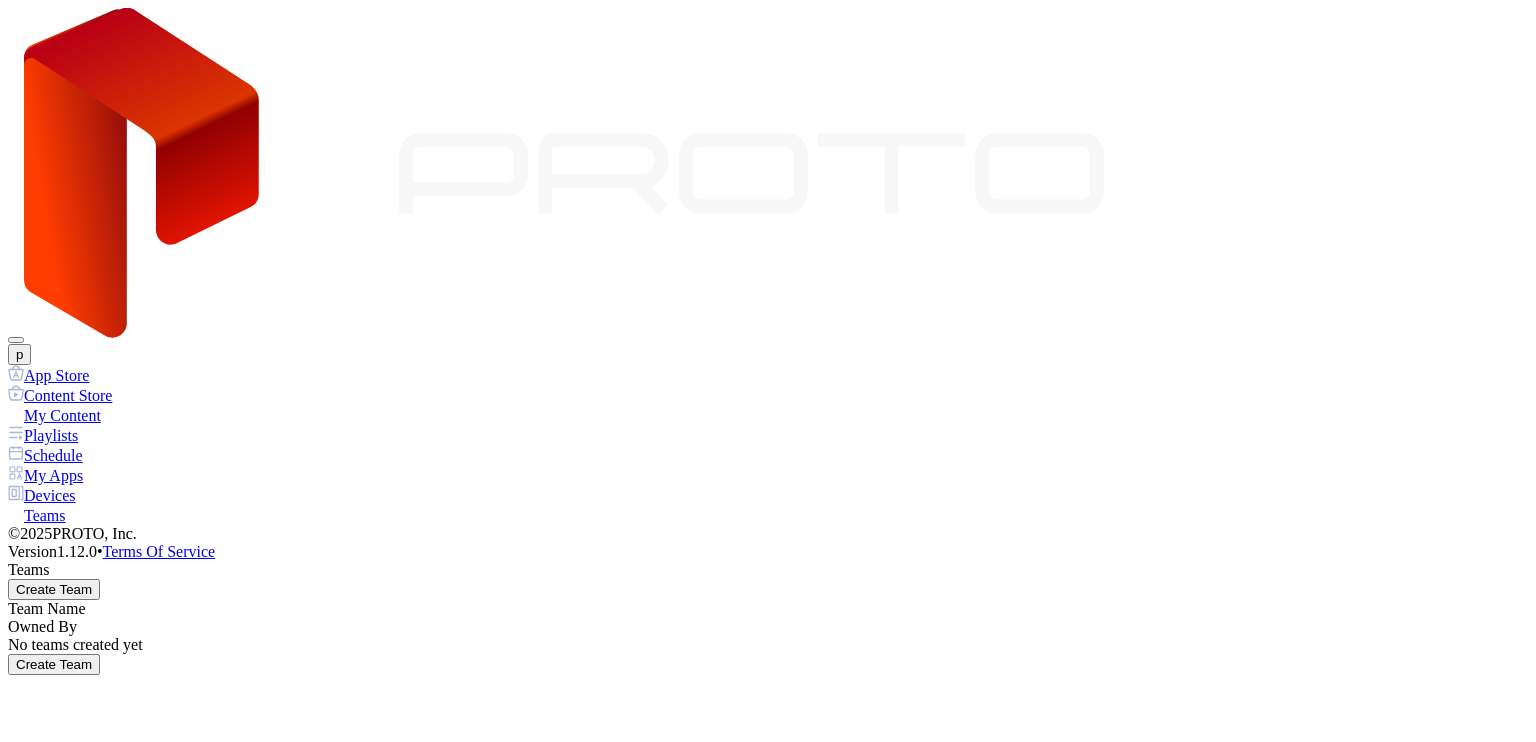 click on "p" at bounding box center (19, 354) 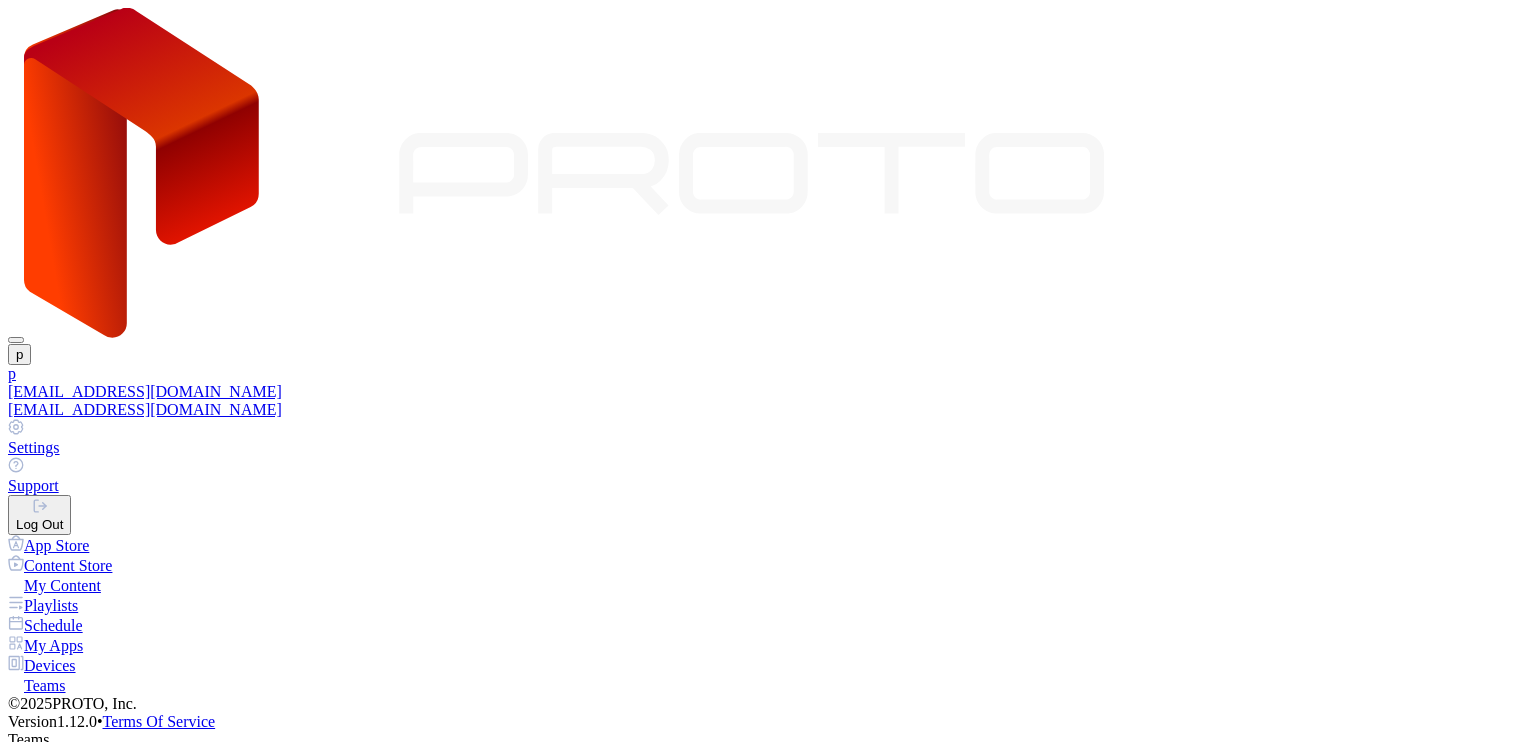 click on "[EMAIL_ADDRESS][DOMAIN_NAME]" at bounding box center (768, 392) 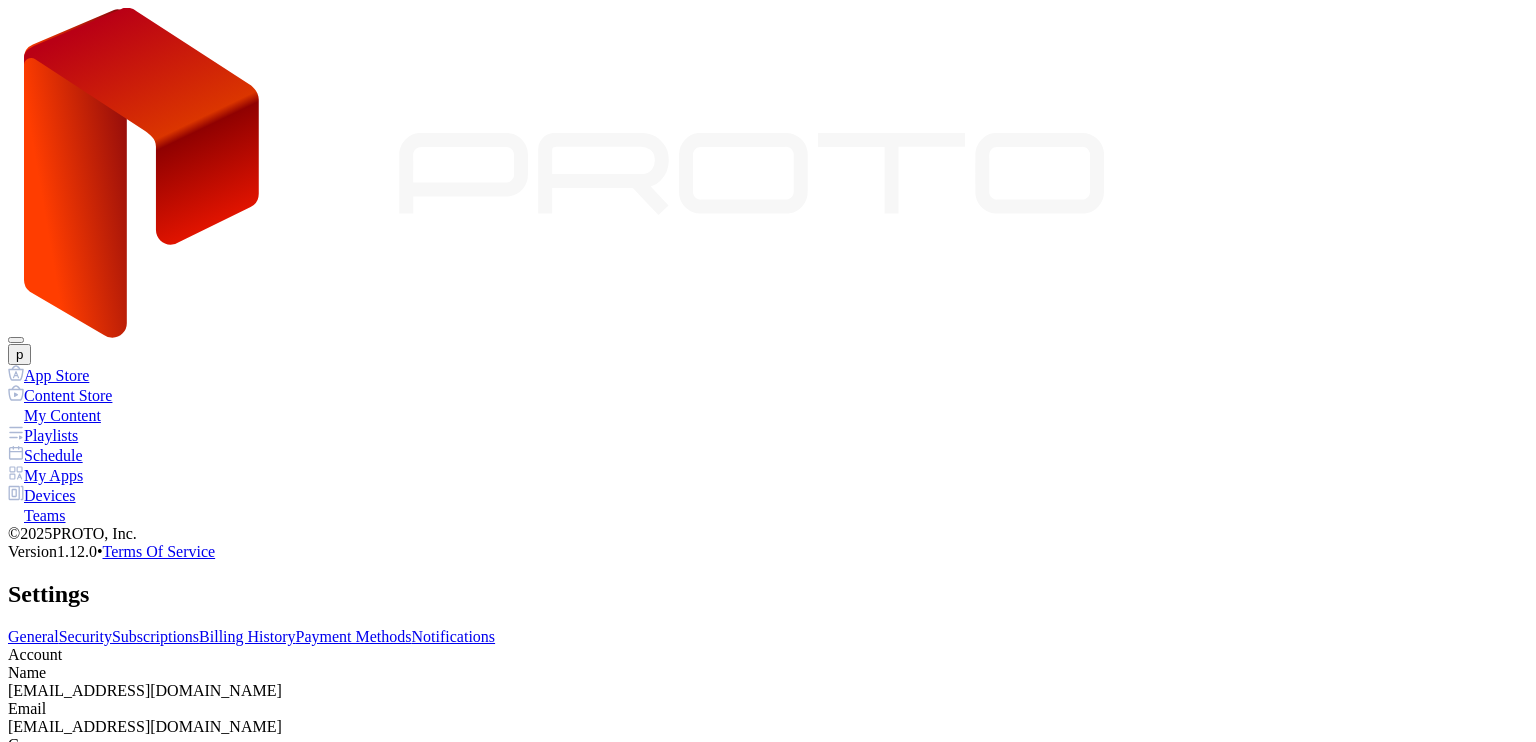 click on "Security" at bounding box center (85, 636) 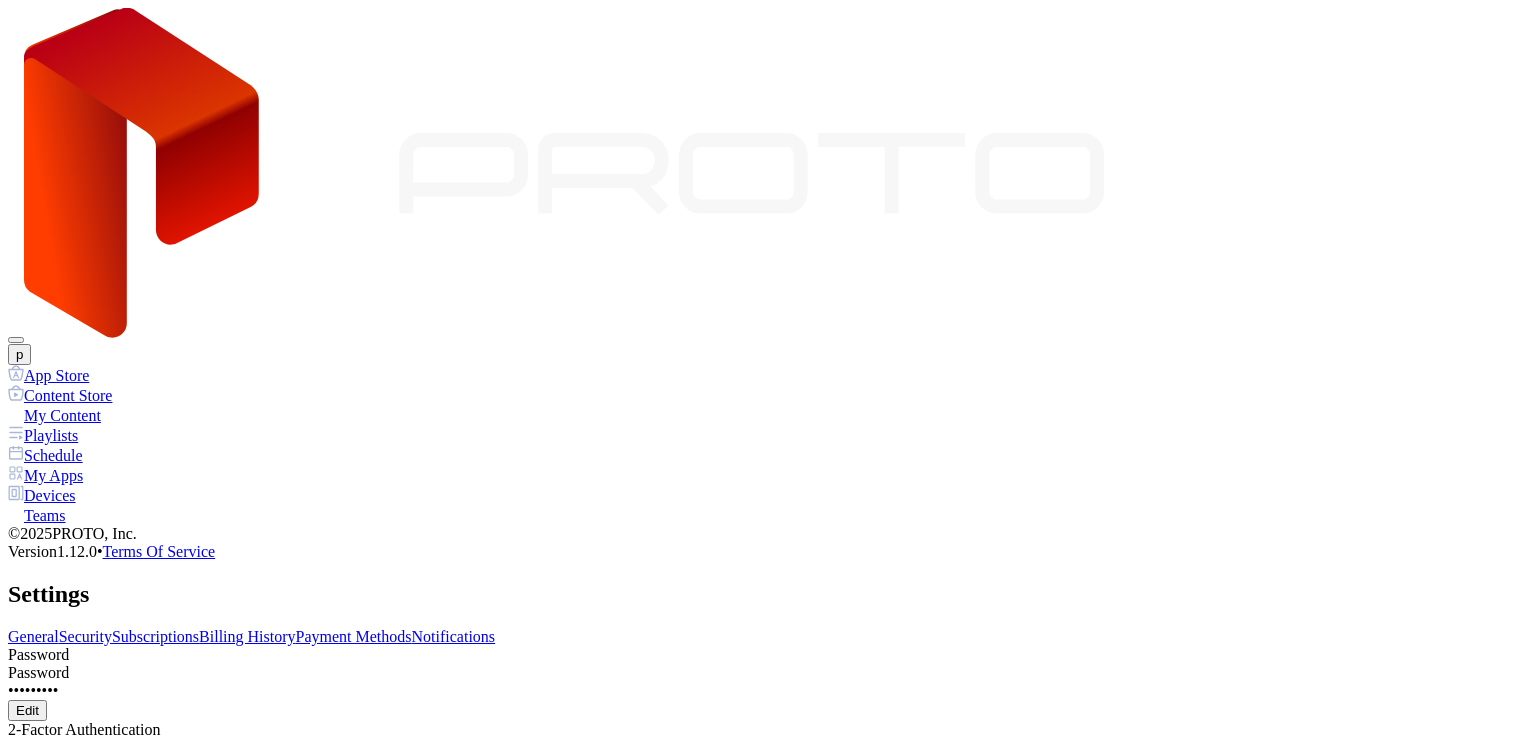 click on "Subscriptions" at bounding box center (155, 636) 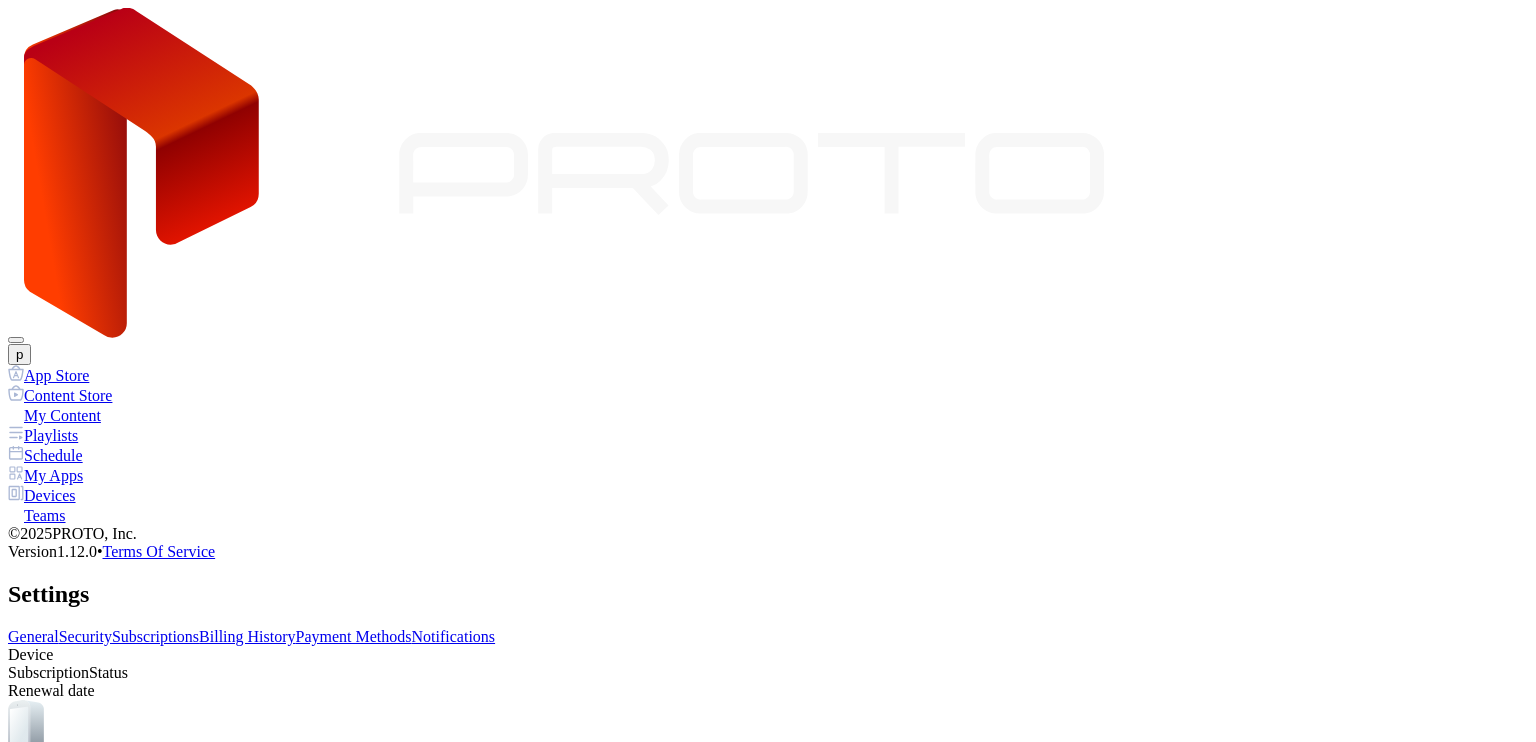click on "Billing History" at bounding box center (247, 636) 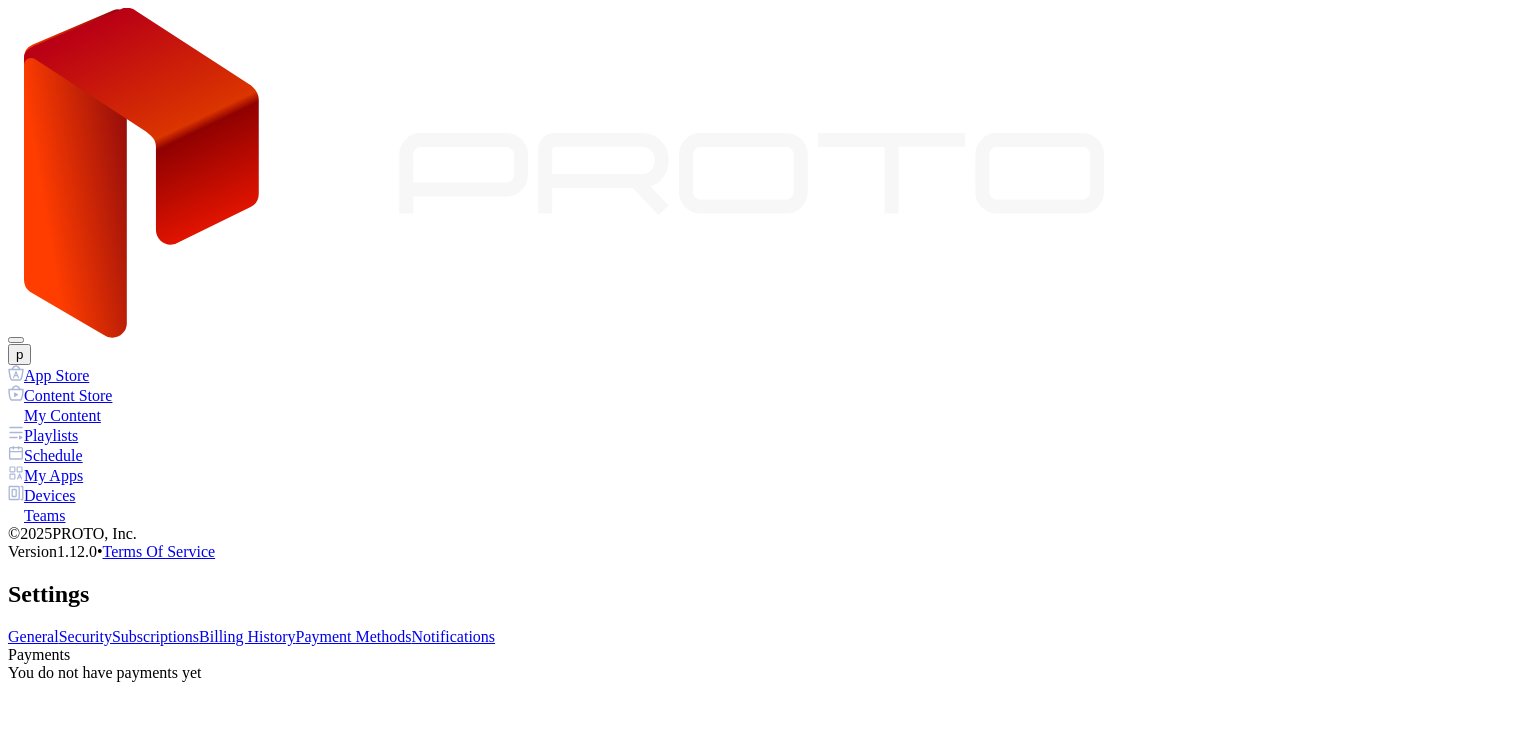 click on "Payment Methods" at bounding box center (354, 636) 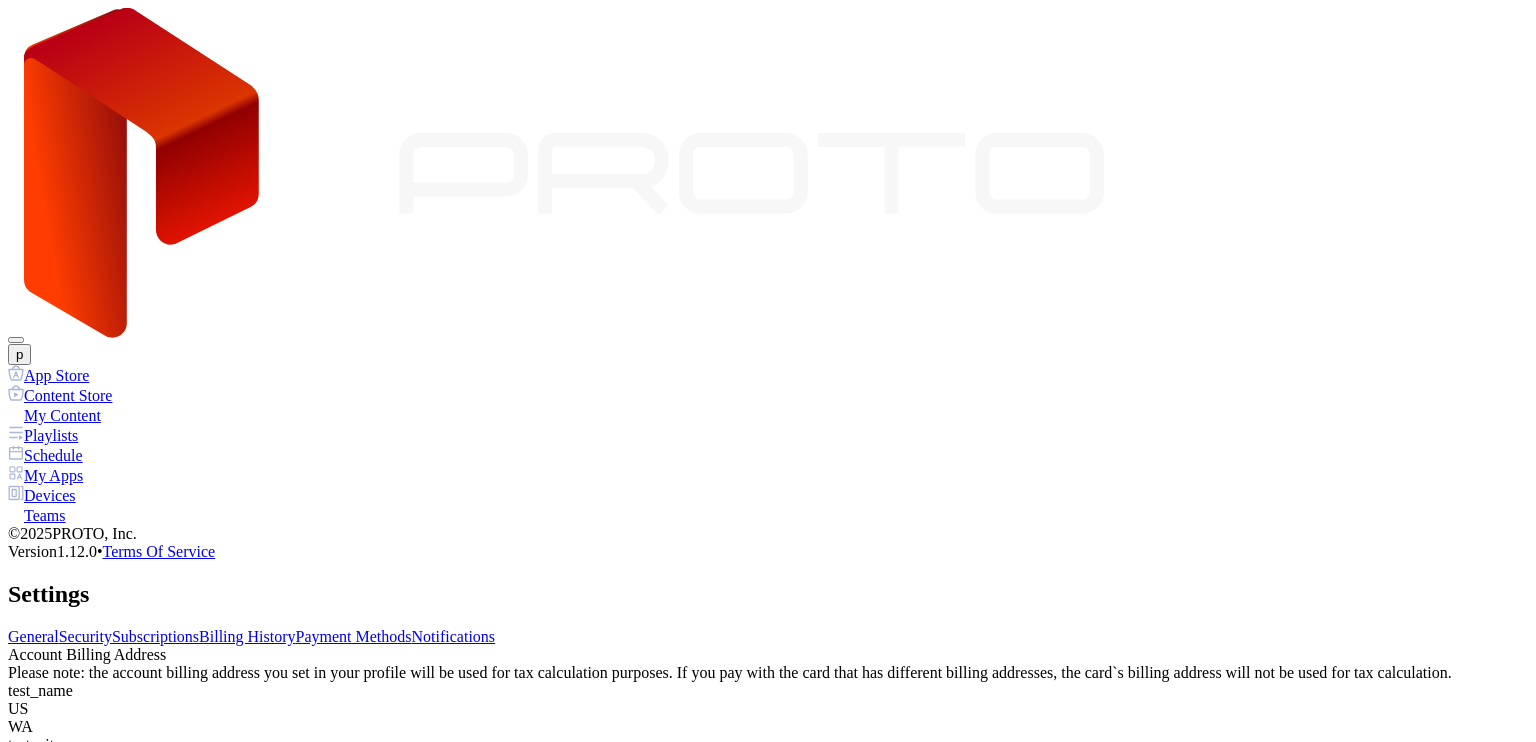 click on "Notifications" at bounding box center [454, 636] 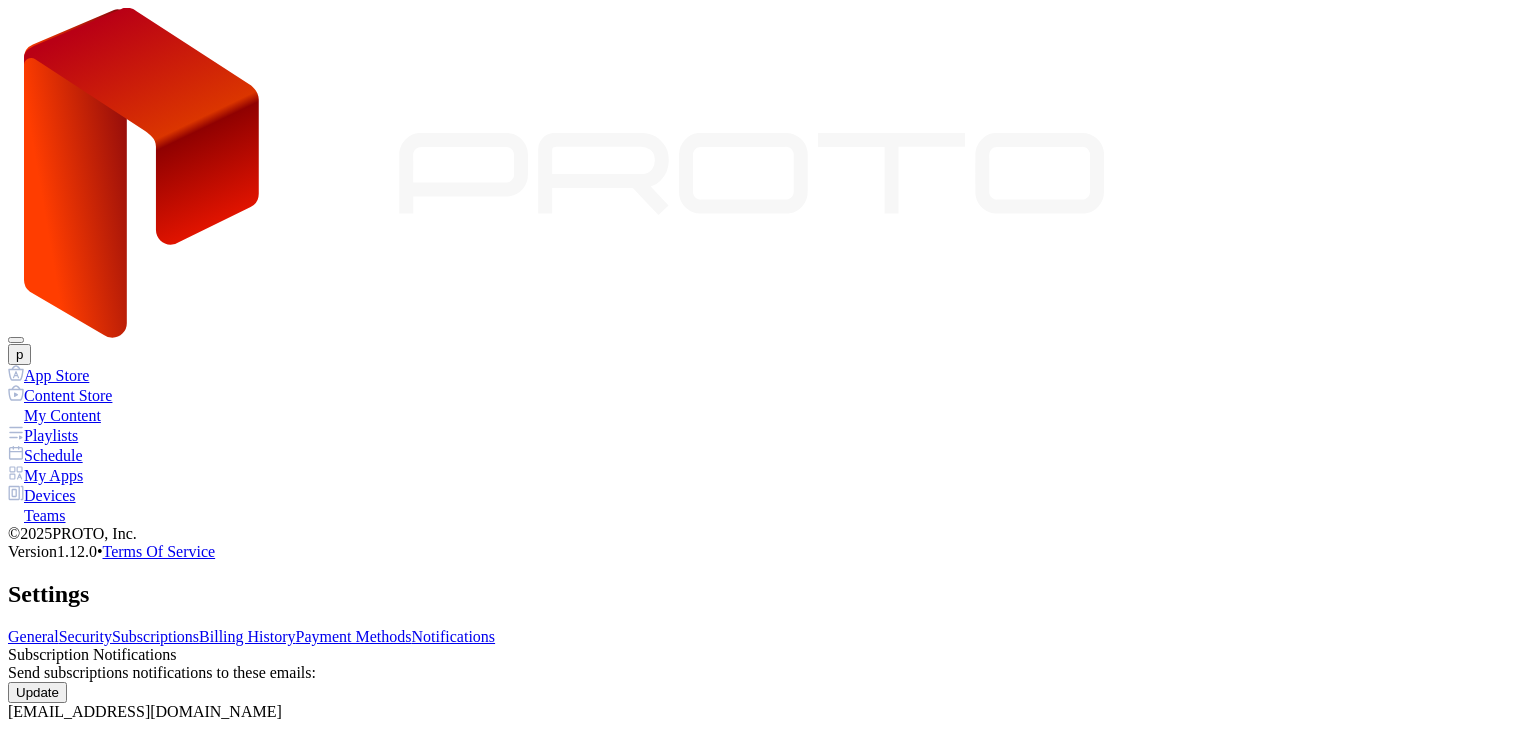 click on "Payment Methods" at bounding box center (354, 636) 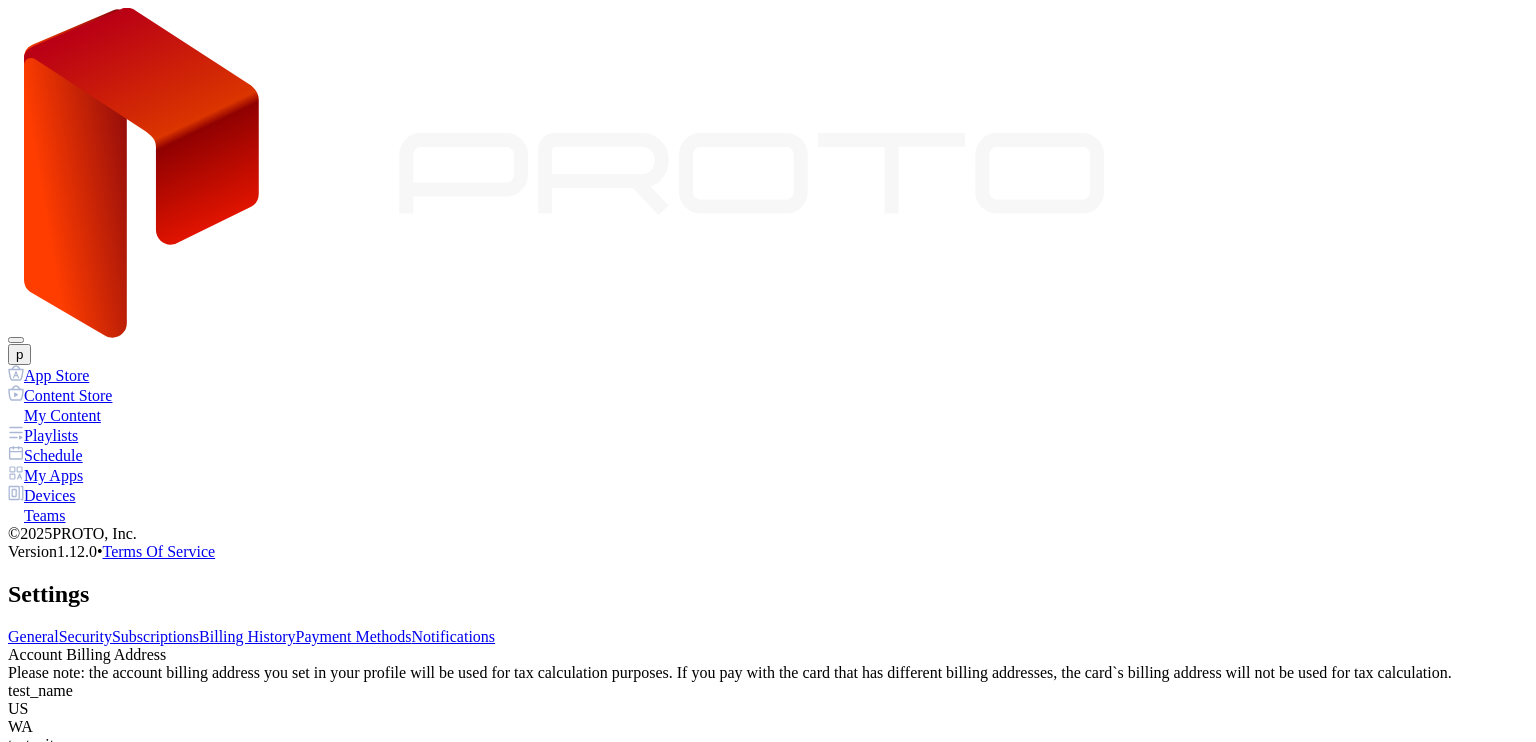 click on "Billing History" at bounding box center (247, 636) 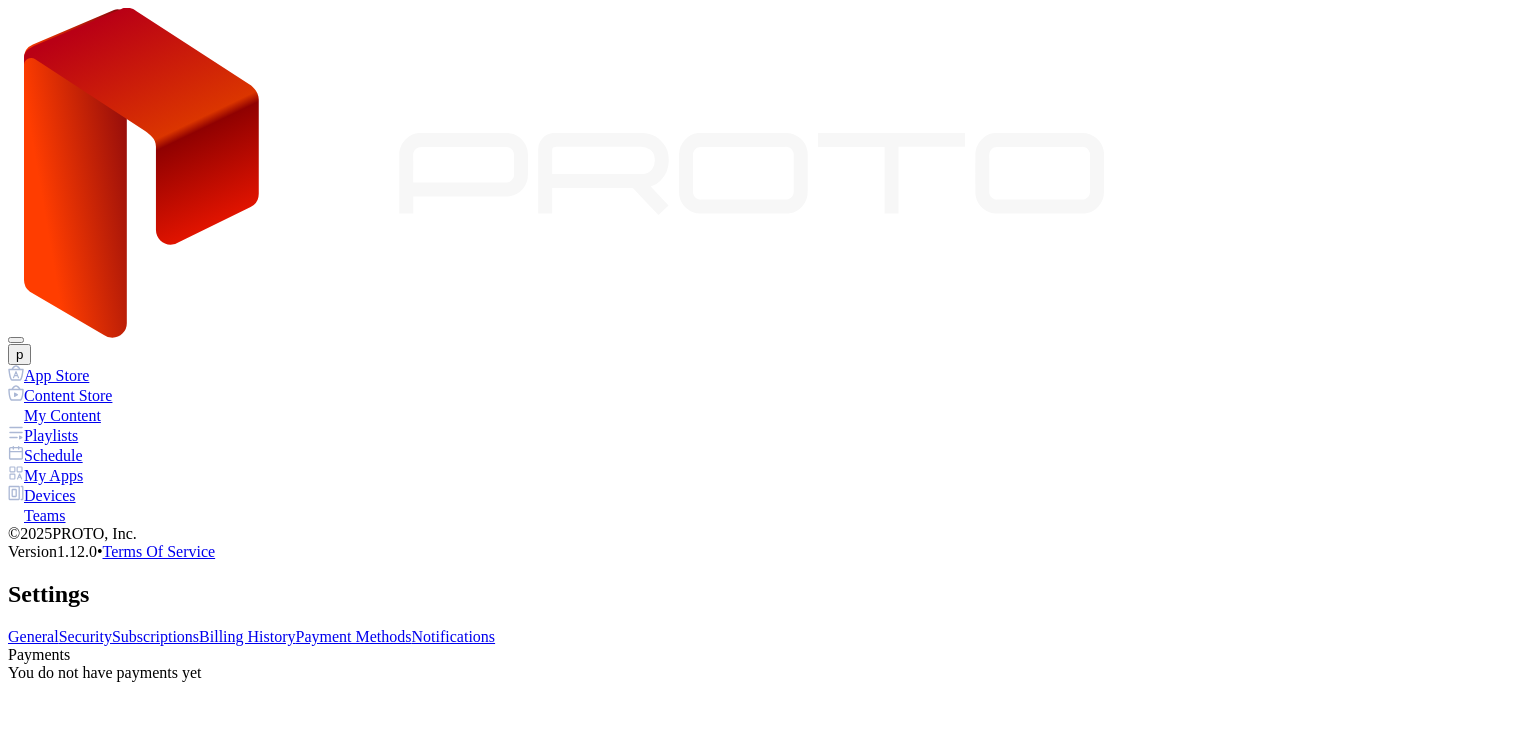 click on "Subscriptions" at bounding box center (155, 636) 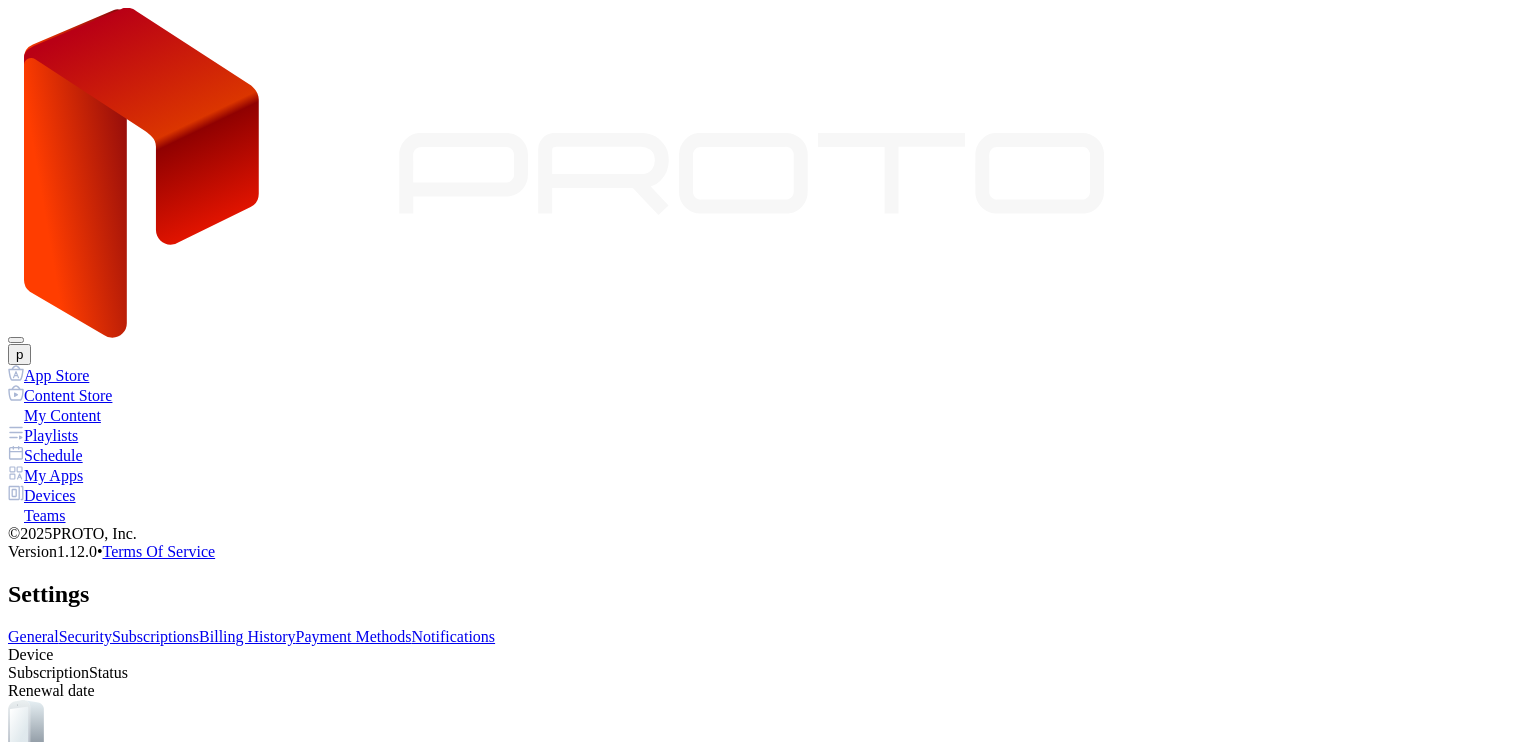 click on "Security" at bounding box center [85, 636] 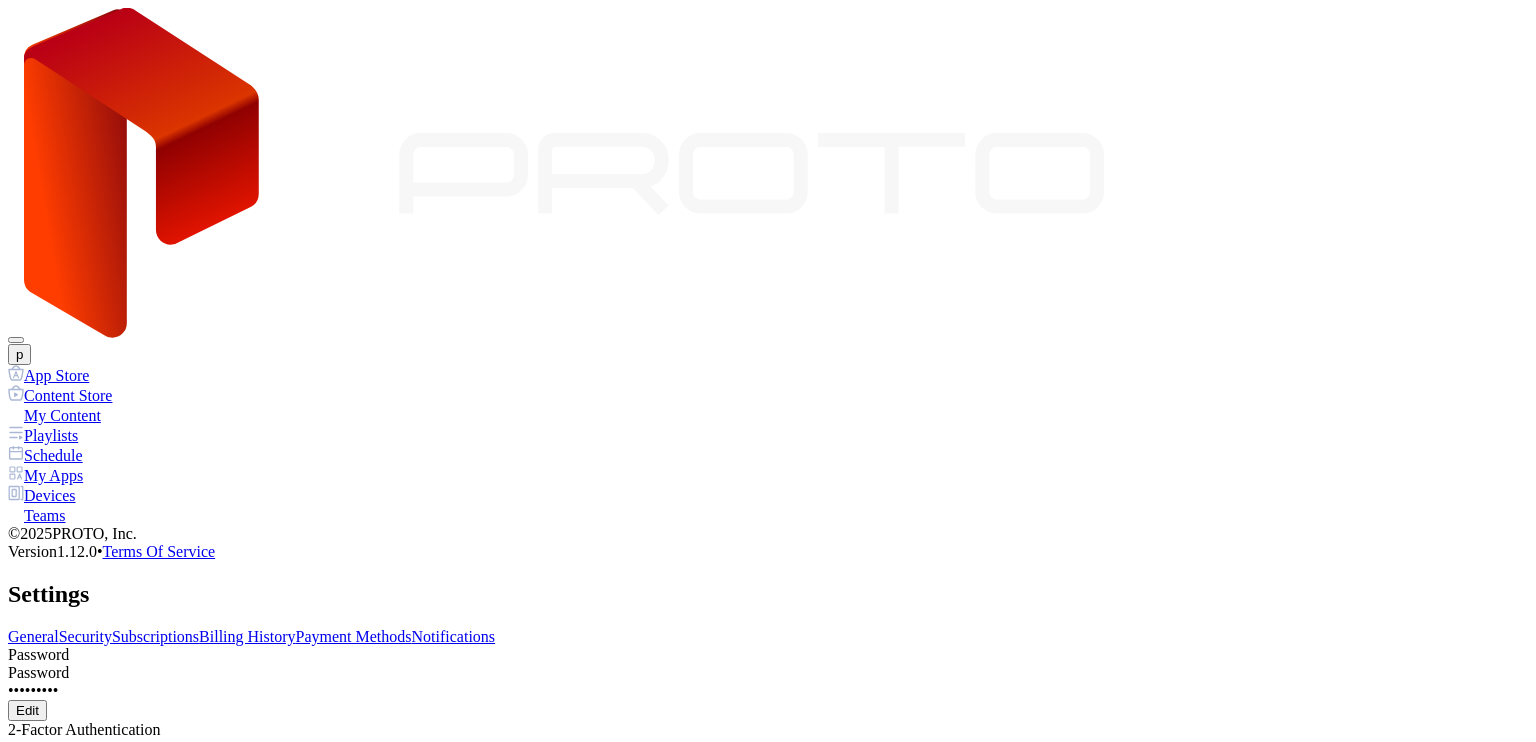 click on "General" at bounding box center [33, 636] 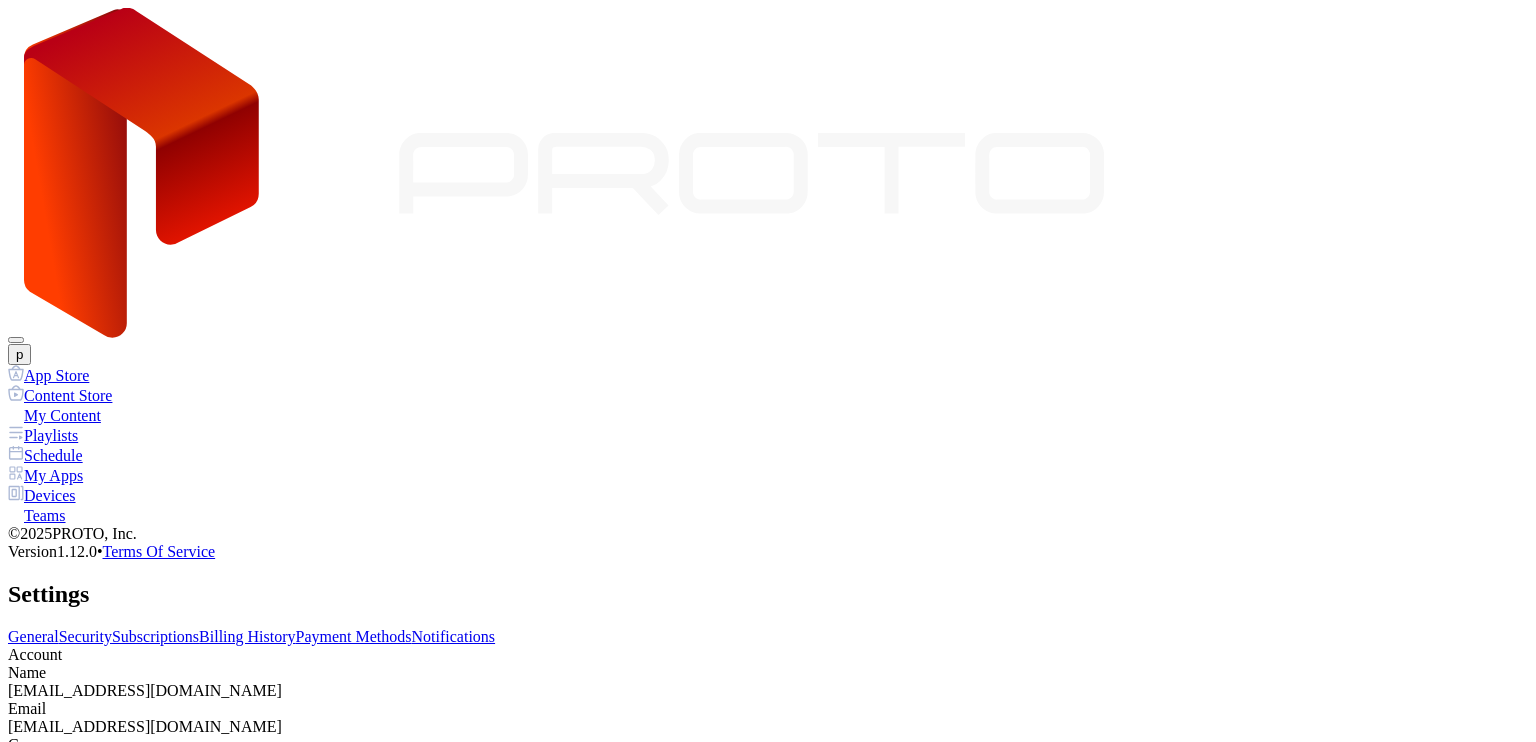 click on "My Content" at bounding box center (768, 415) 